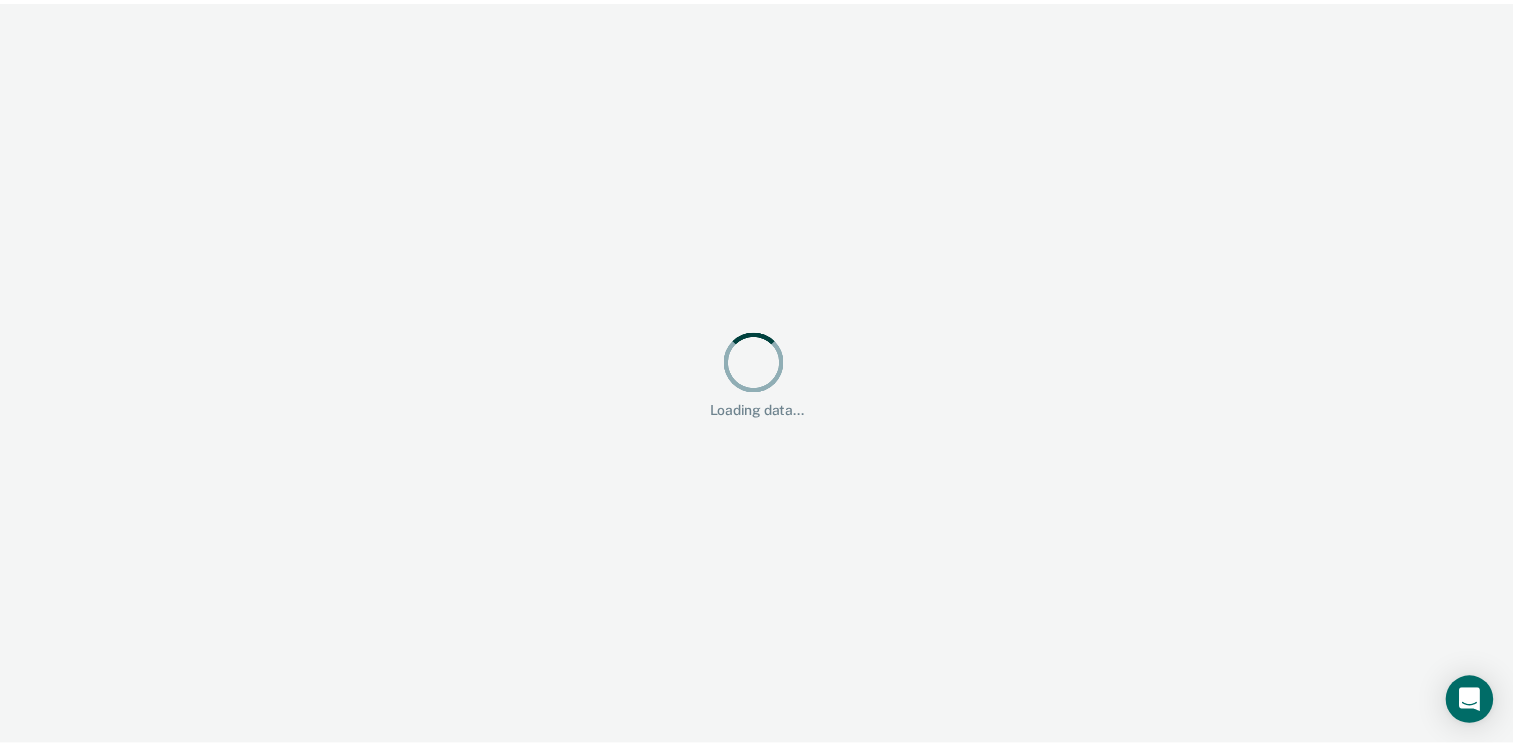 scroll, scrollTop: 0, scrollLeft: 0, axis: both 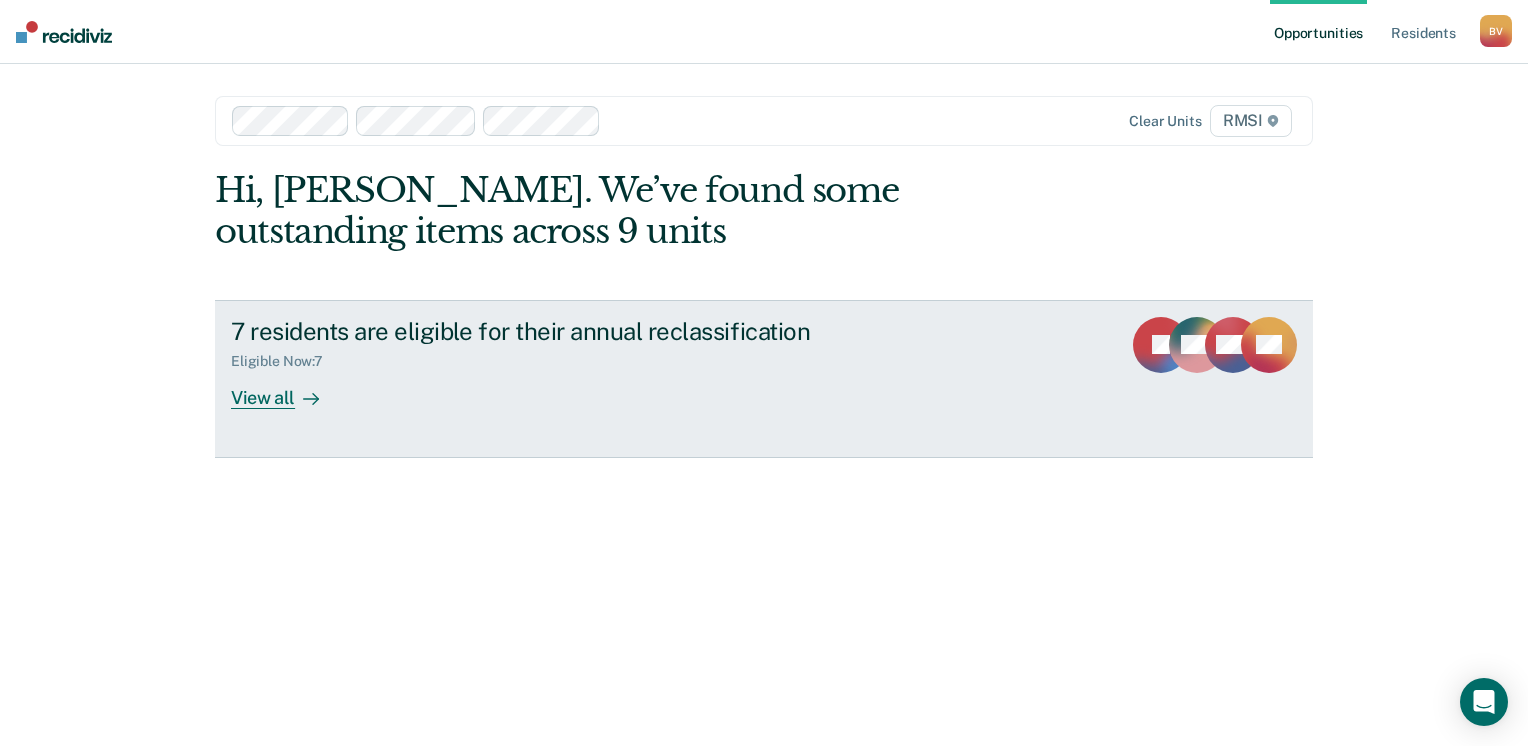 click on "View all" at bounding box center (287, 389) 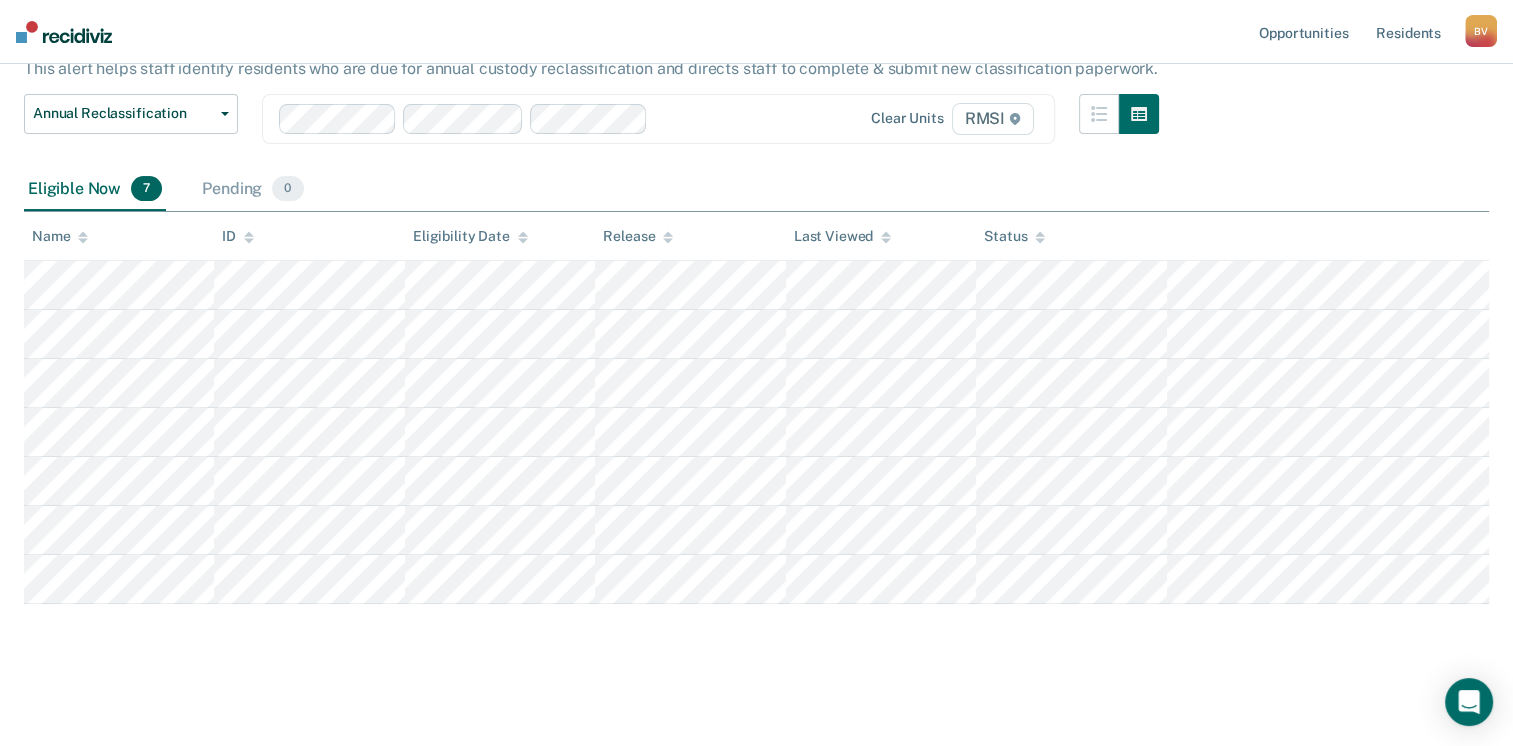 scroll, scrollTop: 0, scrollLeft: 0, axis: both 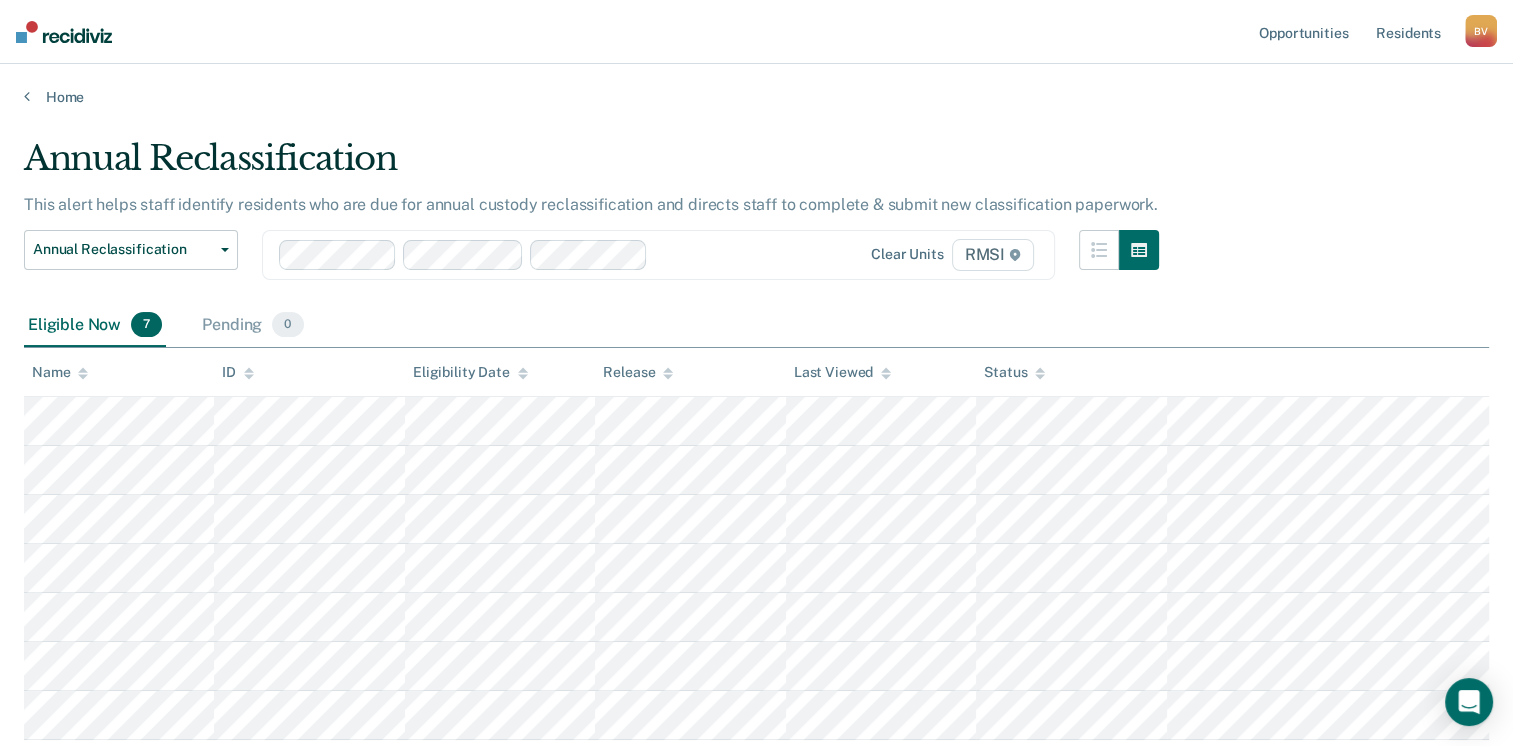 click 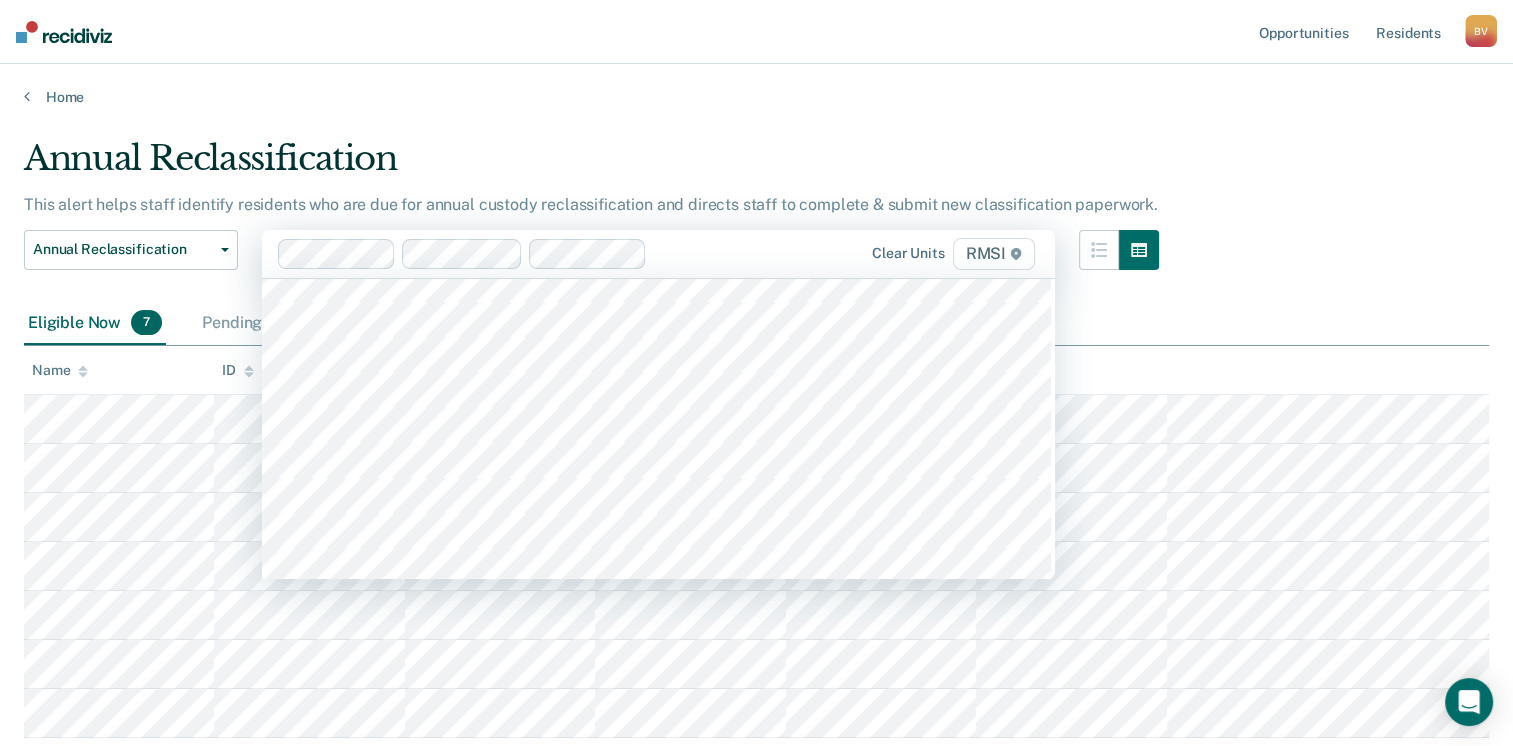 scroll, scrollTop: 1300, scrollLeft: 0, axis: vertical 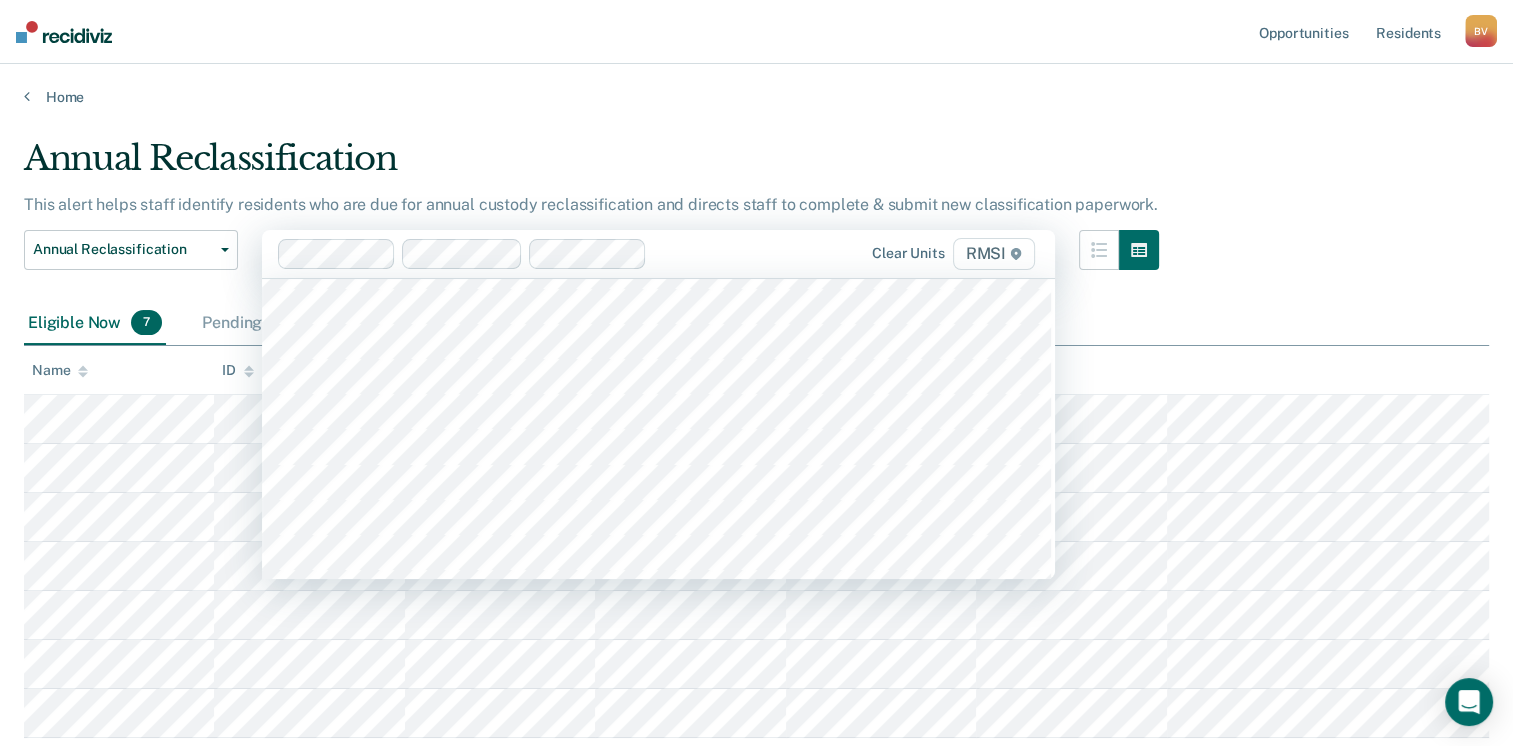 click at bounding box center [732, 253] 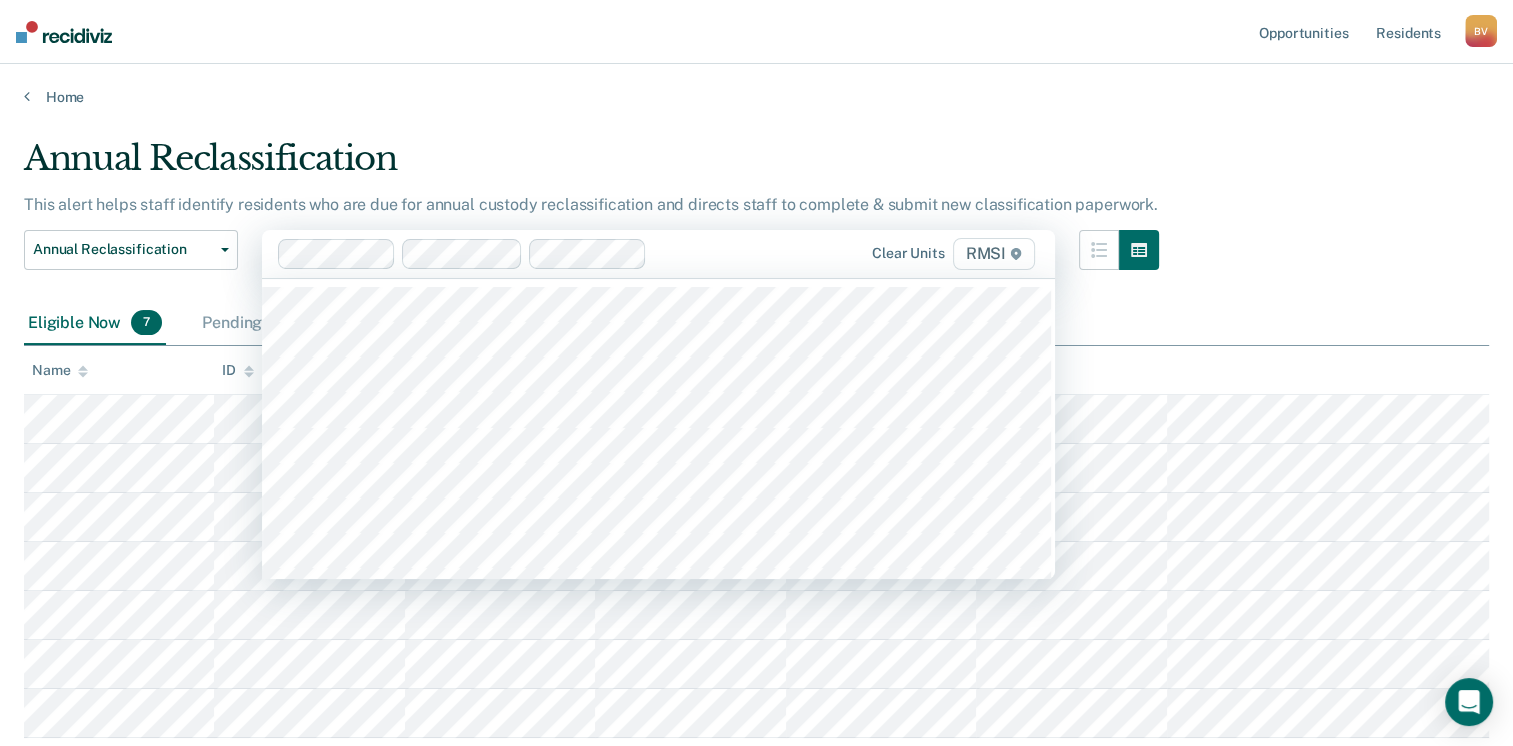 click on "Clear   units RMSI" at bounding box center [925, 254] 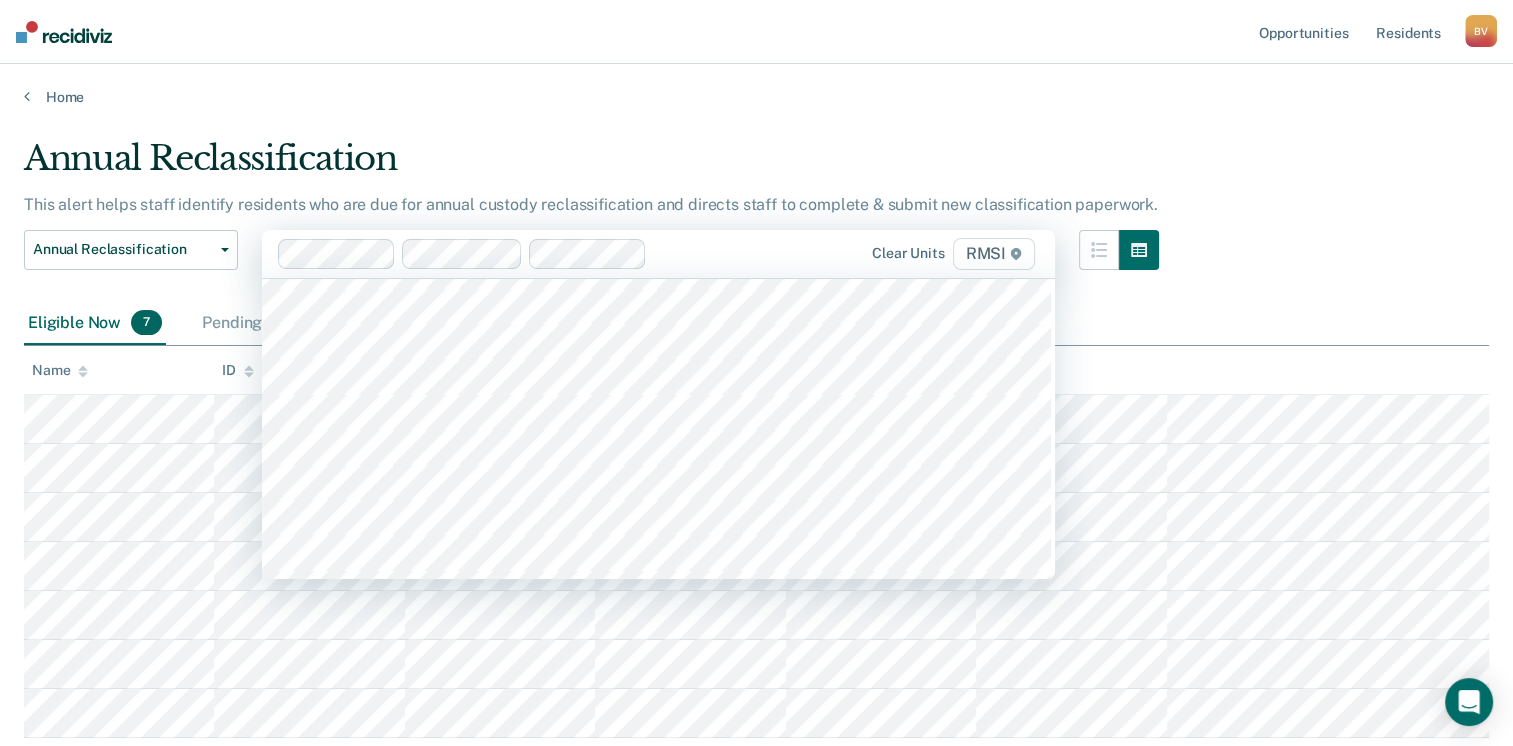 scroll, scrollTop: 9300, scrollLeft: 0, axis: vertical 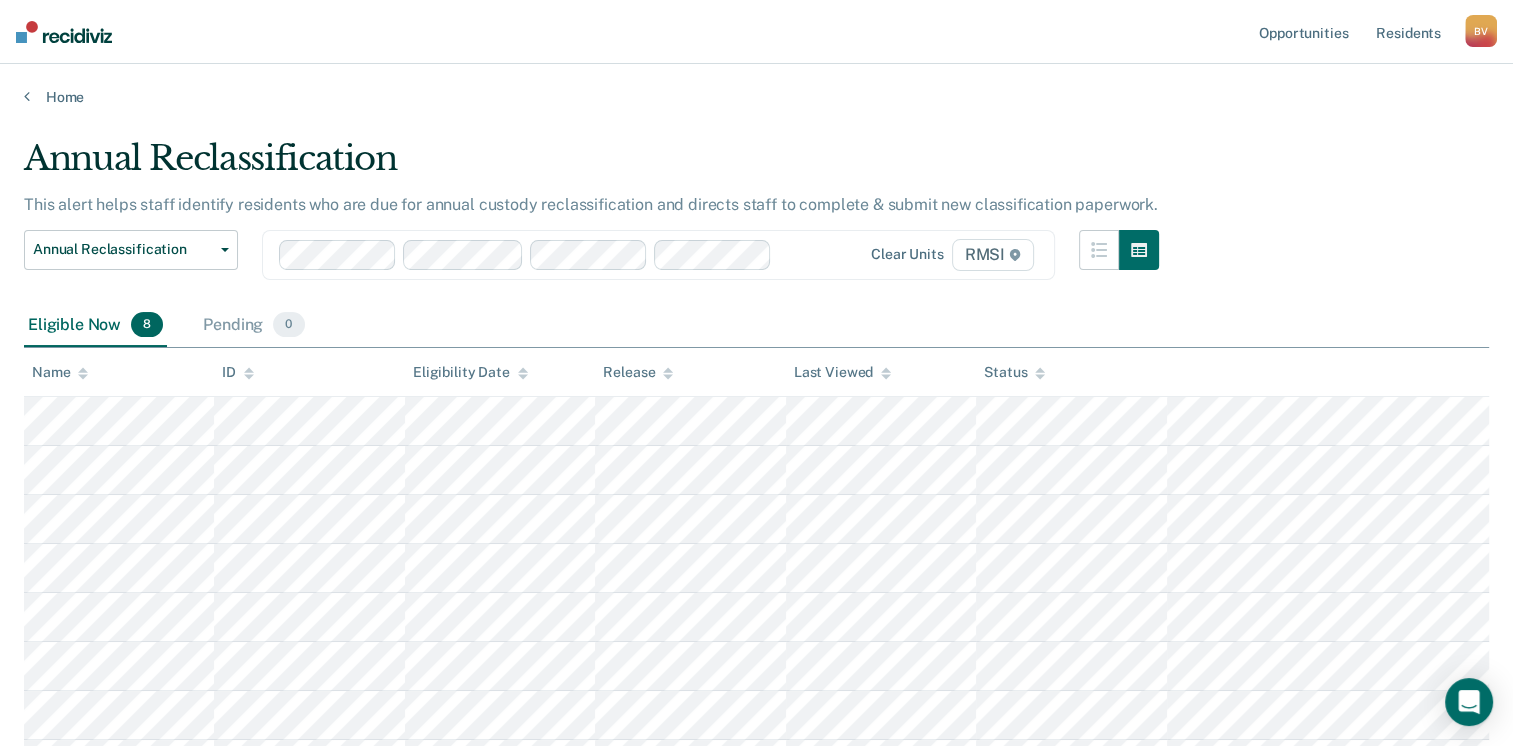 click at bounding box center [1328, 372] 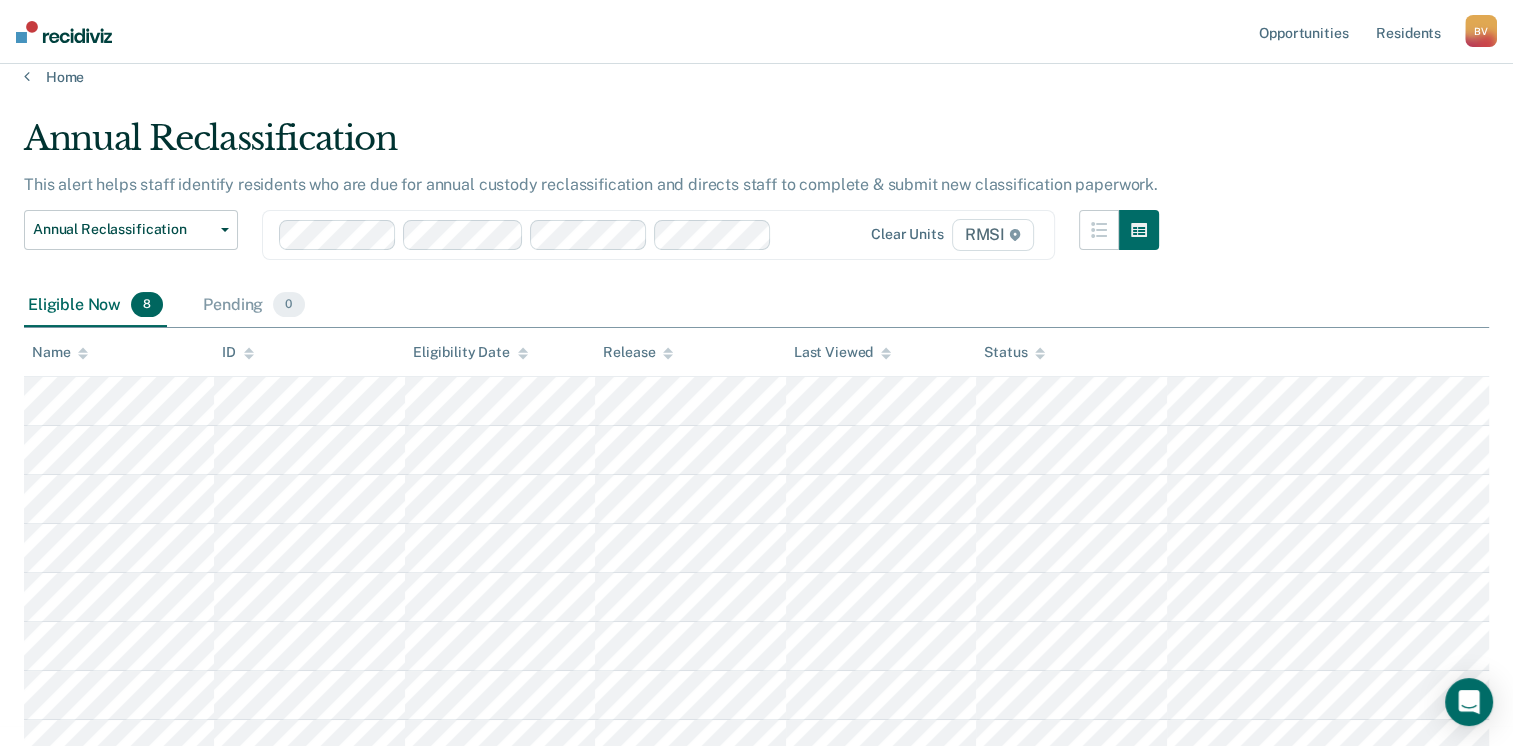 scroll, scrollTop: 40, scrollLeft: 0, axis: vertical 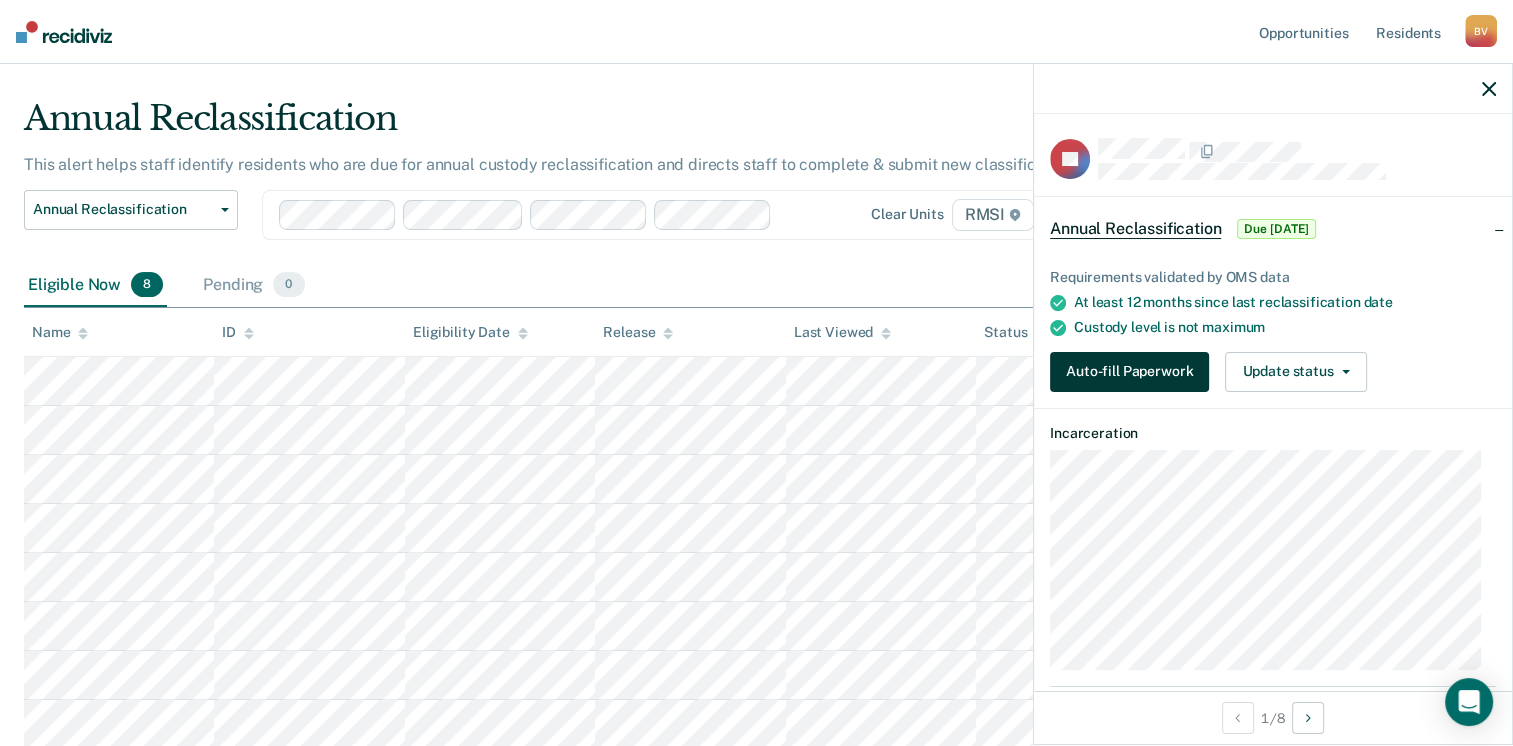 click on "Auto-fill Paperwork" at bounding box center [1129, 372] 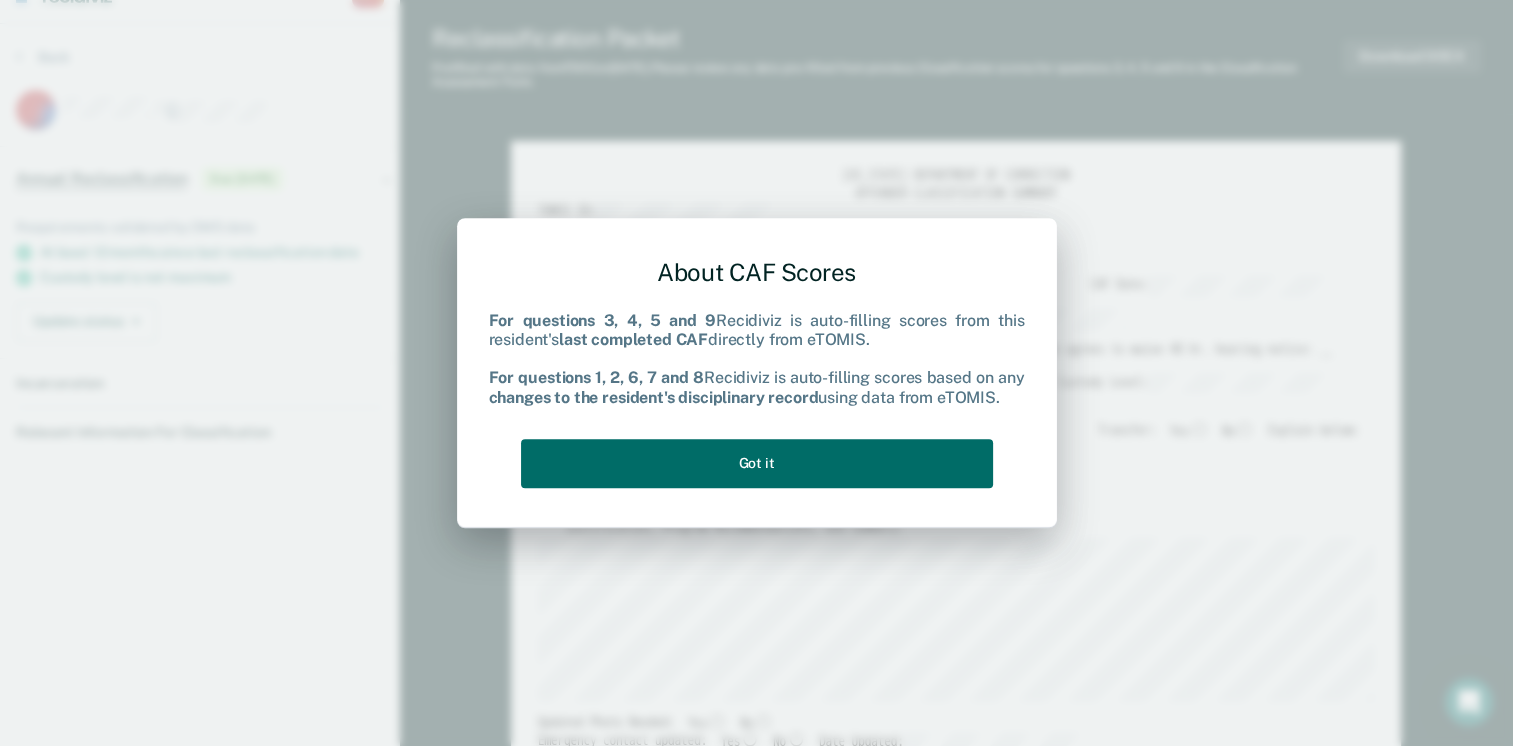 scroll, scrollTop: 0, scrollLeft: 0, axis: both 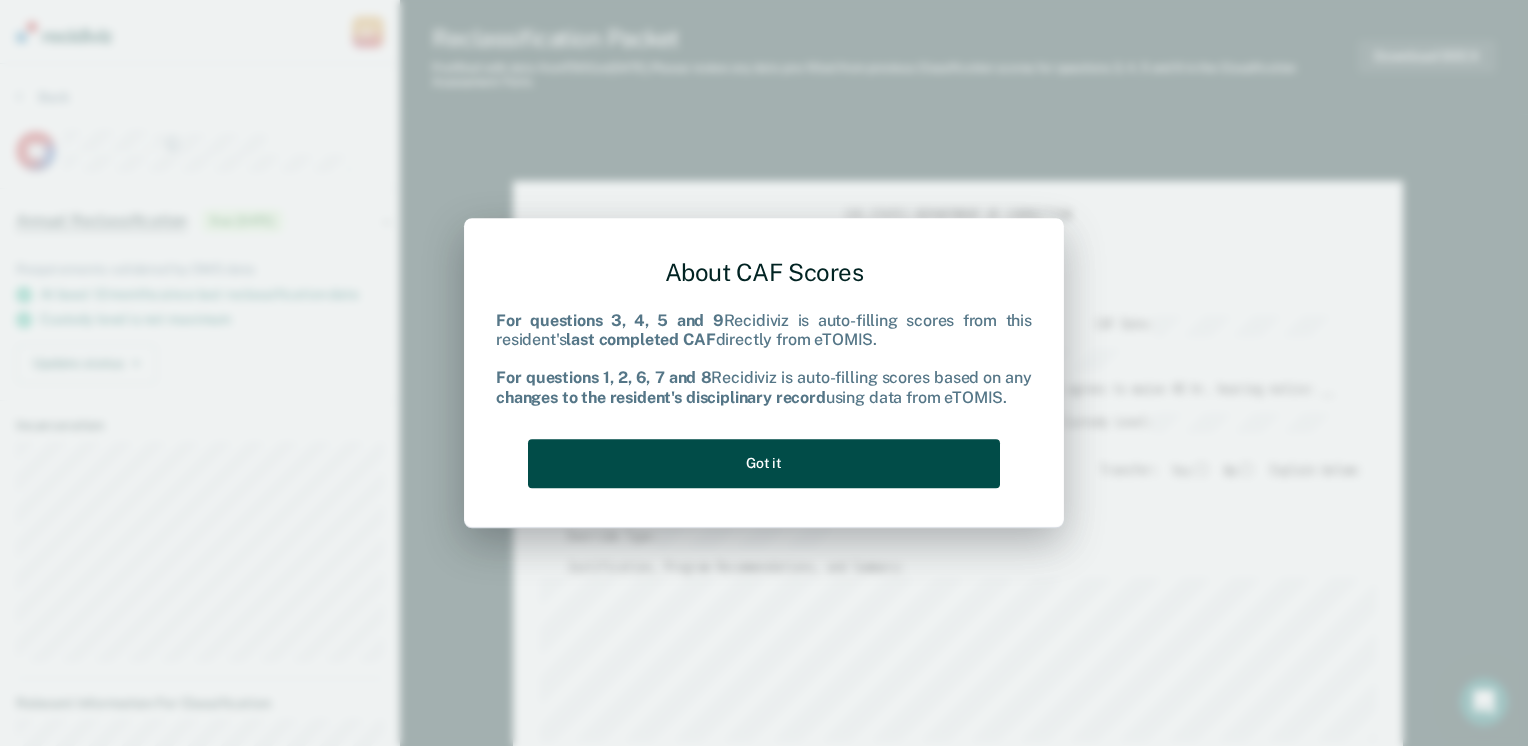 click on "Got it" at bounding box center [764, 463] 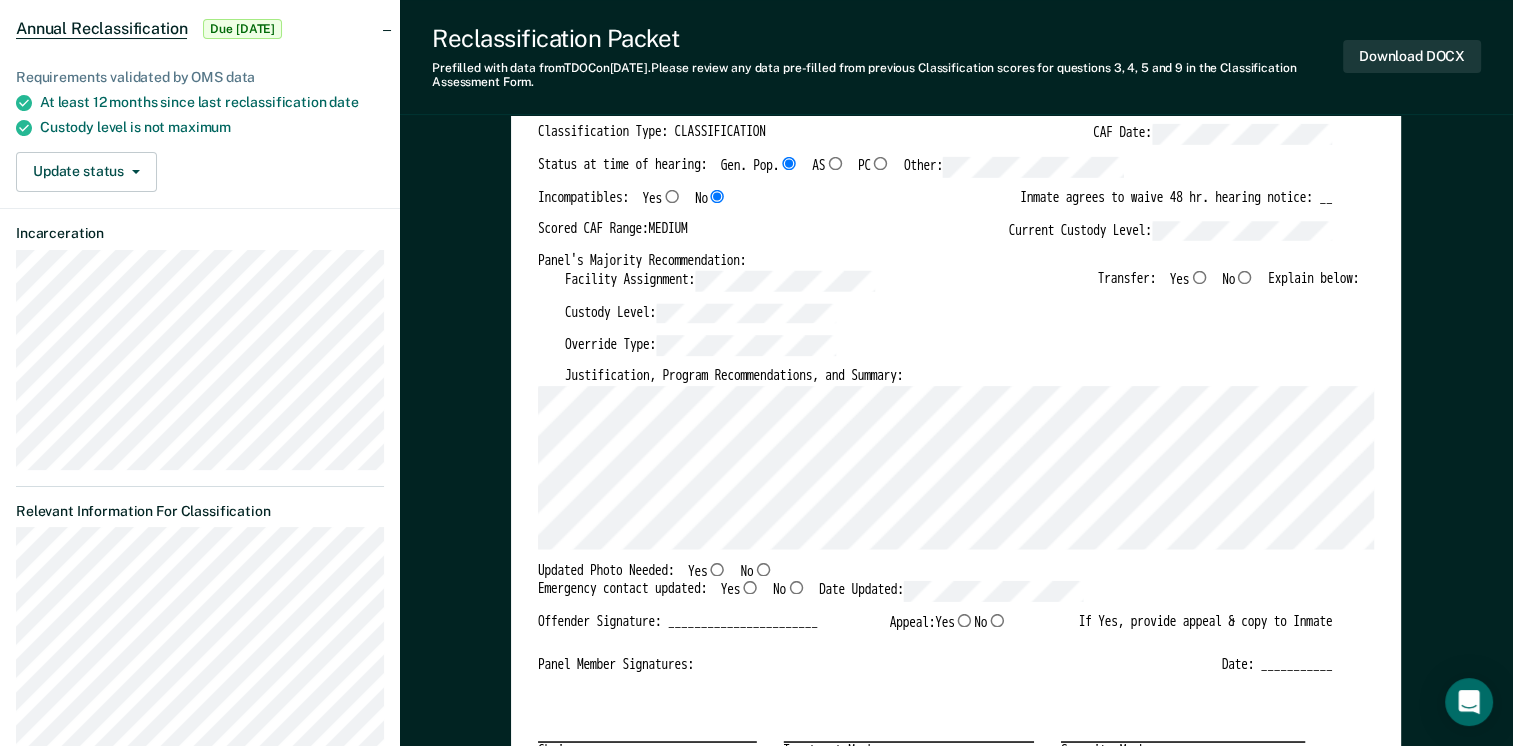 scroll, scrollTop: 200, scrollLeft: 0, axis: vertical 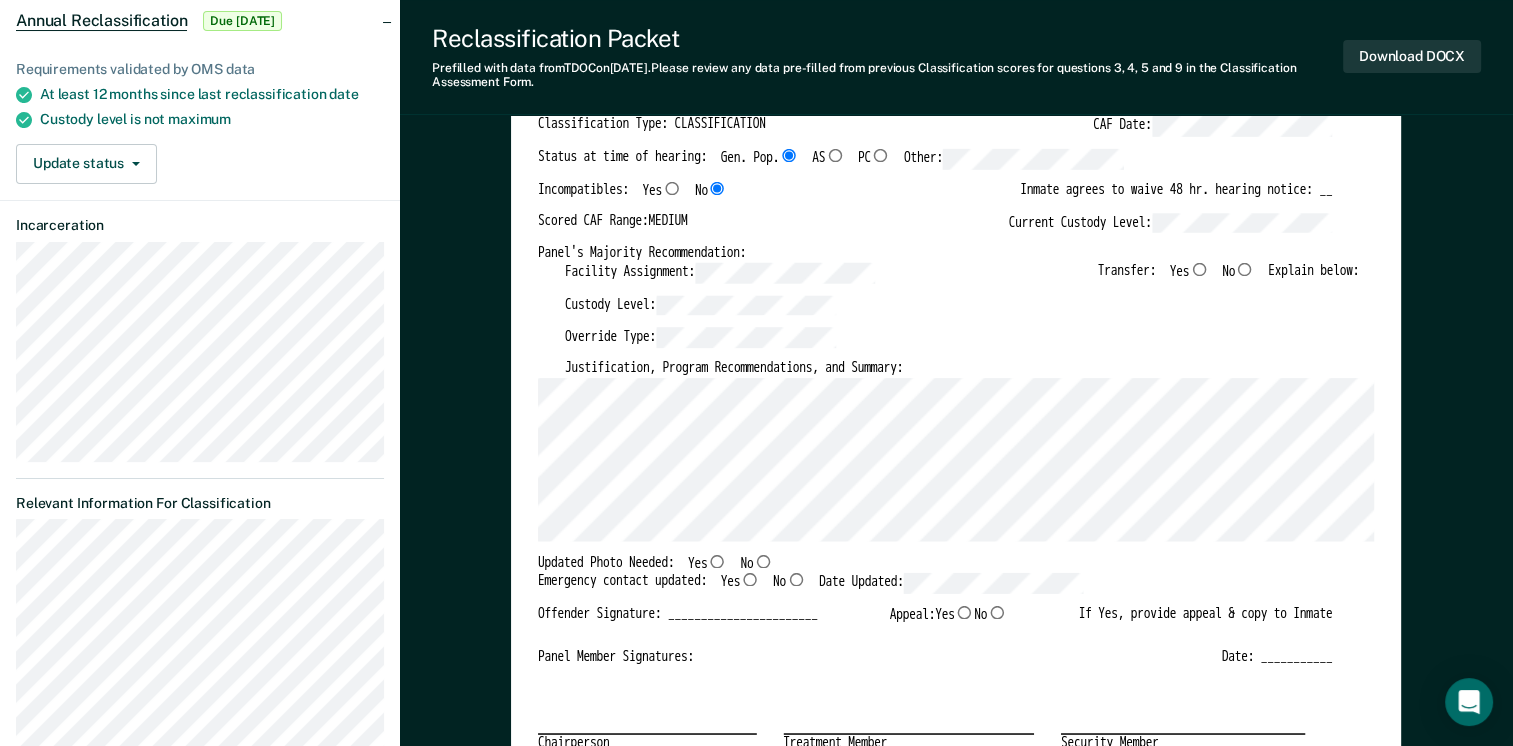 click on "No" at bounding box center (1244, 268) 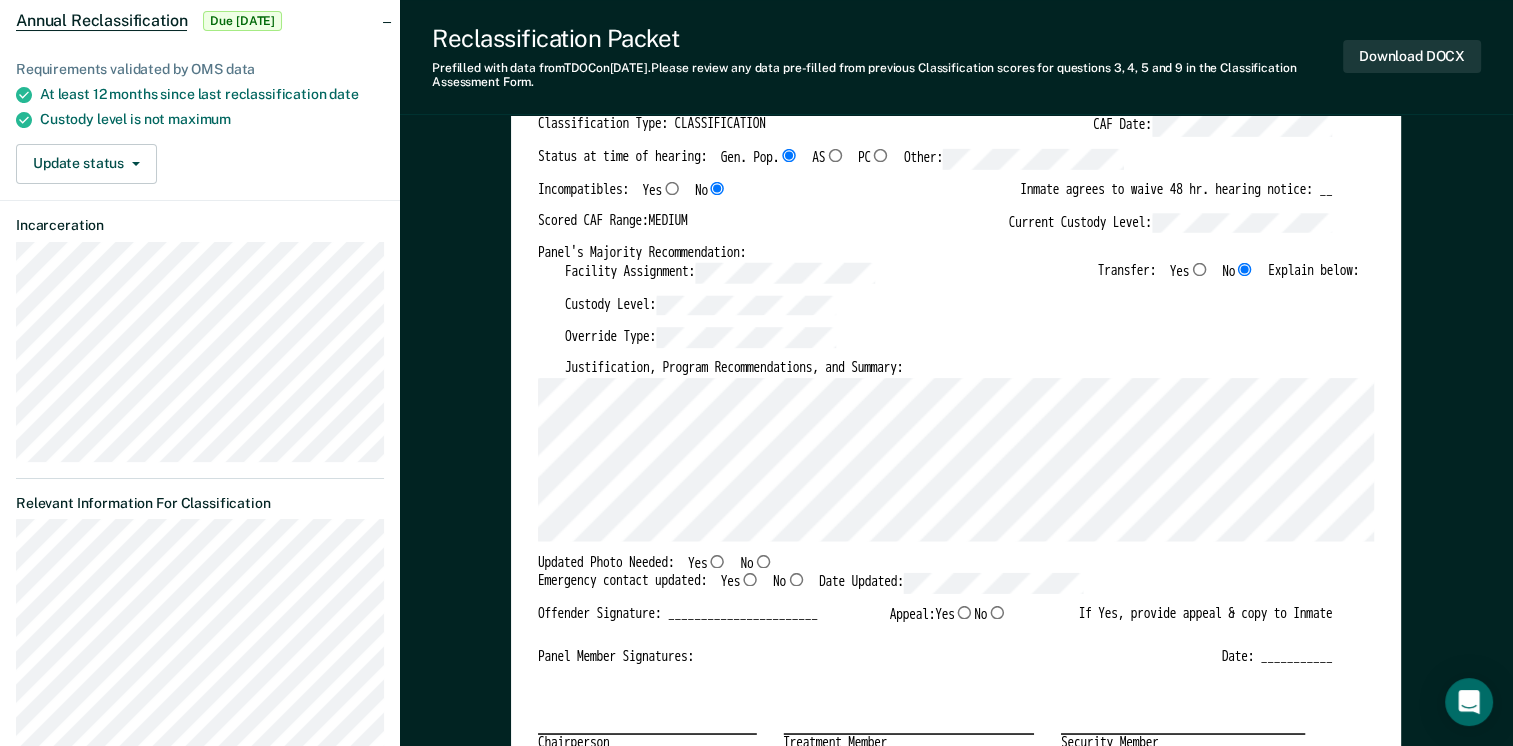 type on "x" 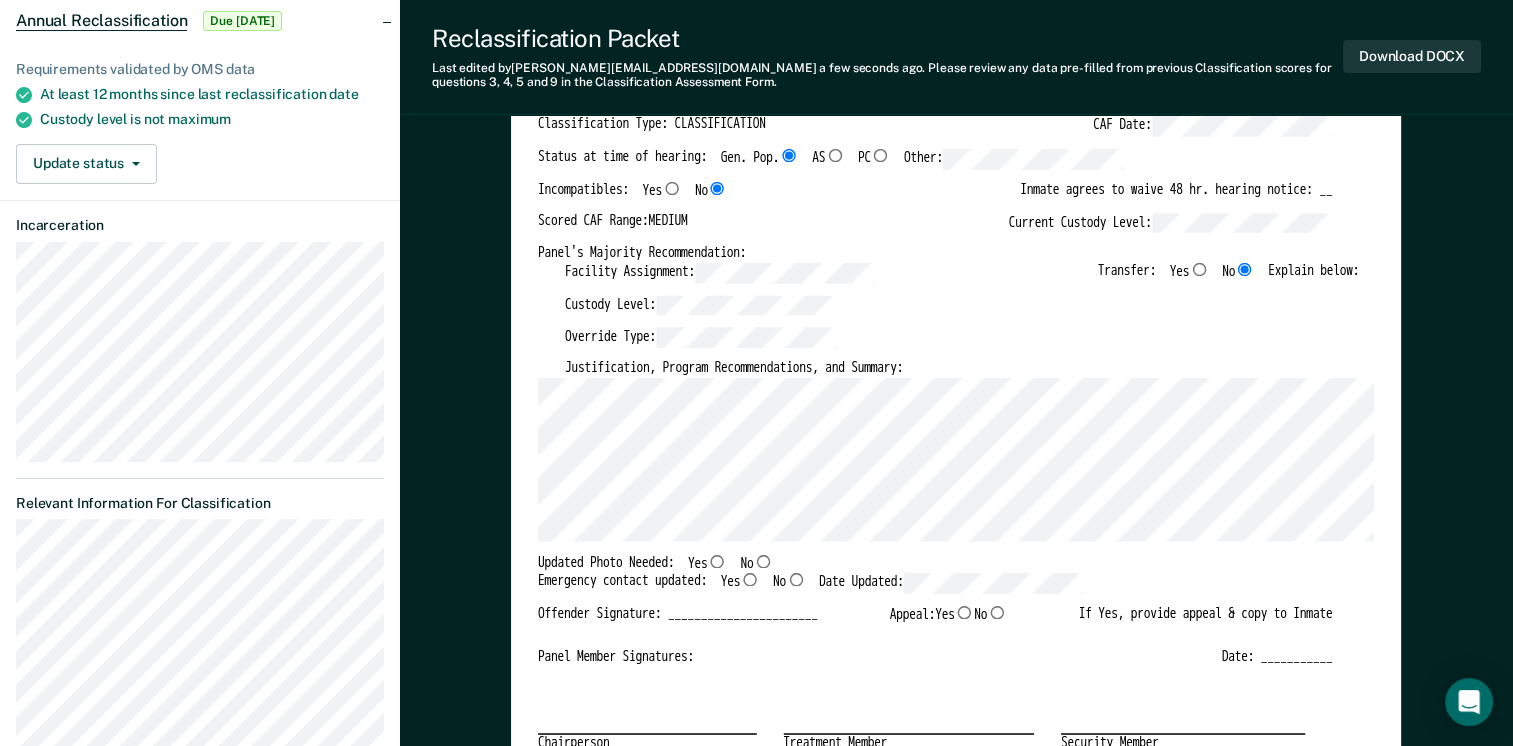 click on "No" at bounding box center [763, 560] 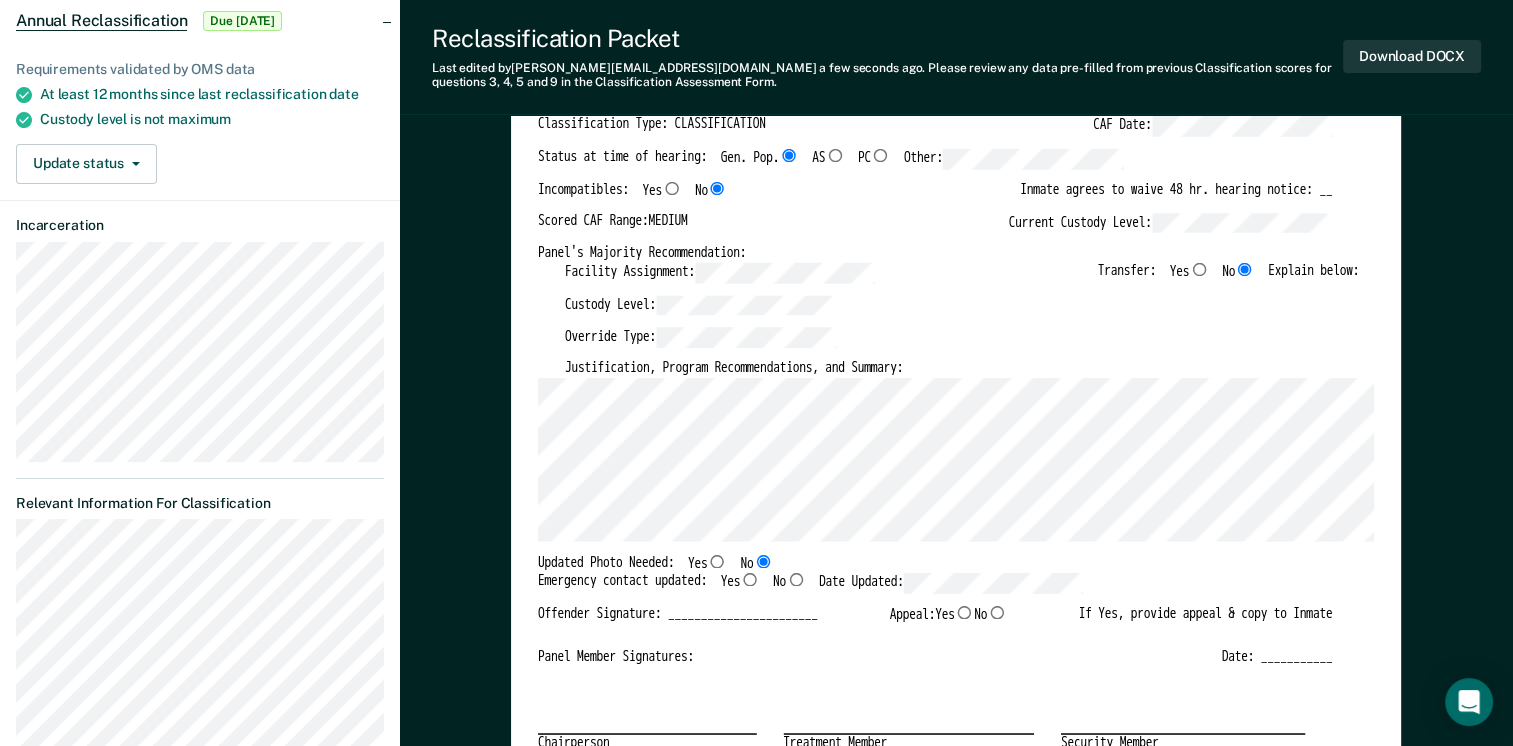 type on "x" 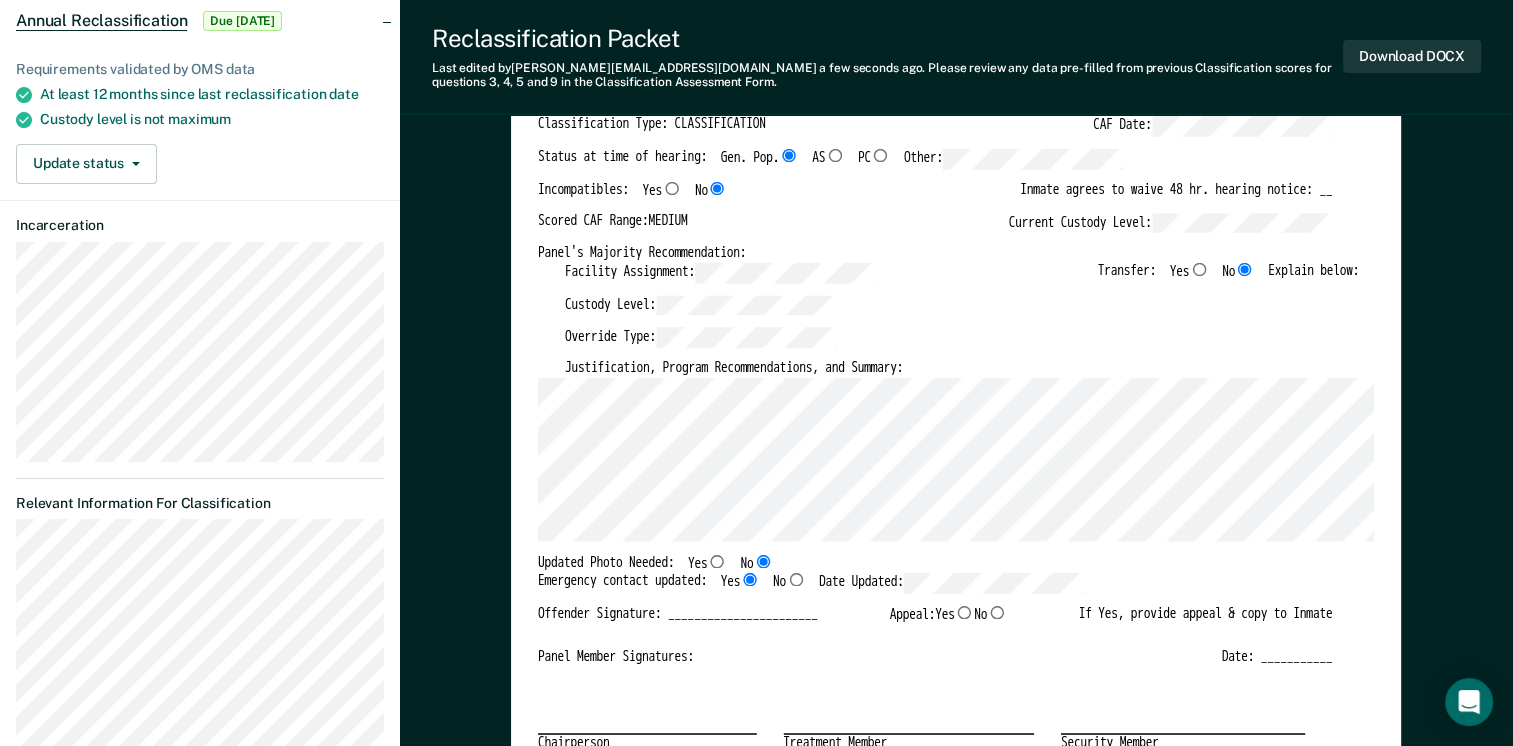 type on "x" 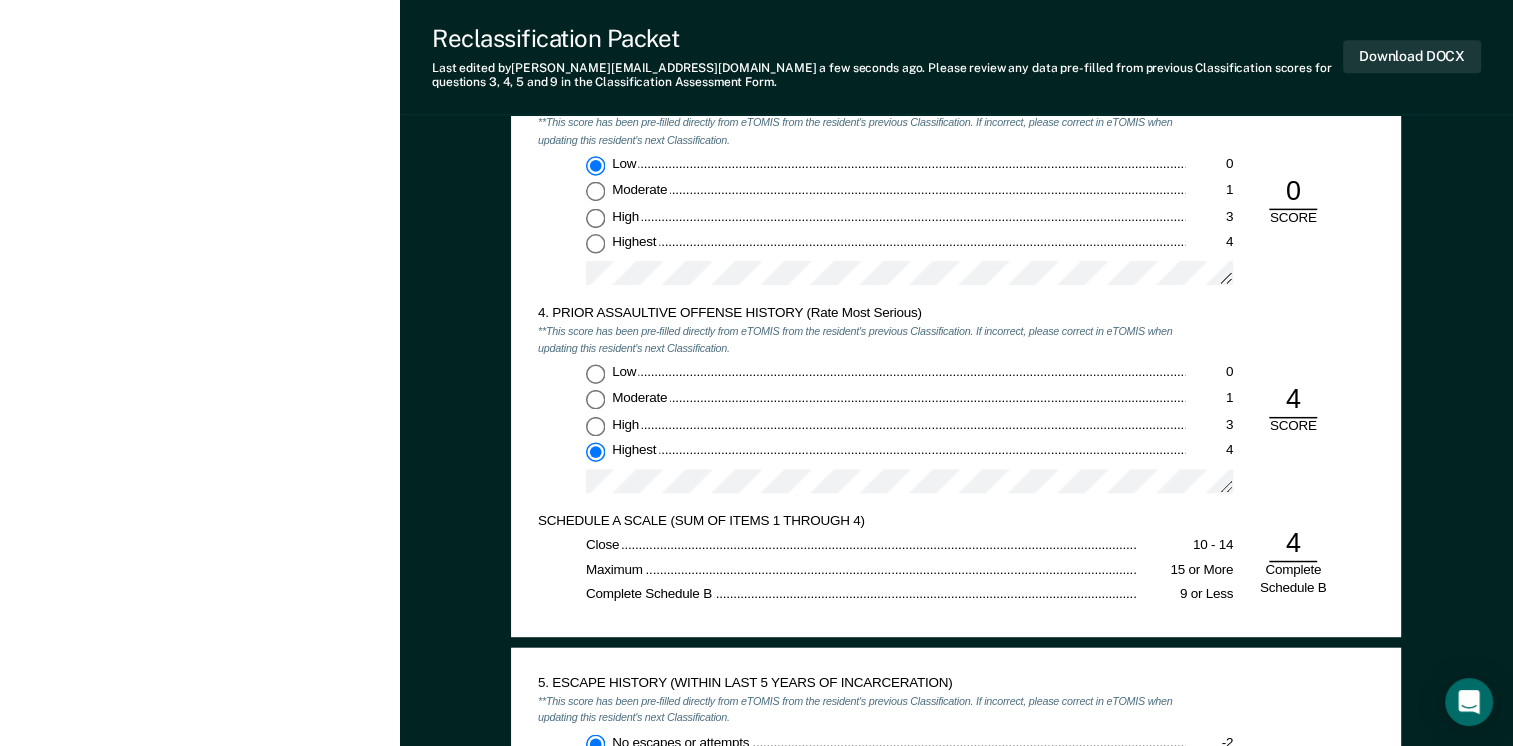 scroll, scrollTop: 1900, scrollLeft: 0, axis: vertical 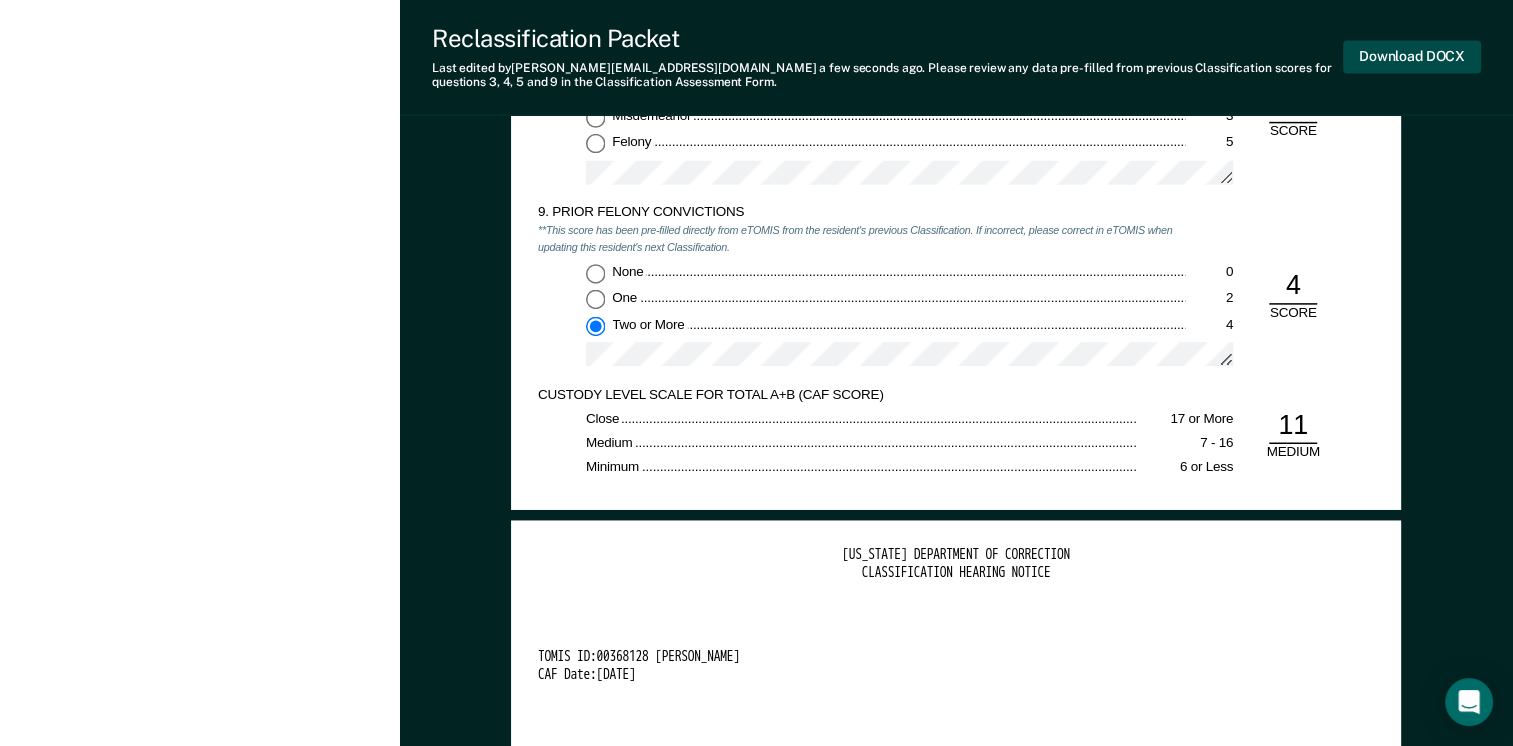 click on "Download DOCX" at bounding box center [1412, 56] 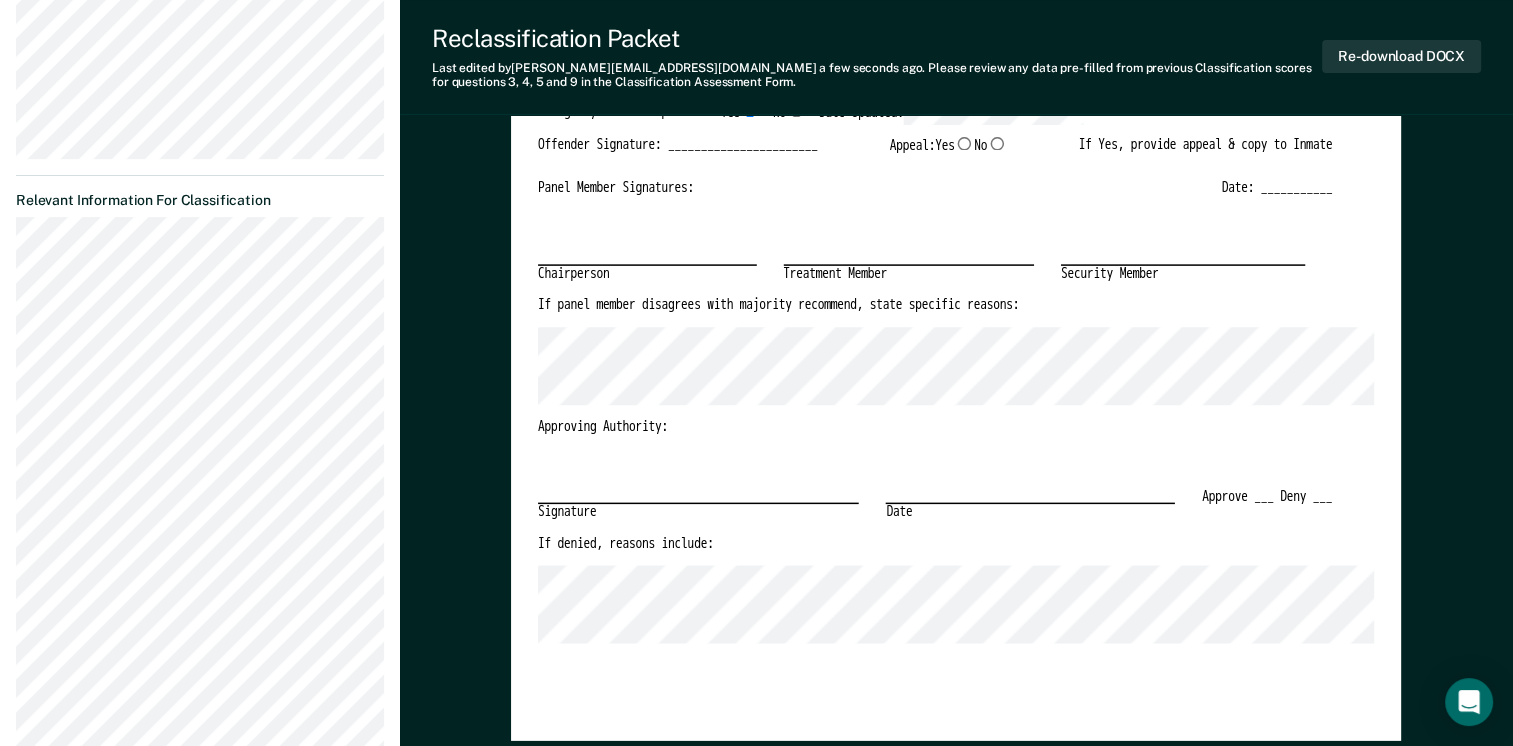 scroll, scrollTop: 0, scrollLeft: 0, axis: both 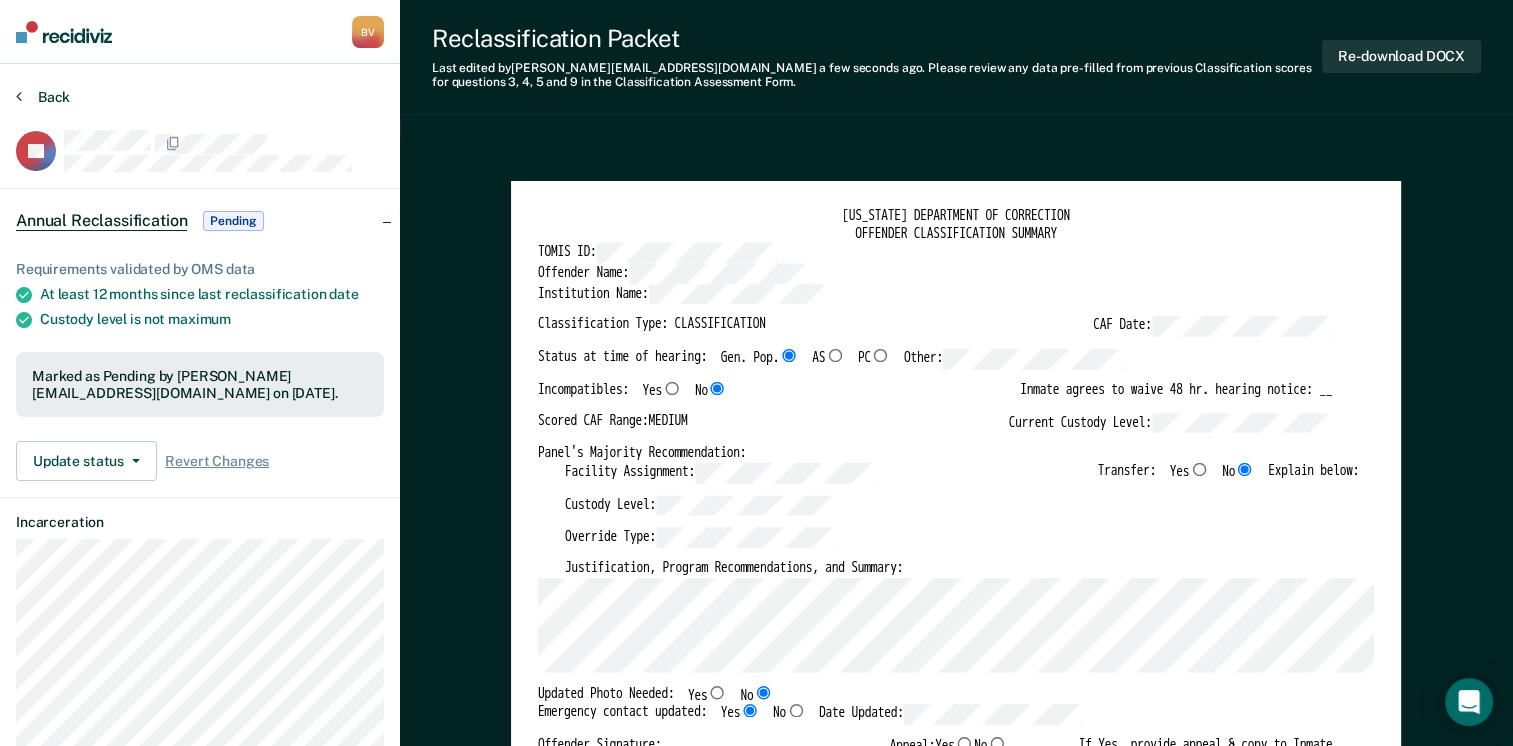 click on "Back" at bounding box center [43, 97] 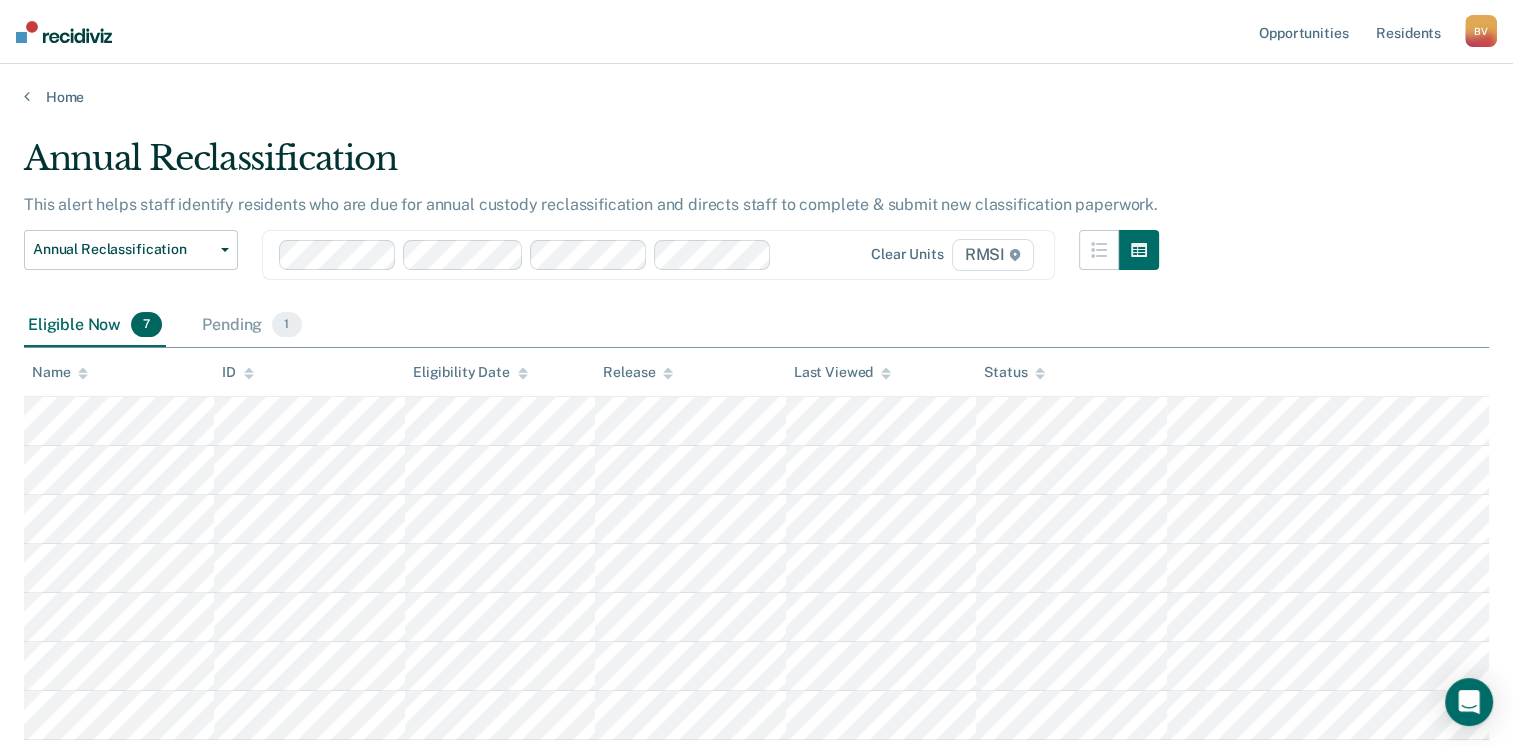 scroll, scrollTop: 40, scrollLeft: 0, axis: vertical 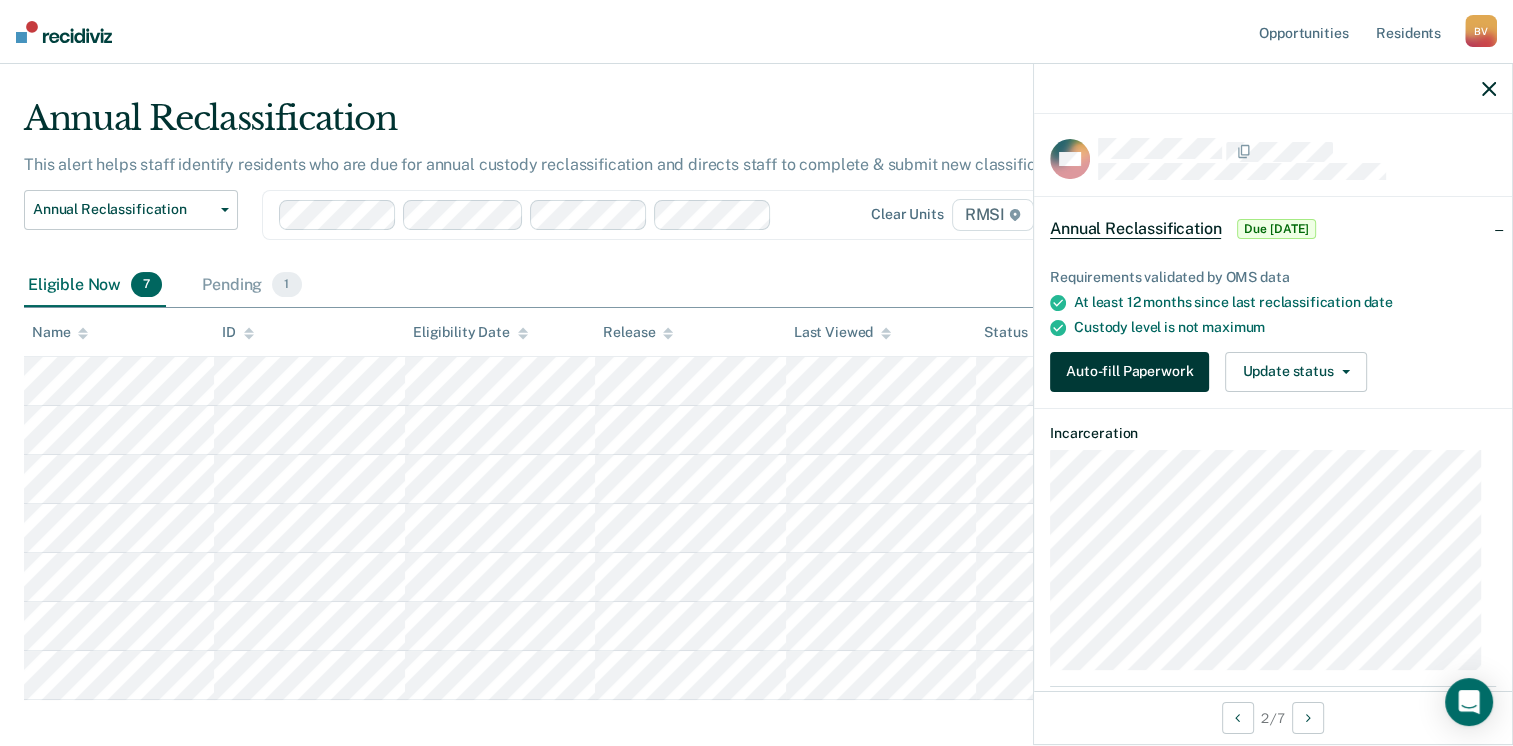 click on "Auto-fill Paperwork" at bounding box center (1129, 372) 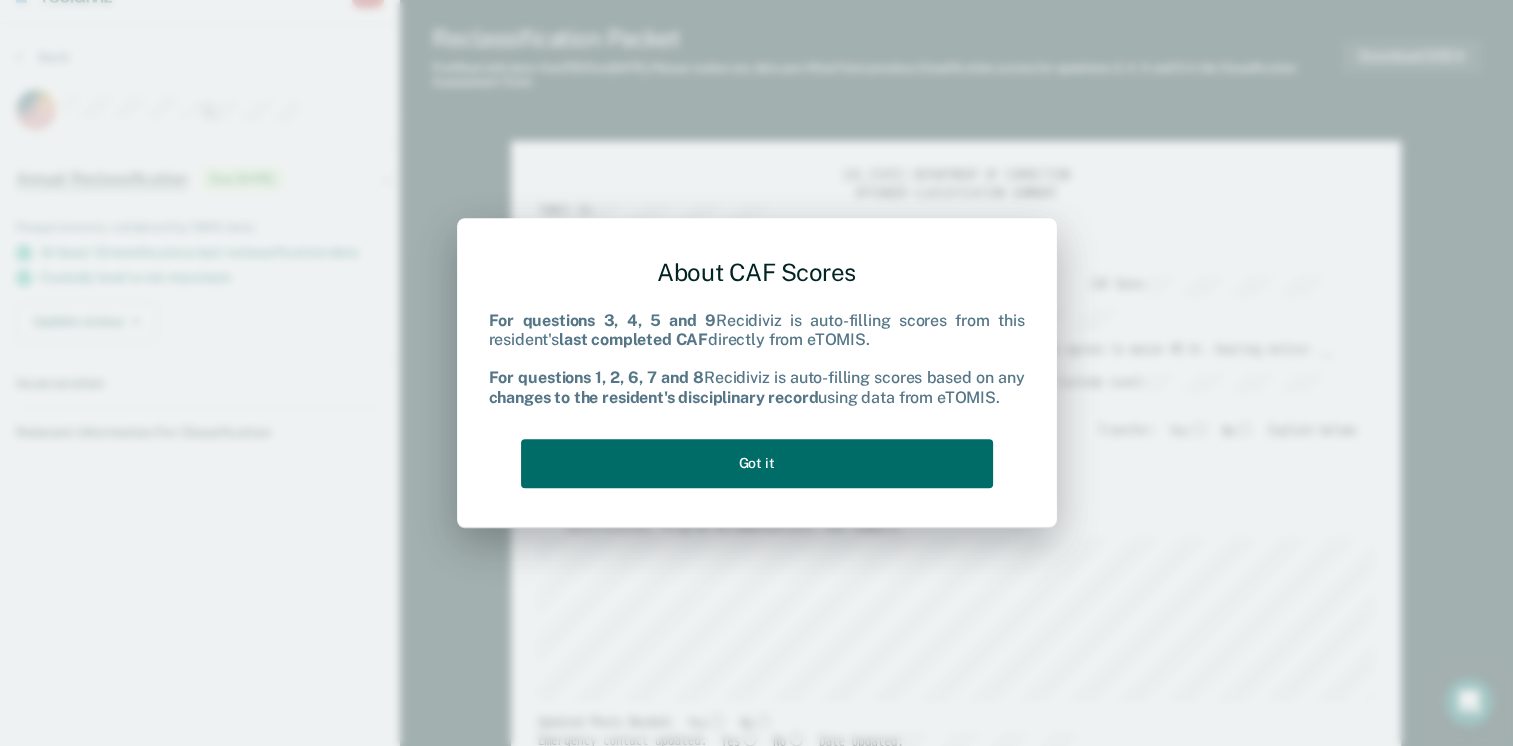 scroll, scrollTop: 0, scrollLeft: 0, axis: both 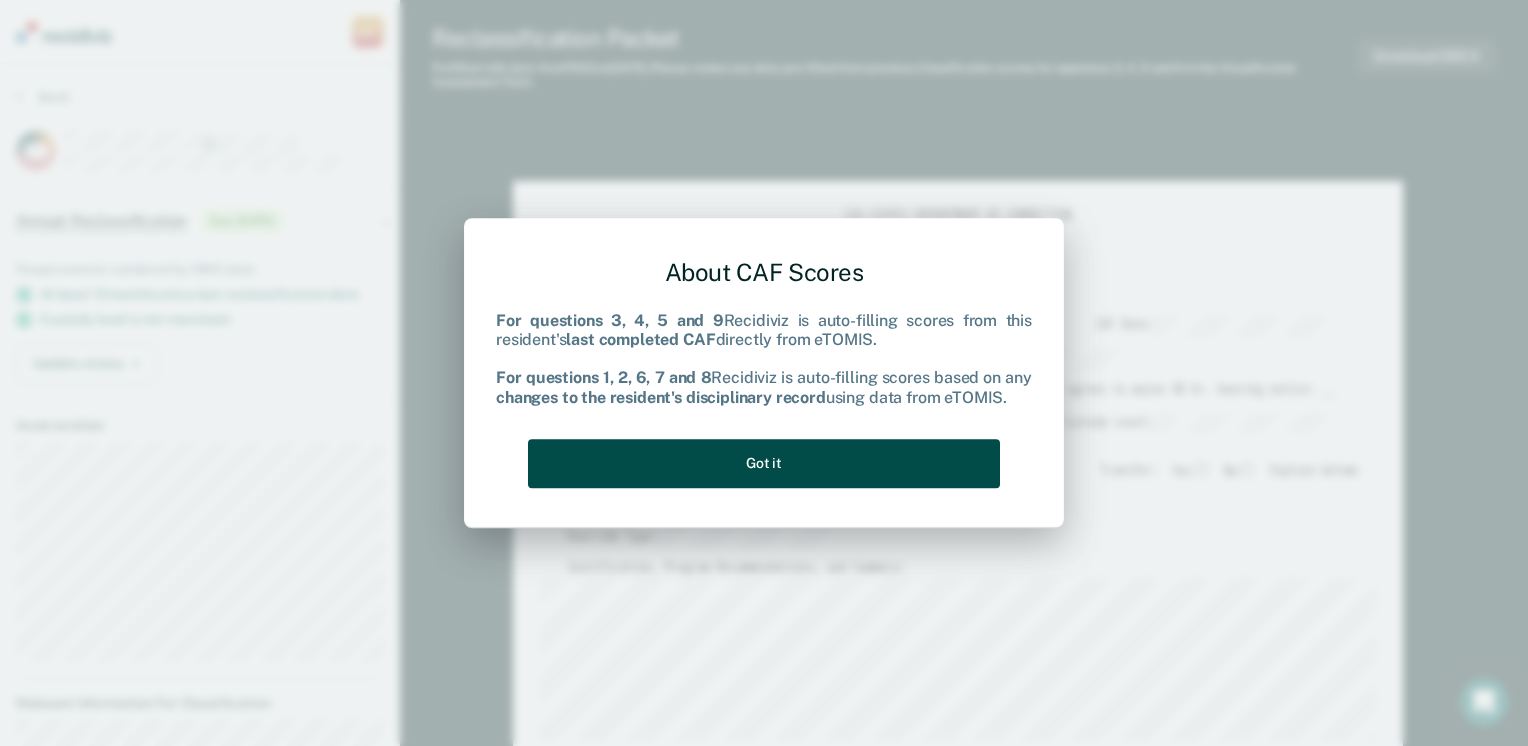 click on "Got it" at bounding box center [764, 463] 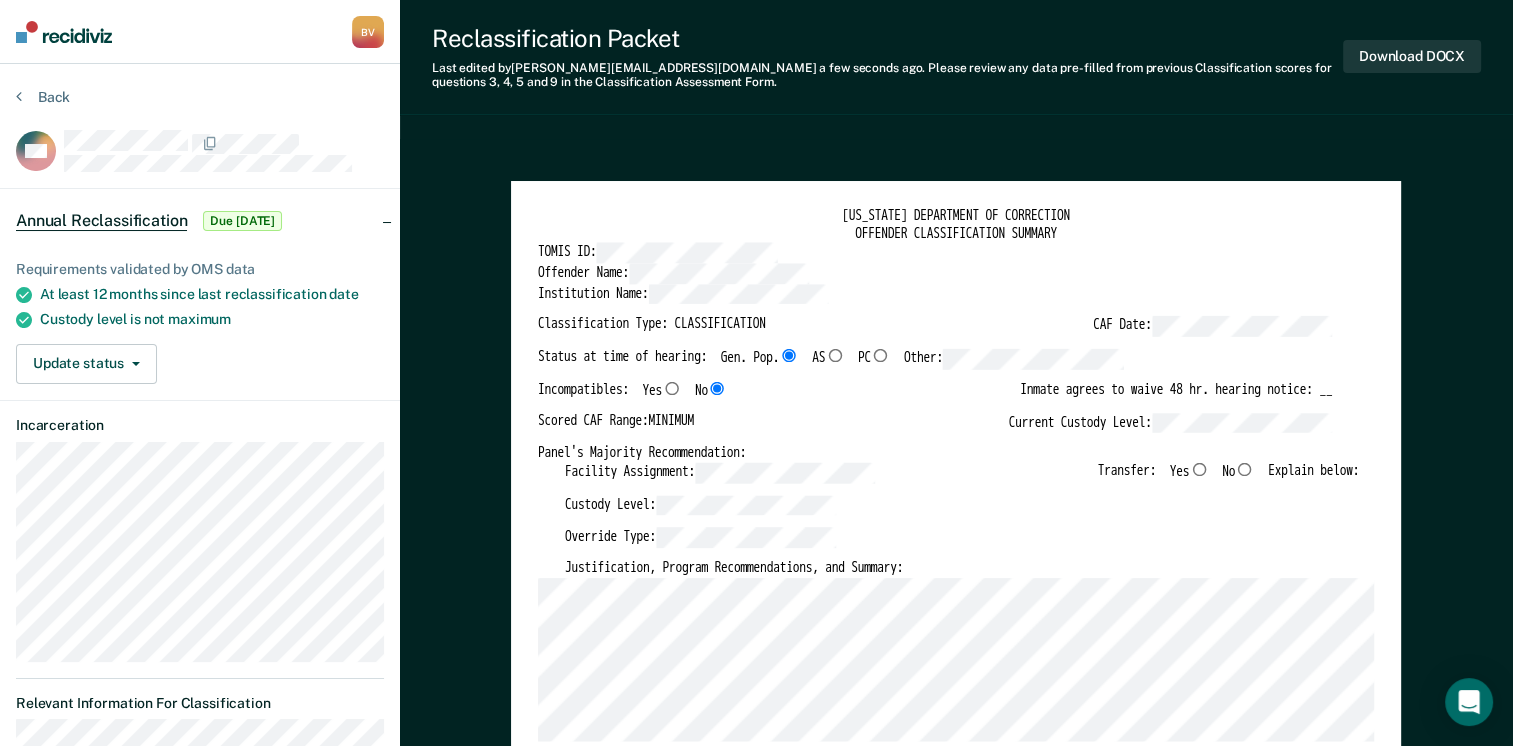 click on "No" at bounding box center [1244, 468] 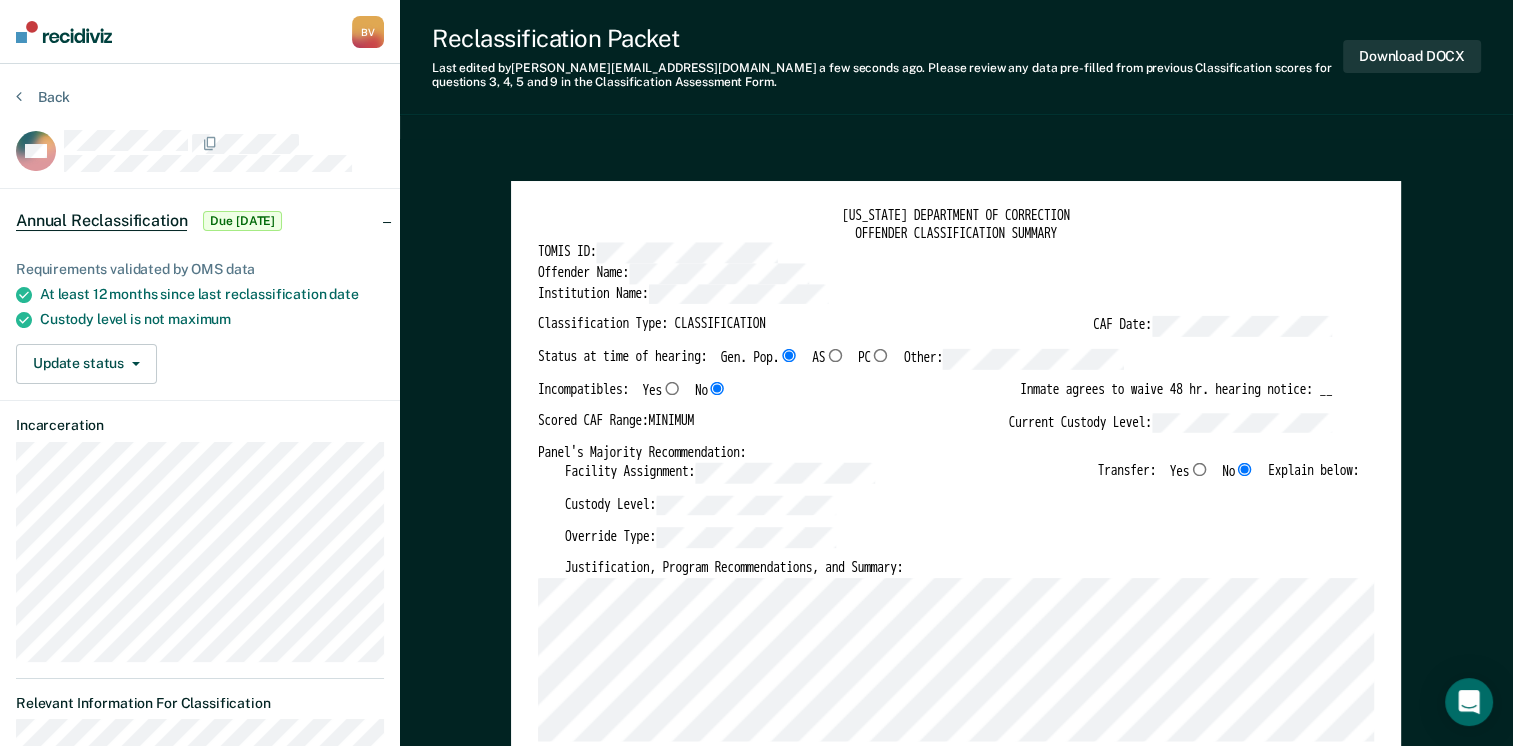 type on "x" 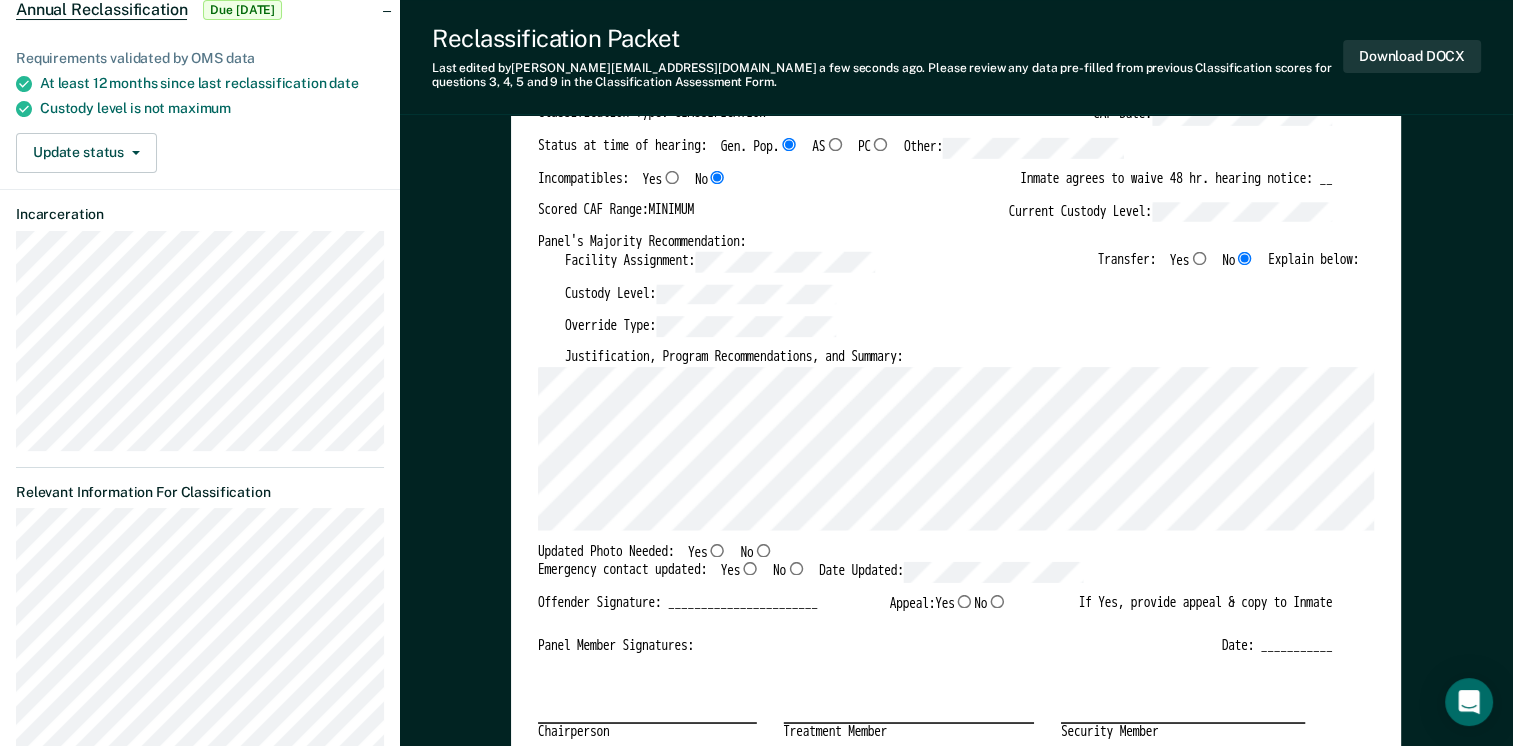 scroll, scrollTop: 200, scrollLeft: 0, axis: vertical 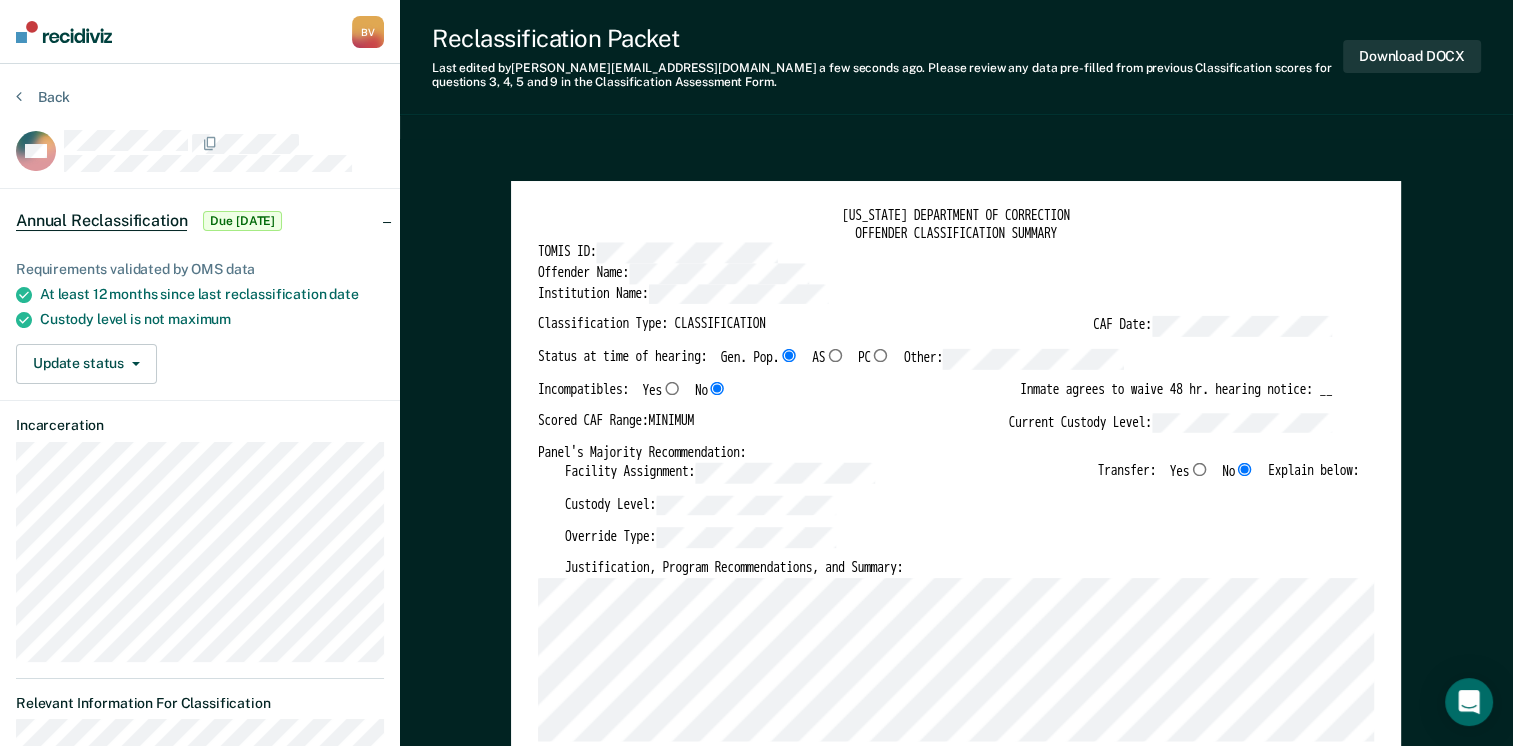 click on "Custody Level:" at bounding box center (962, 511) 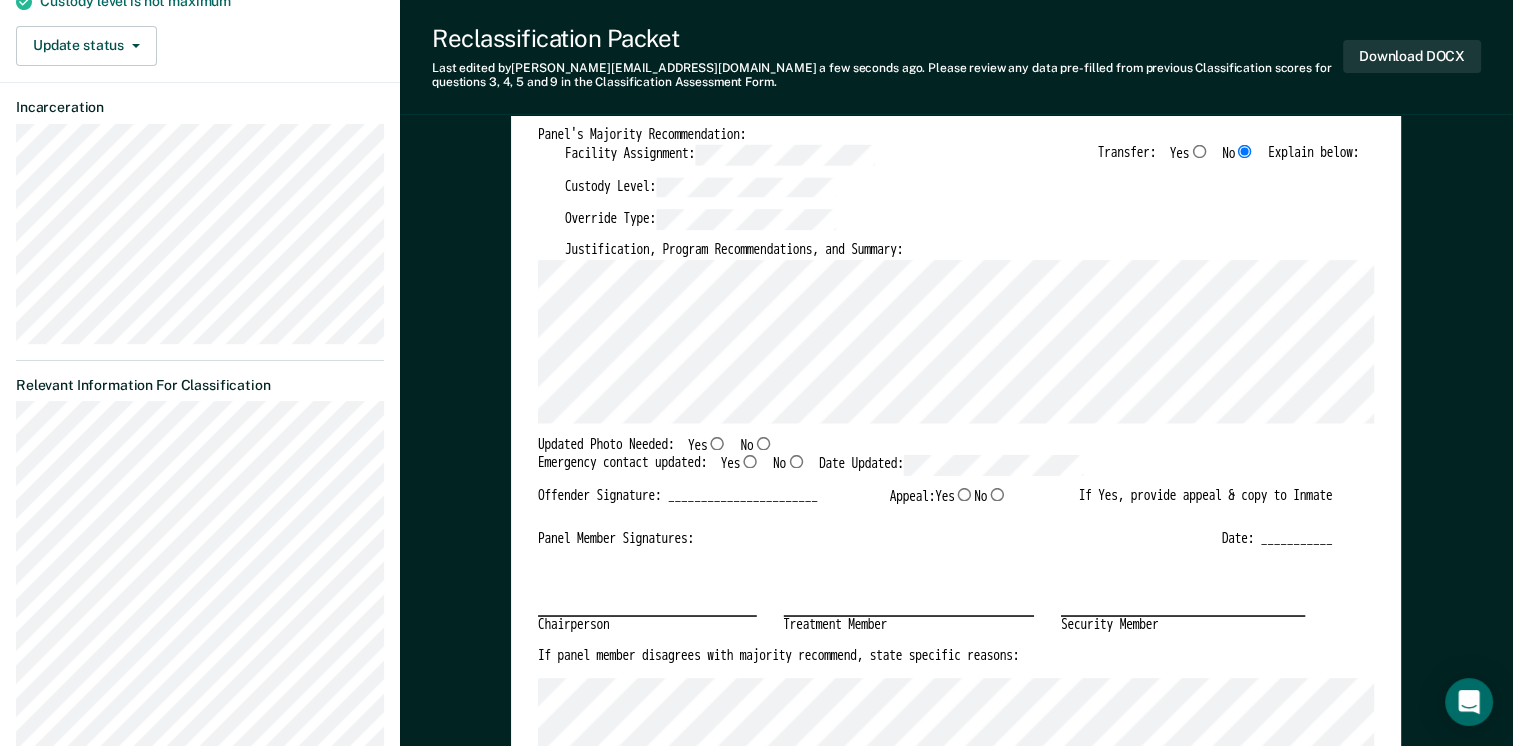scroll, scrollTop: 200, scrollLeft: 0, axis: vertical 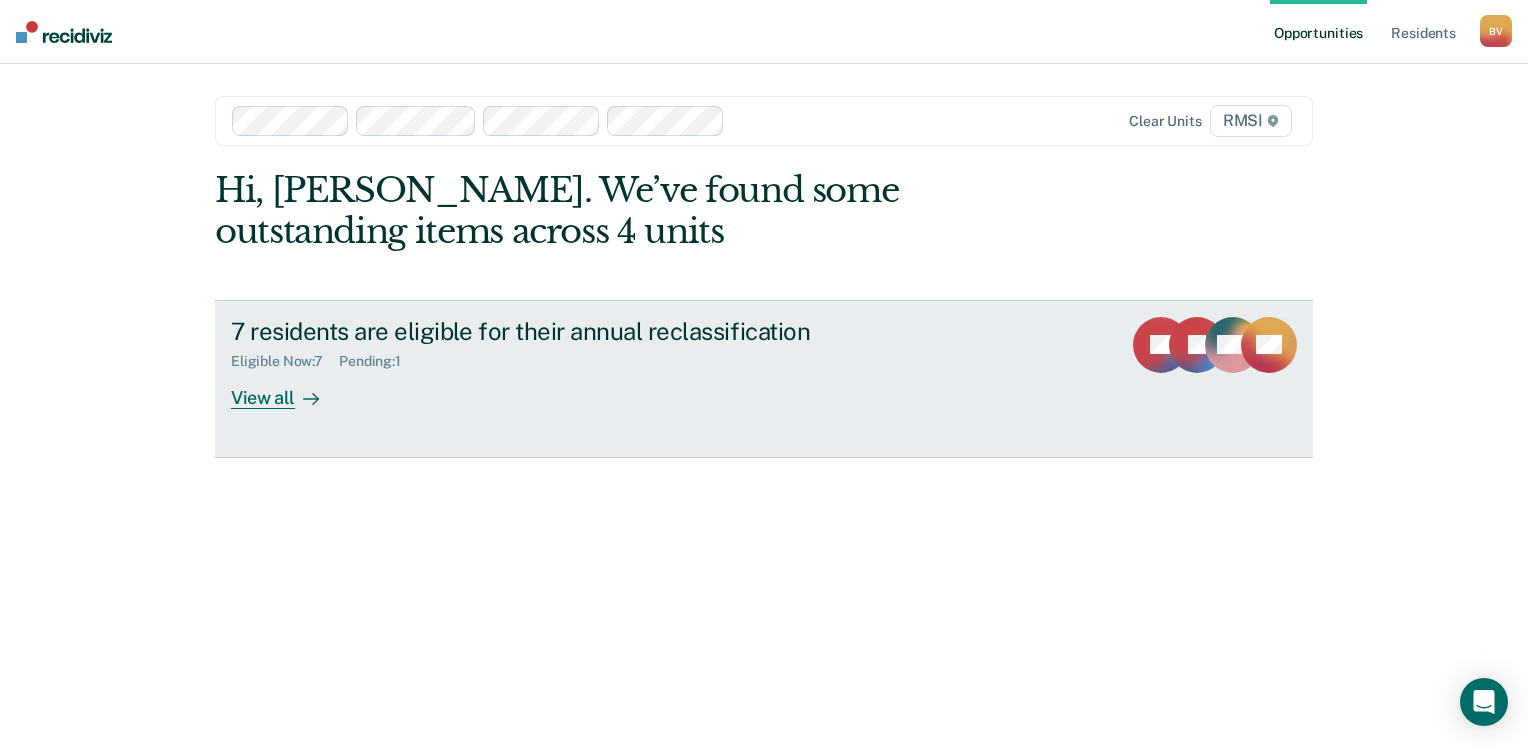 click on "View all" at bounding box center (287, 389) 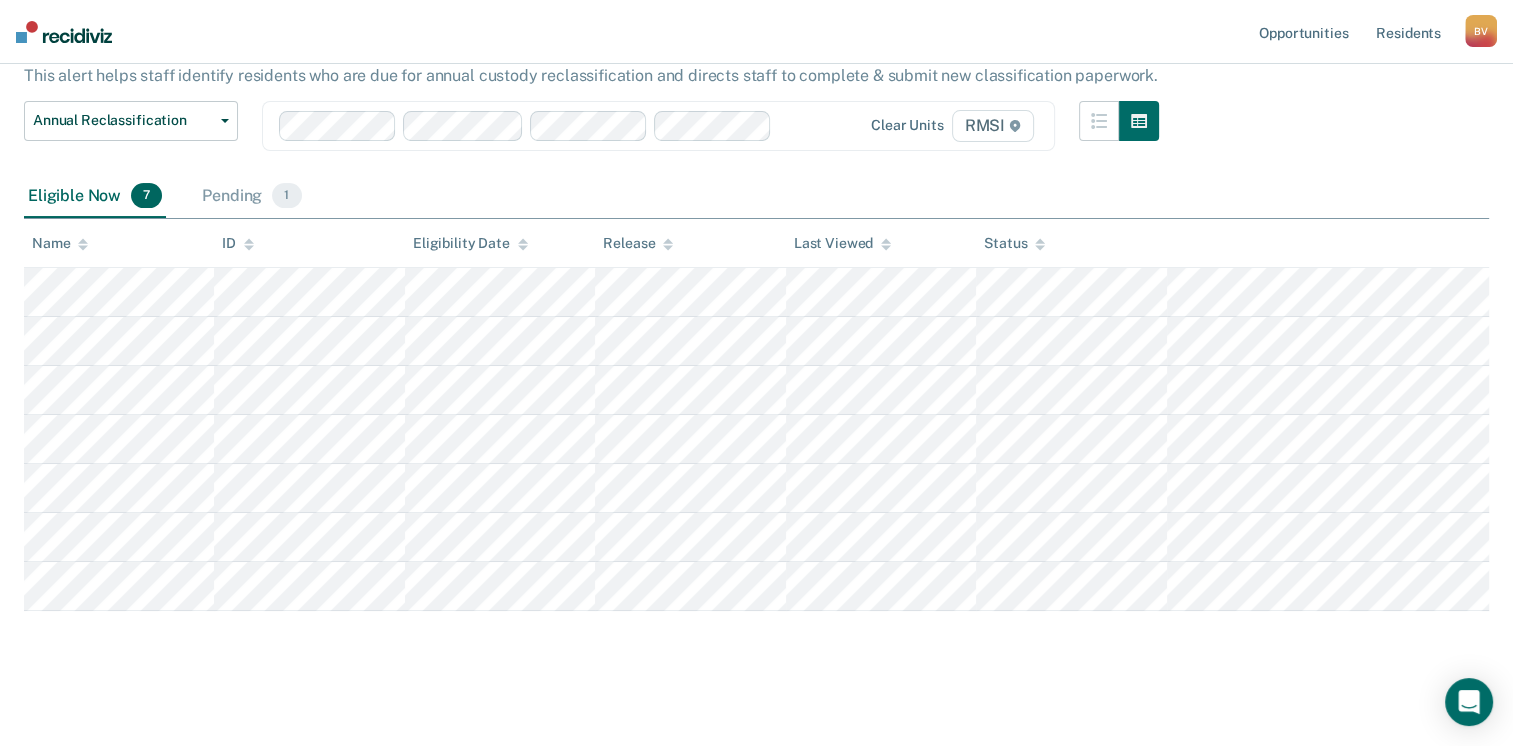 scroll, scrollTop: 136, scrollLeft: 0, axis: vertical 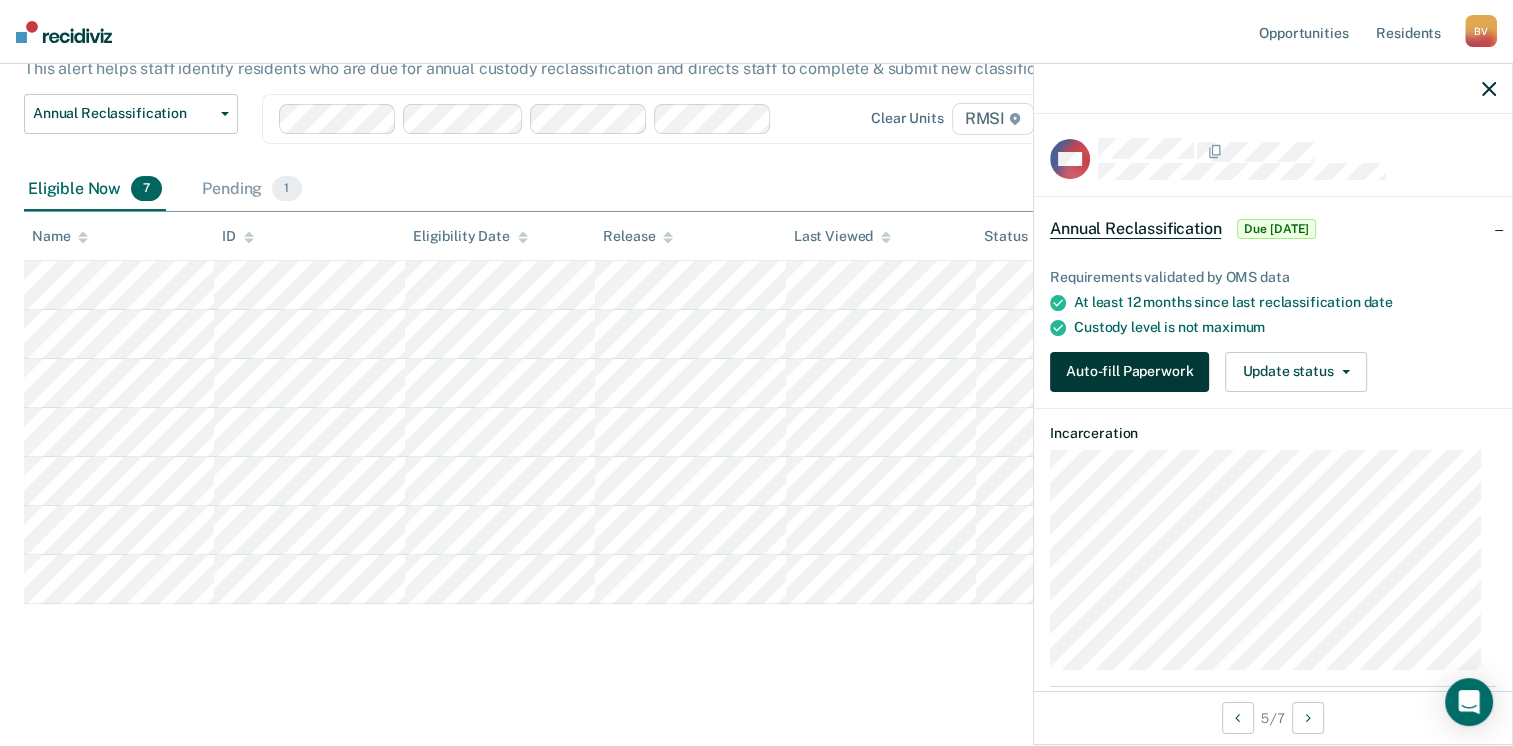 click on "Auto-fill Paperwork" at bounding box center [1129, 372] 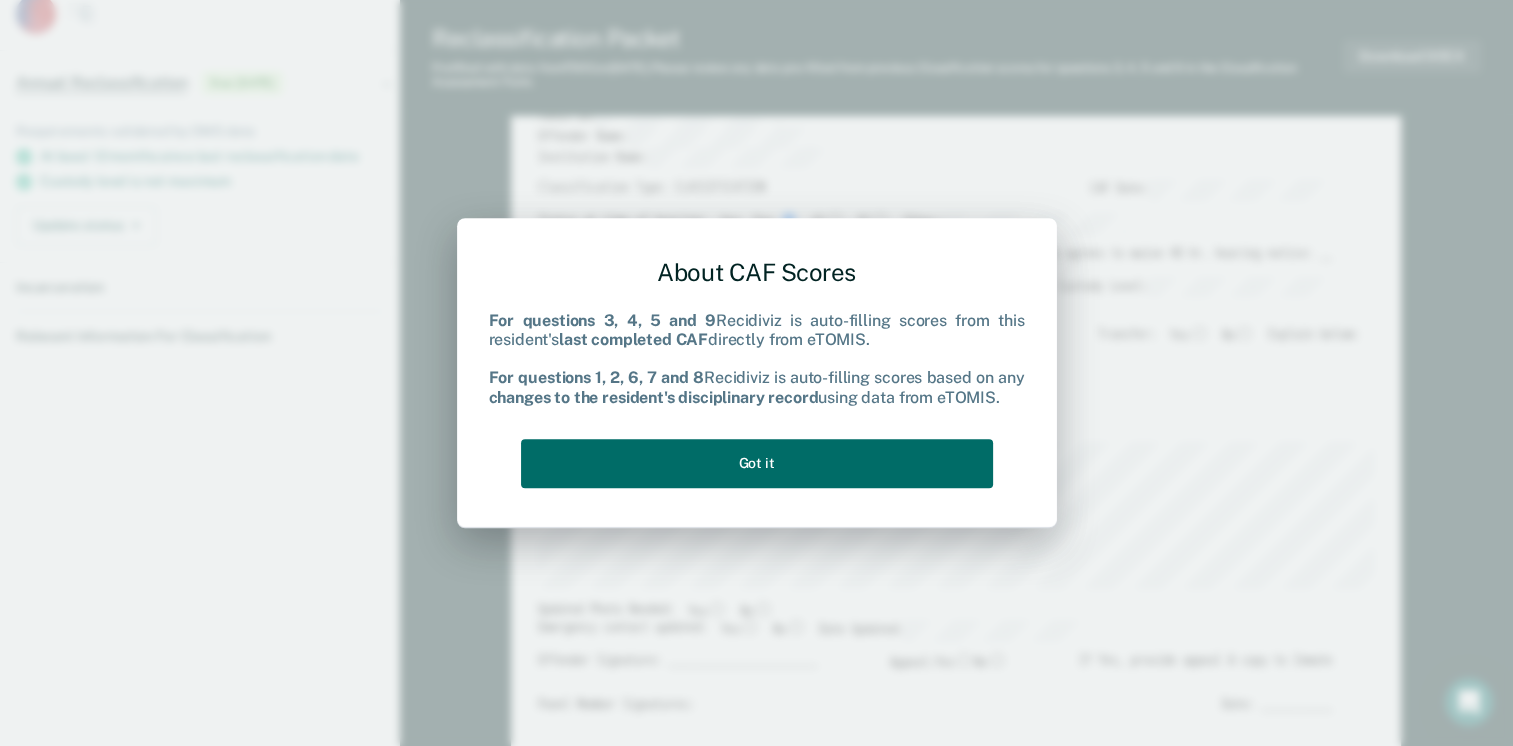 scroll, scrollTop: 0, scrollLeft: 0, axis: both 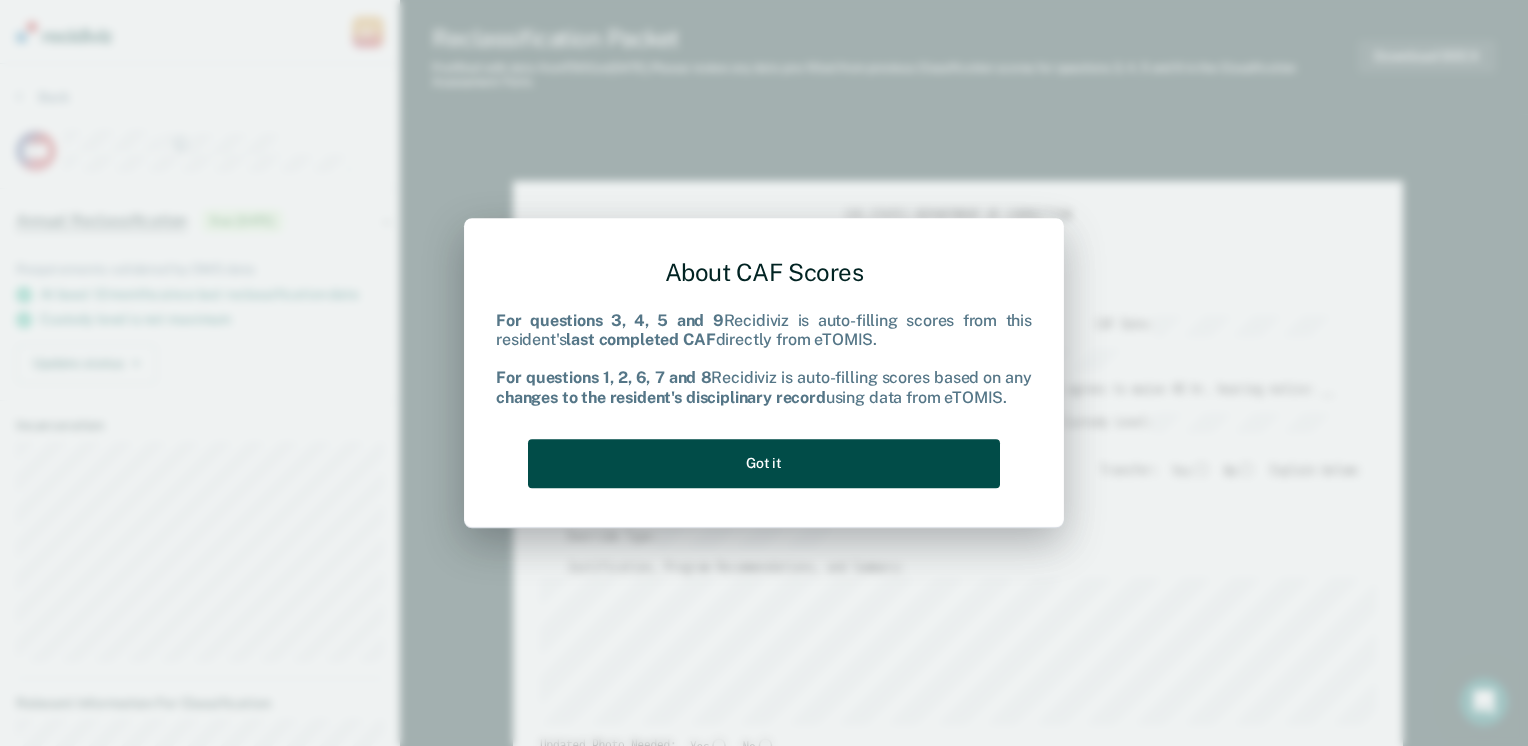 click on "Got it" at bounding box center (764, 463) 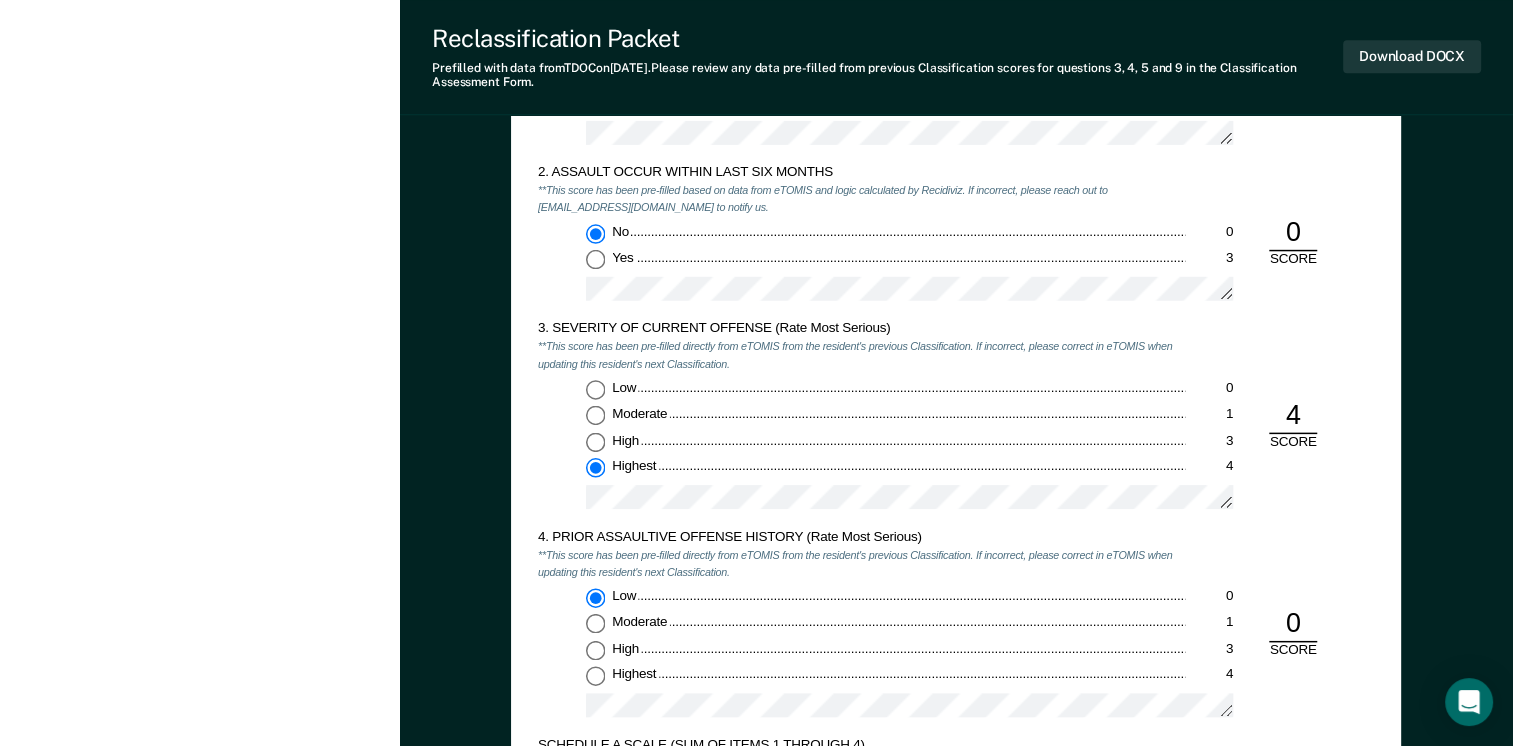 scroll, scrollTop: 1500, scrollLeft: 0, axis: vertical 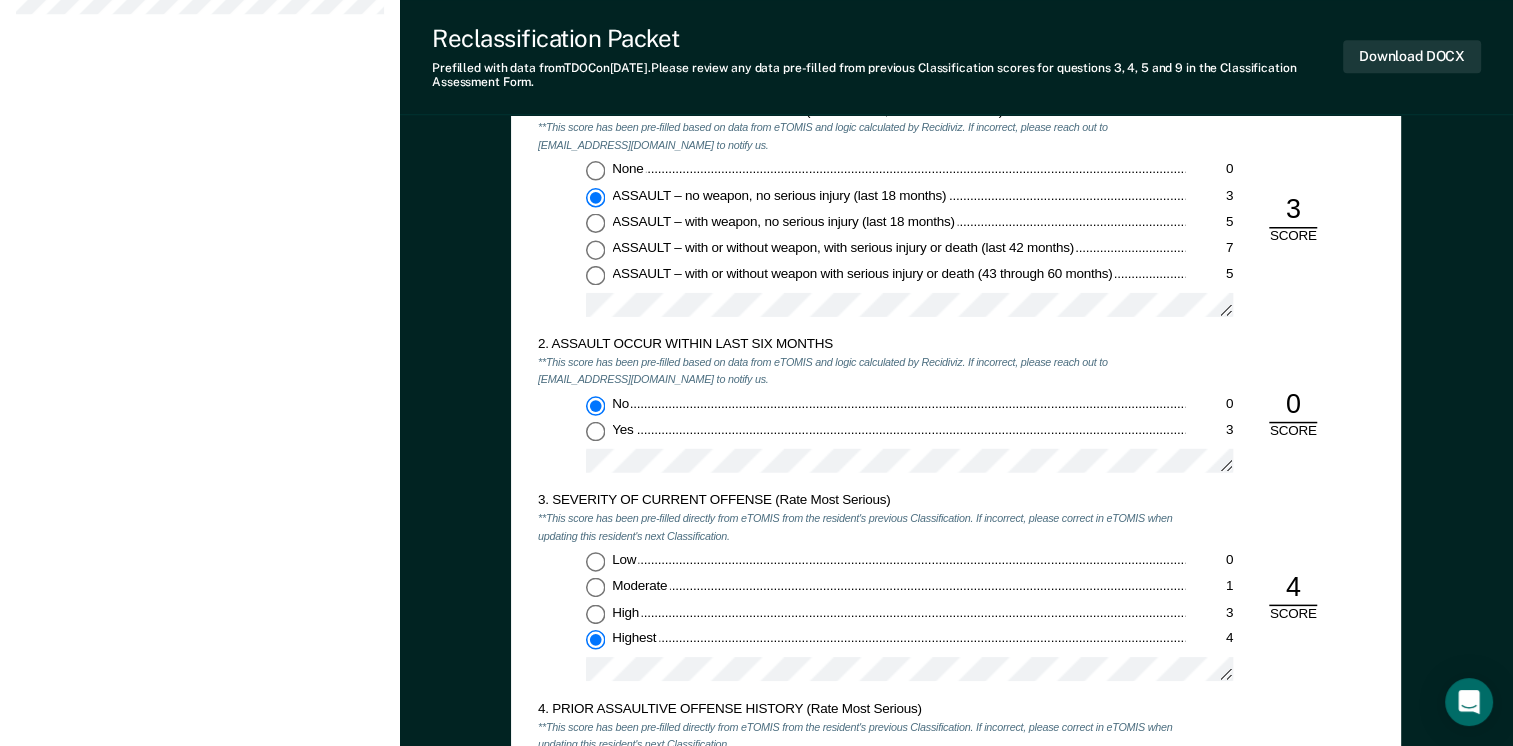 click on "[US_STATE] DEPARTMENT OF CORRECTION OFFENDER CLASSIFICATION SUMMARY TOMIS ID:  Offender Name:  Institution Name:  Classification Type: CLASSIFICATION CAF Date:  Status at time of hearing: Gen. Pop. AS PC Other:   Incompatibles: Yes No Inmate agrees to waive 48 hr. hearing notice: __ Scored CAF Range: CLOSE Current Custody Level:  Panel's Majority Recommendation: Facility Assignment: Transfer: Yes No Explain below: Custody Level:  Override Type:  Justification, Program Recommendations, and Summary: Updated Photo Needed: Yes No Emergency contact updated: Yes No Date Updated:  Offender Signature: _______________________ Appeal: Yes No If Yes, provide appeal & copy to Inmate Panel Member Signatures: Date: ___________ Chairperson Treatment Member Security Member If panel member disagrees with majority recommend, state specific reasons: Approving Authority: Signature Date Approve ___ Deny ___ If denied, reasons include: [US_STATE] DEPARTMENT OF CORRECTION  CLASSIFICATION CUSTODY ASSESSMENT  INSTITUTION:   Name: Date:" at bounding box center (956, 1154) 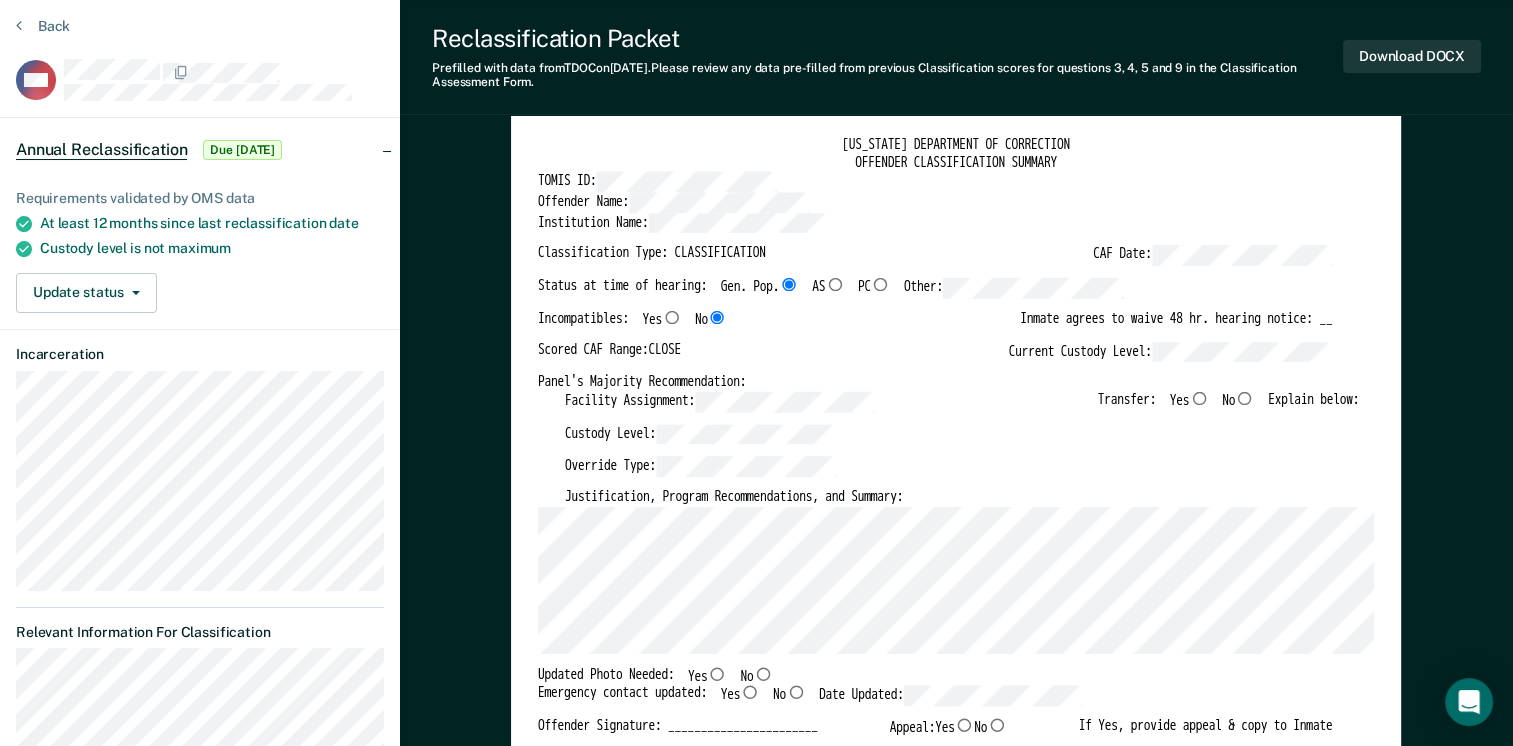 scroll, scrollTop: 0, scrollLeft: 0, axis: both 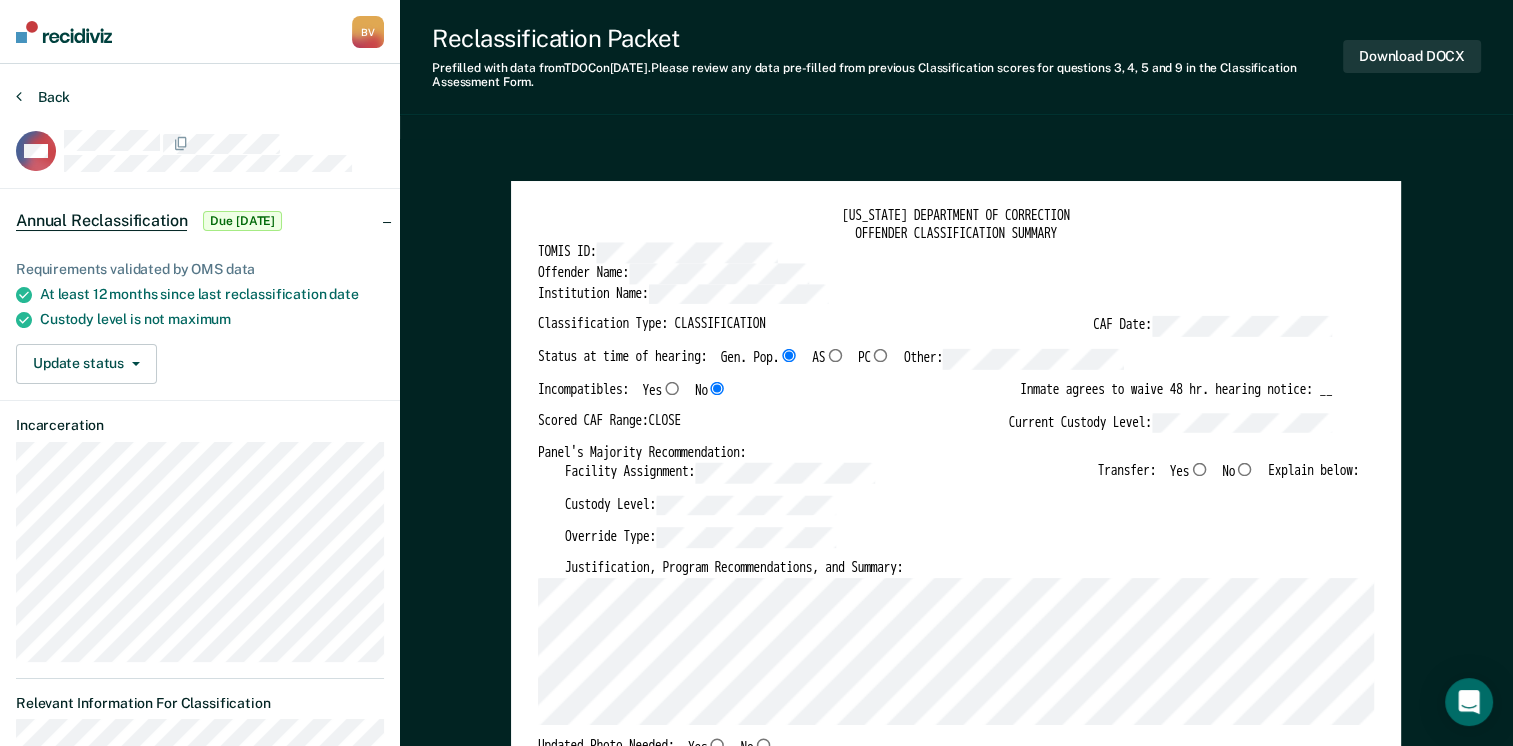 click at bounding box center [19, 96] 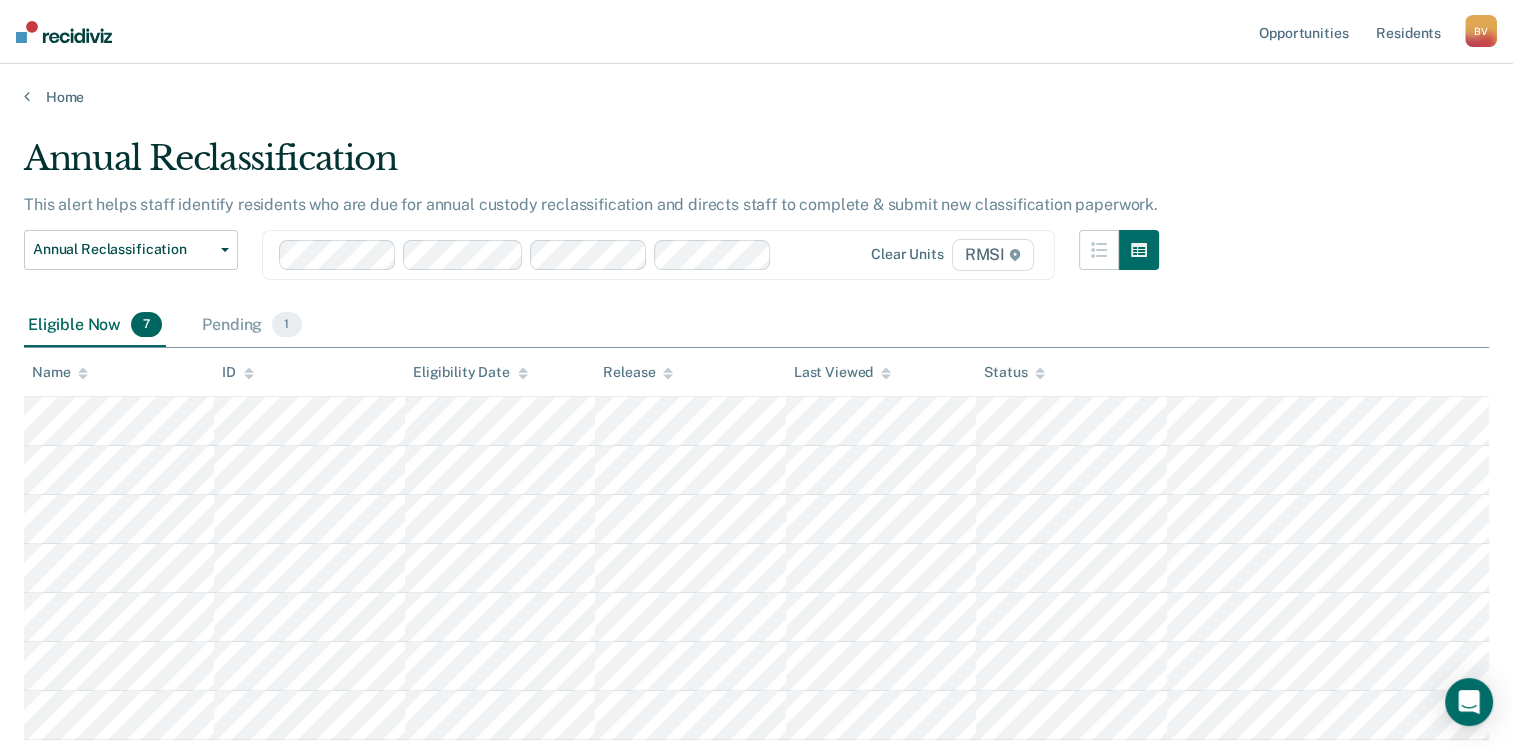 scroll, scrollTop: 136, scrollLeft: 0, axis: vertical 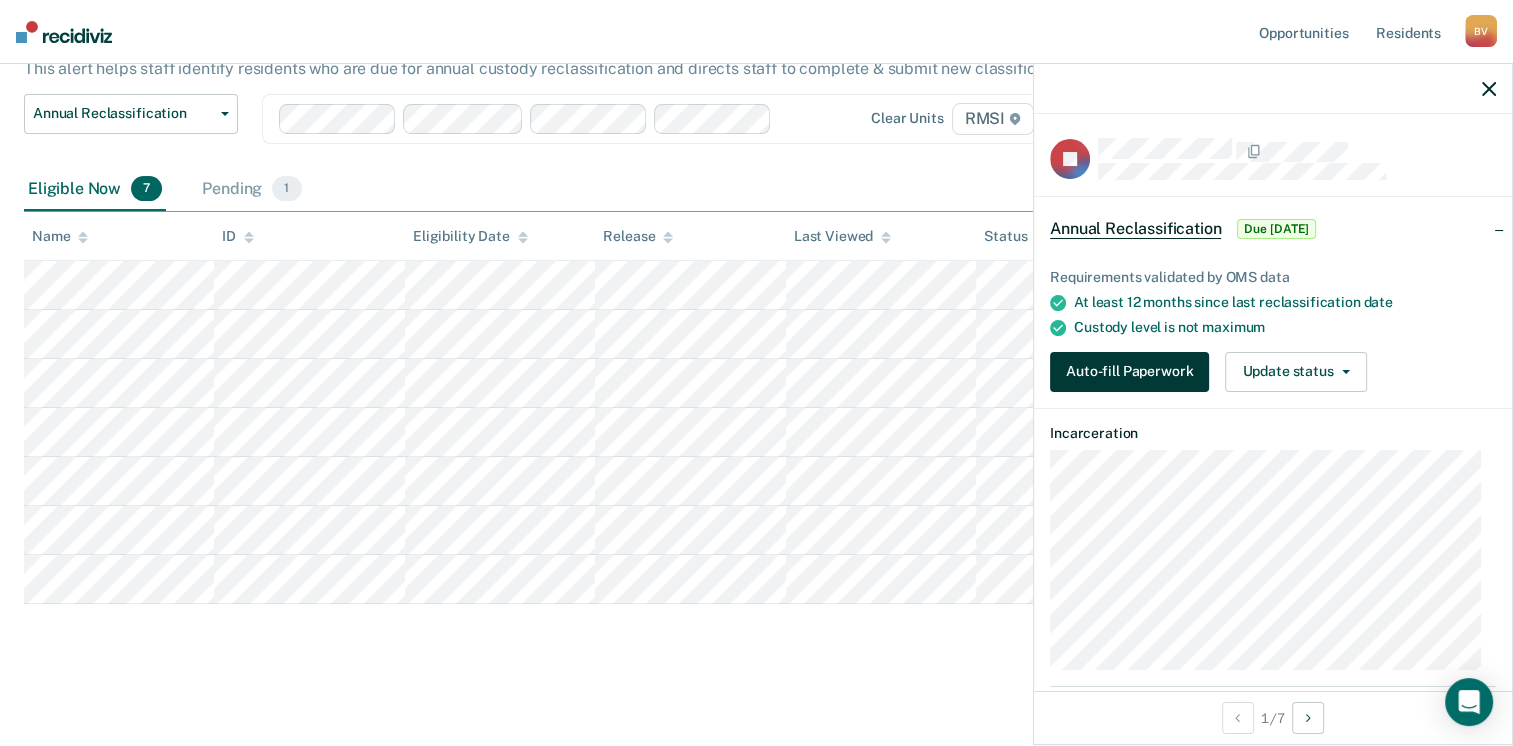 click on "Auto-fill Paperwork" at bounding box center [1129, 372] 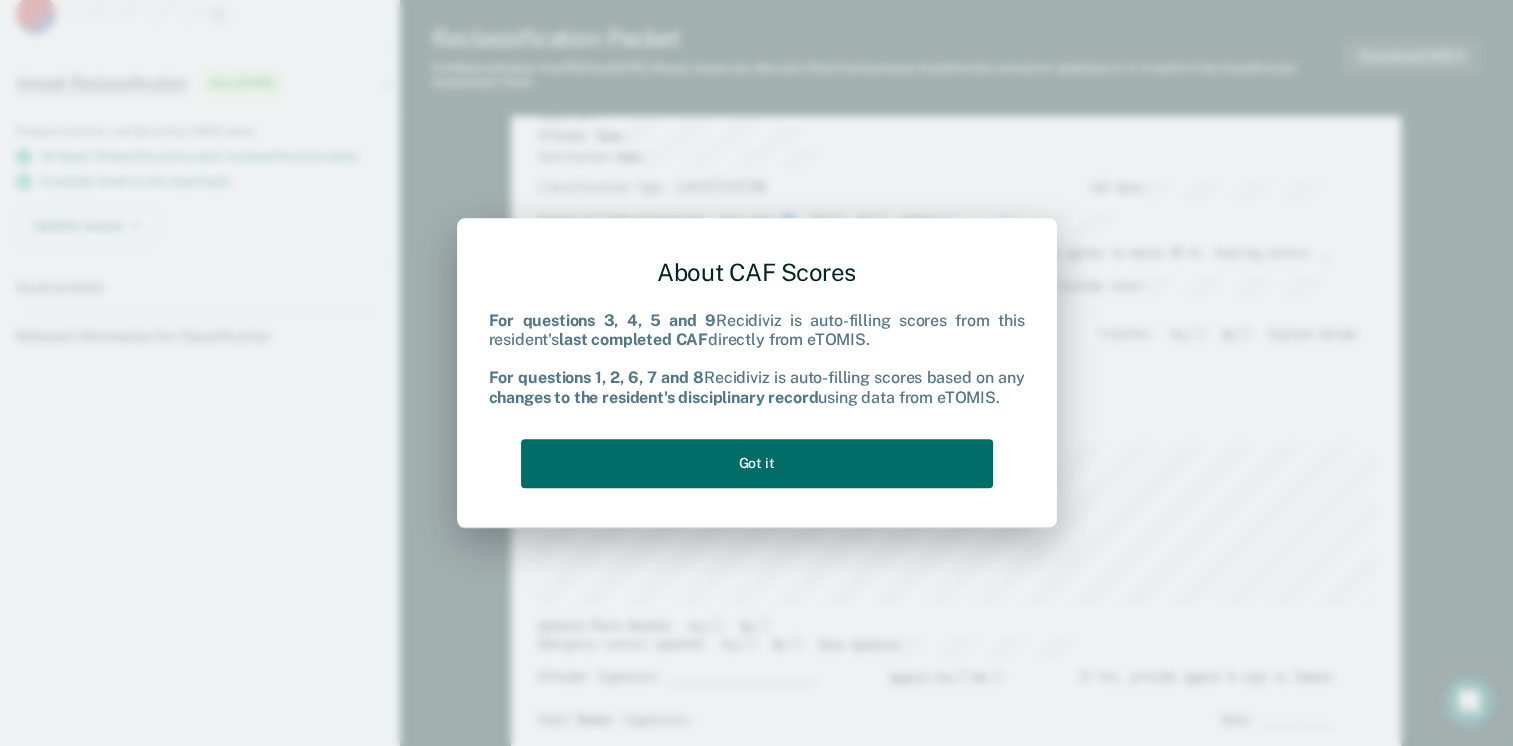 scroll, scrollTop: 0, scrollLeft: 0, axis: both 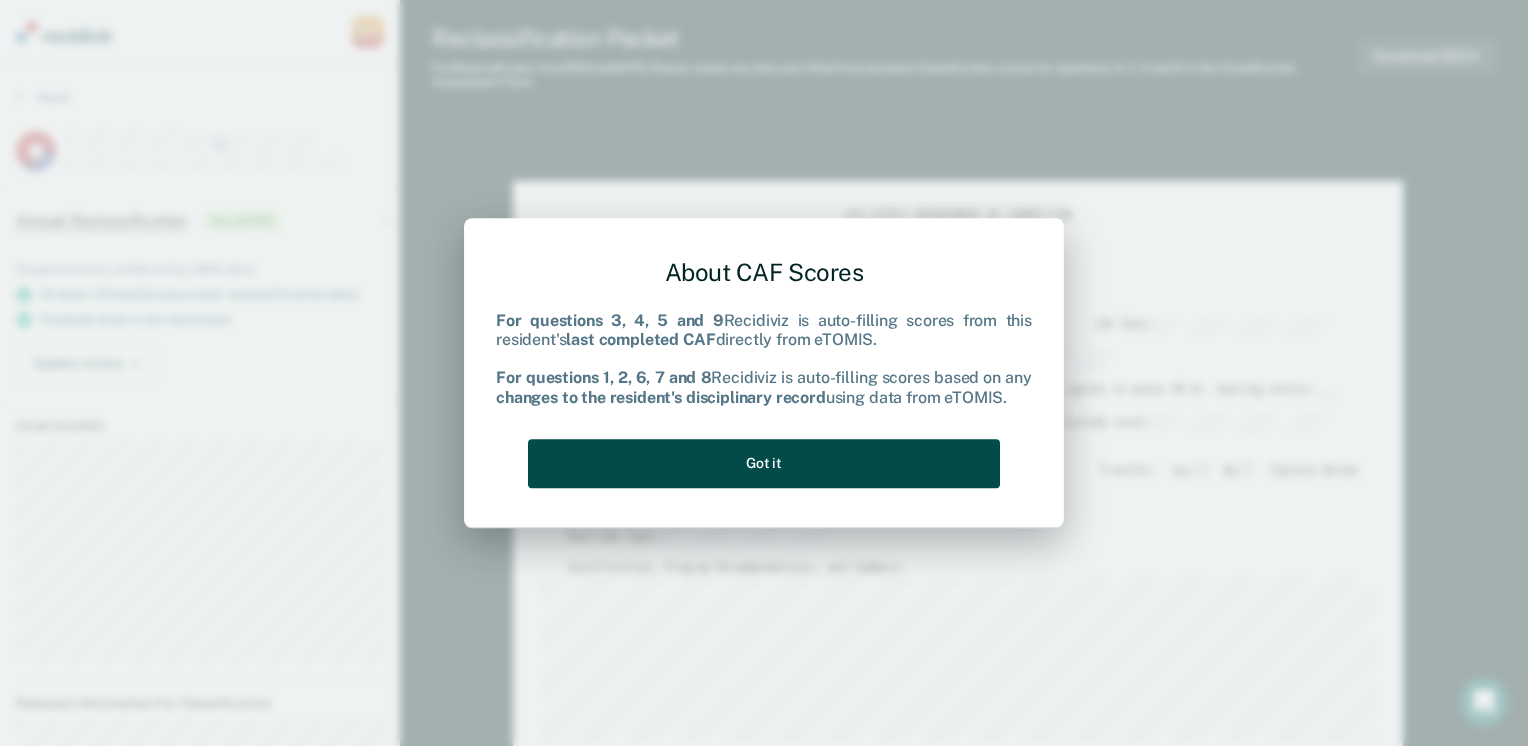 click on "Got it" at bounding box center [764, 463] 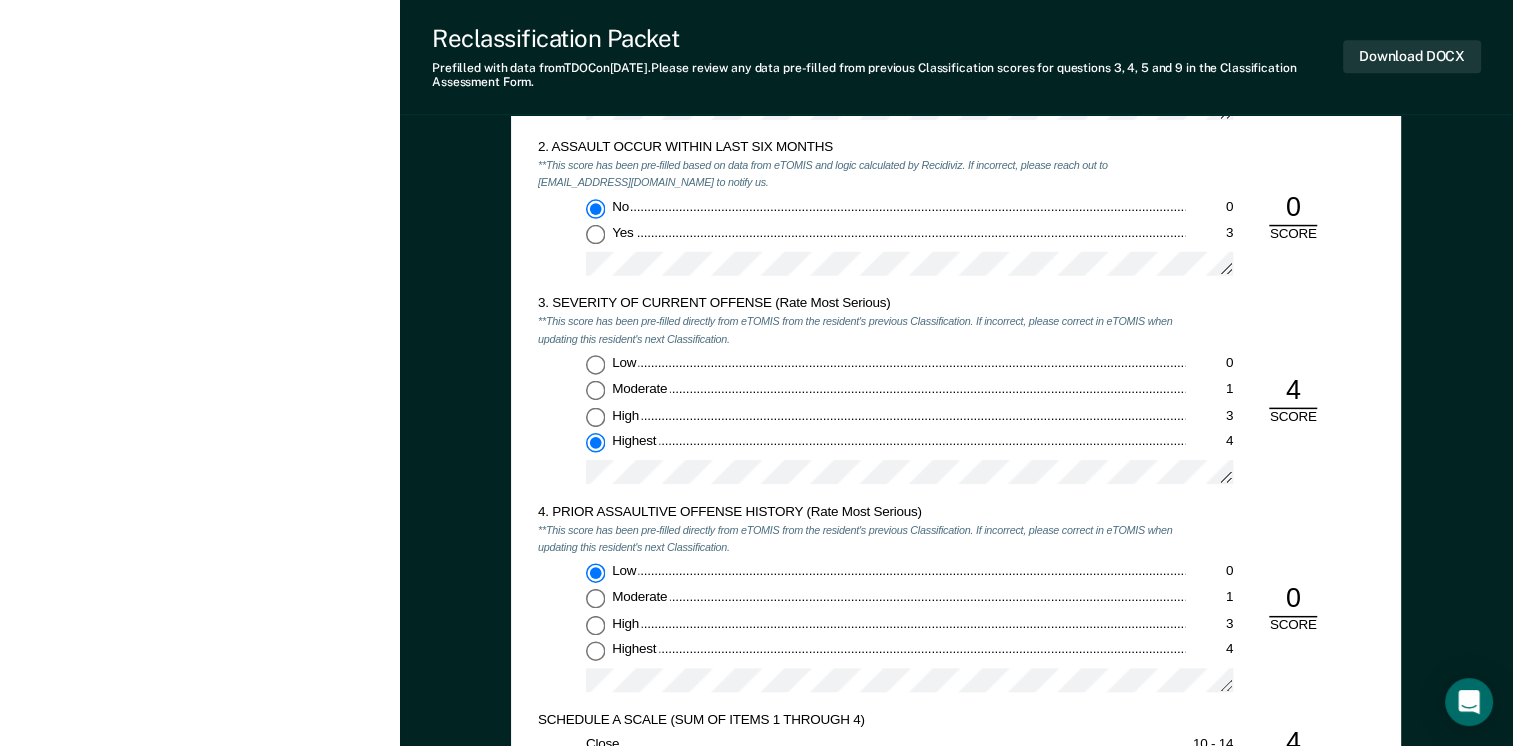 scroll, scrollTop: 1700, scrollLeft: 0, axis: vertical 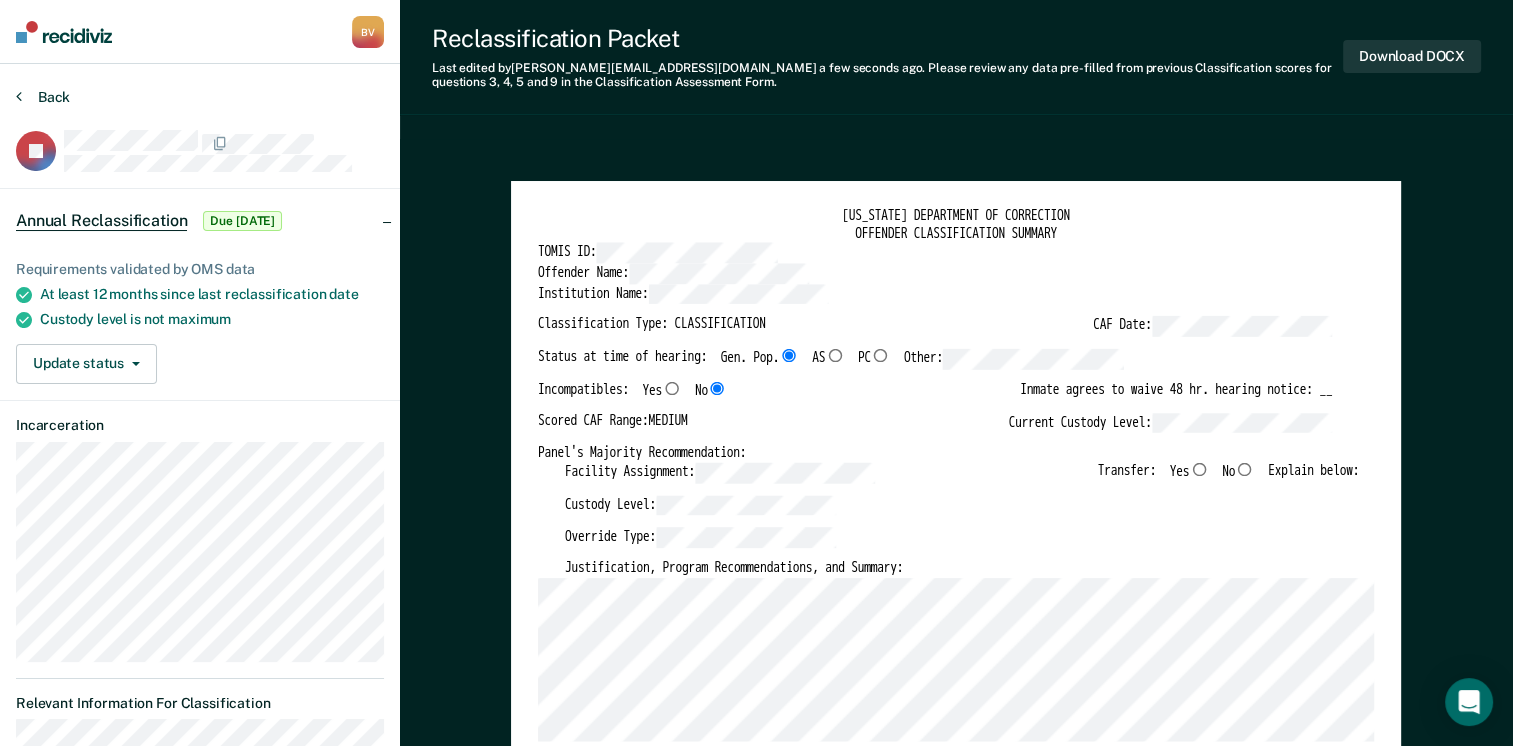 click at bounding box center [19, 96] 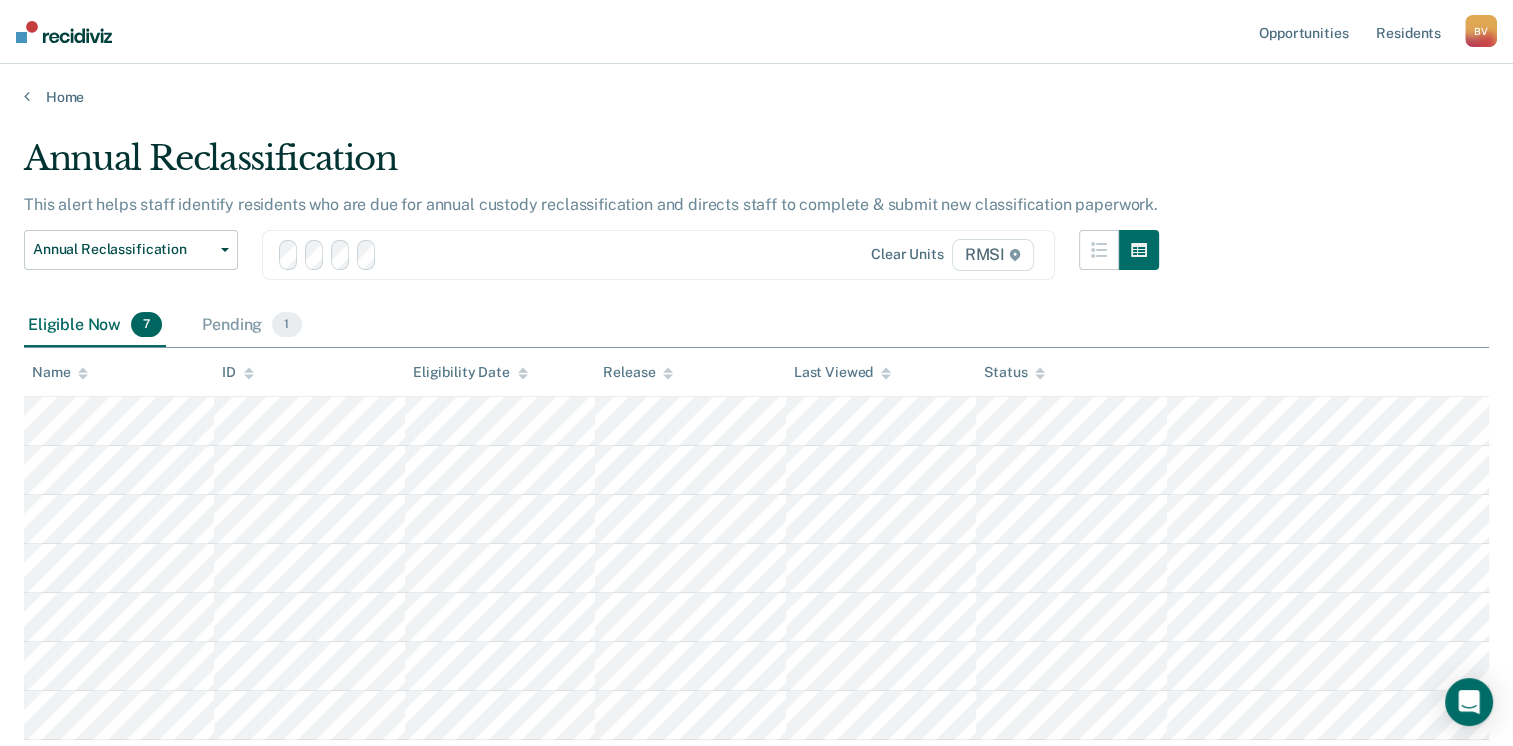 scroll, scrollTop: 136, scrollLeft: 0, axis: vertical 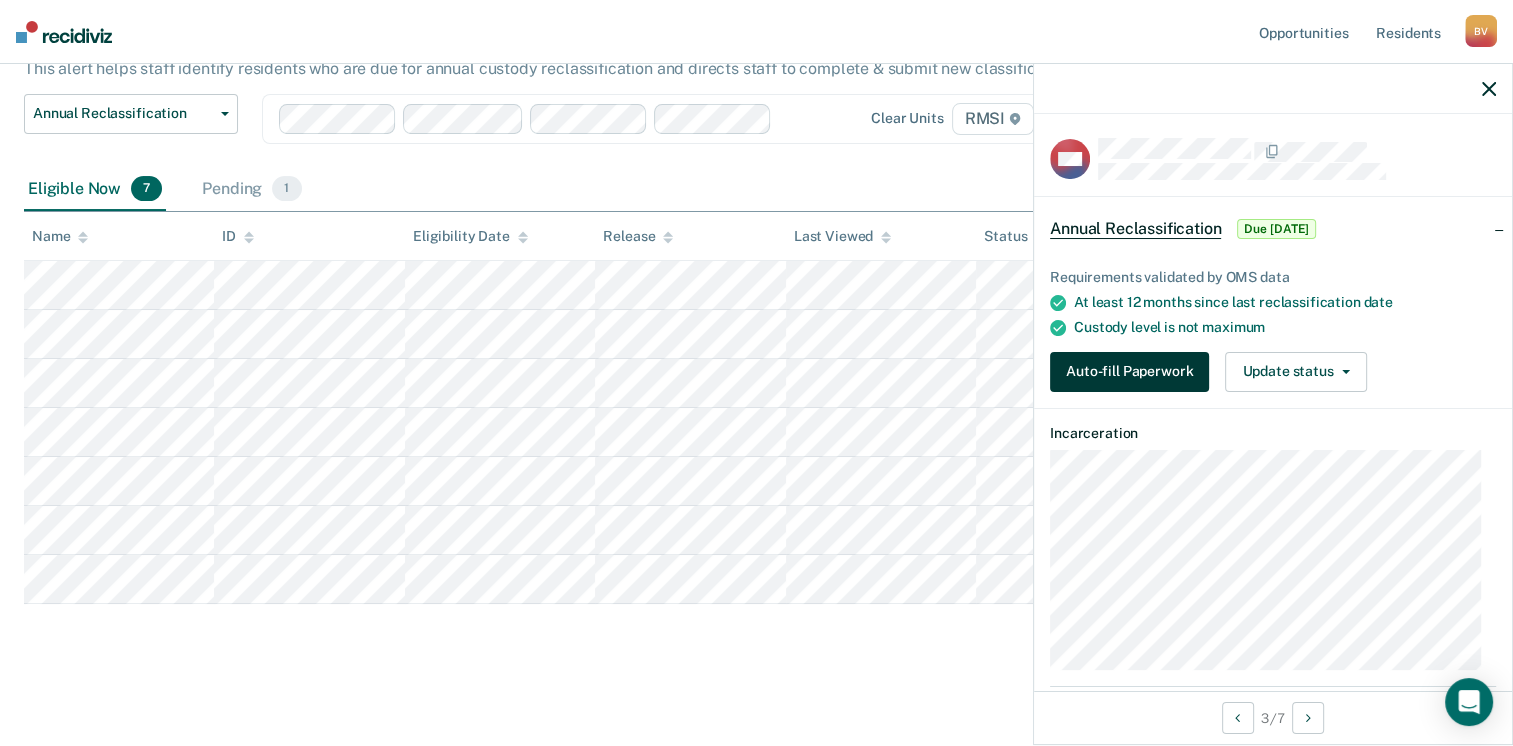 click on "Auto-fill Paperwork" at bounding box center (1129, 372) 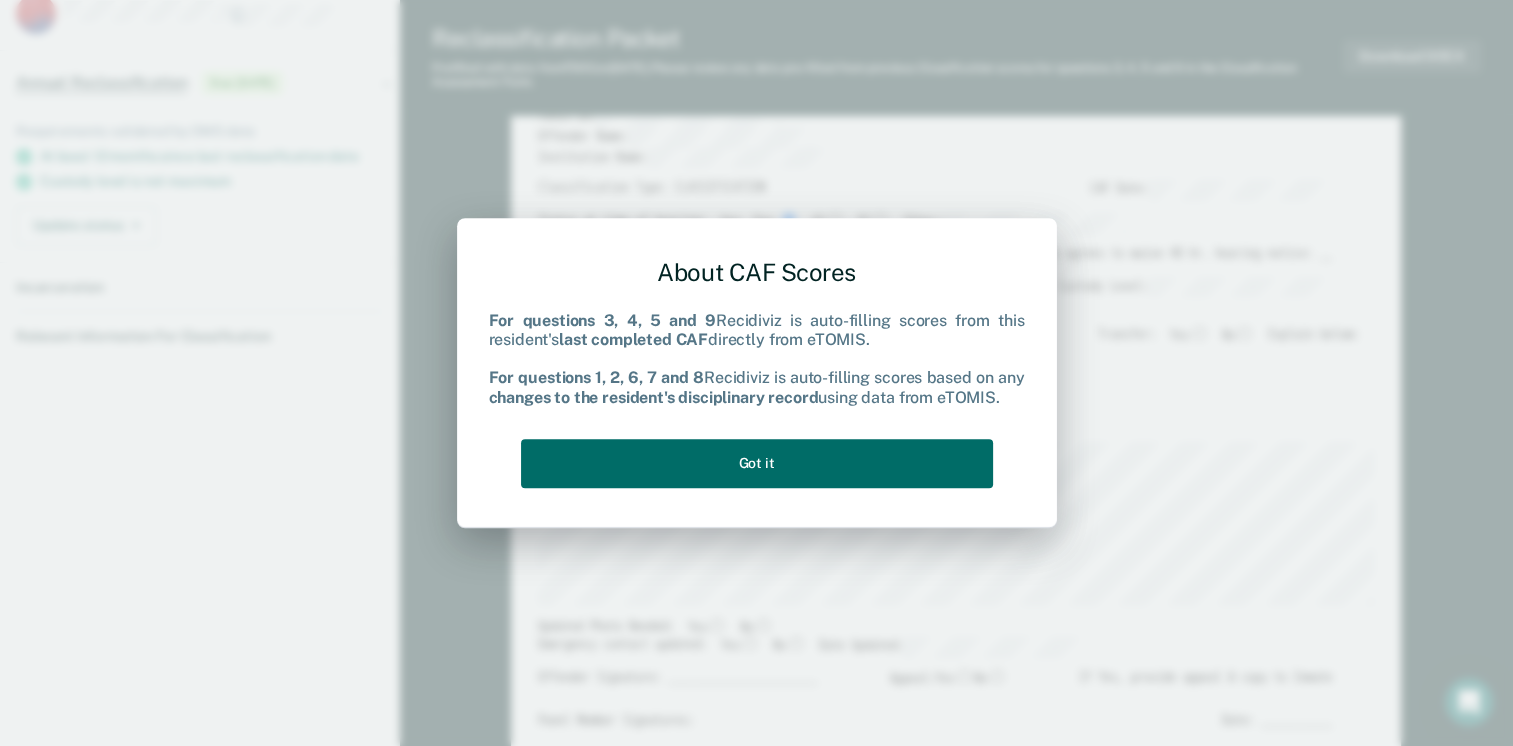 scroll, scrollTop: 0, scrollLeft: 0, axis: both 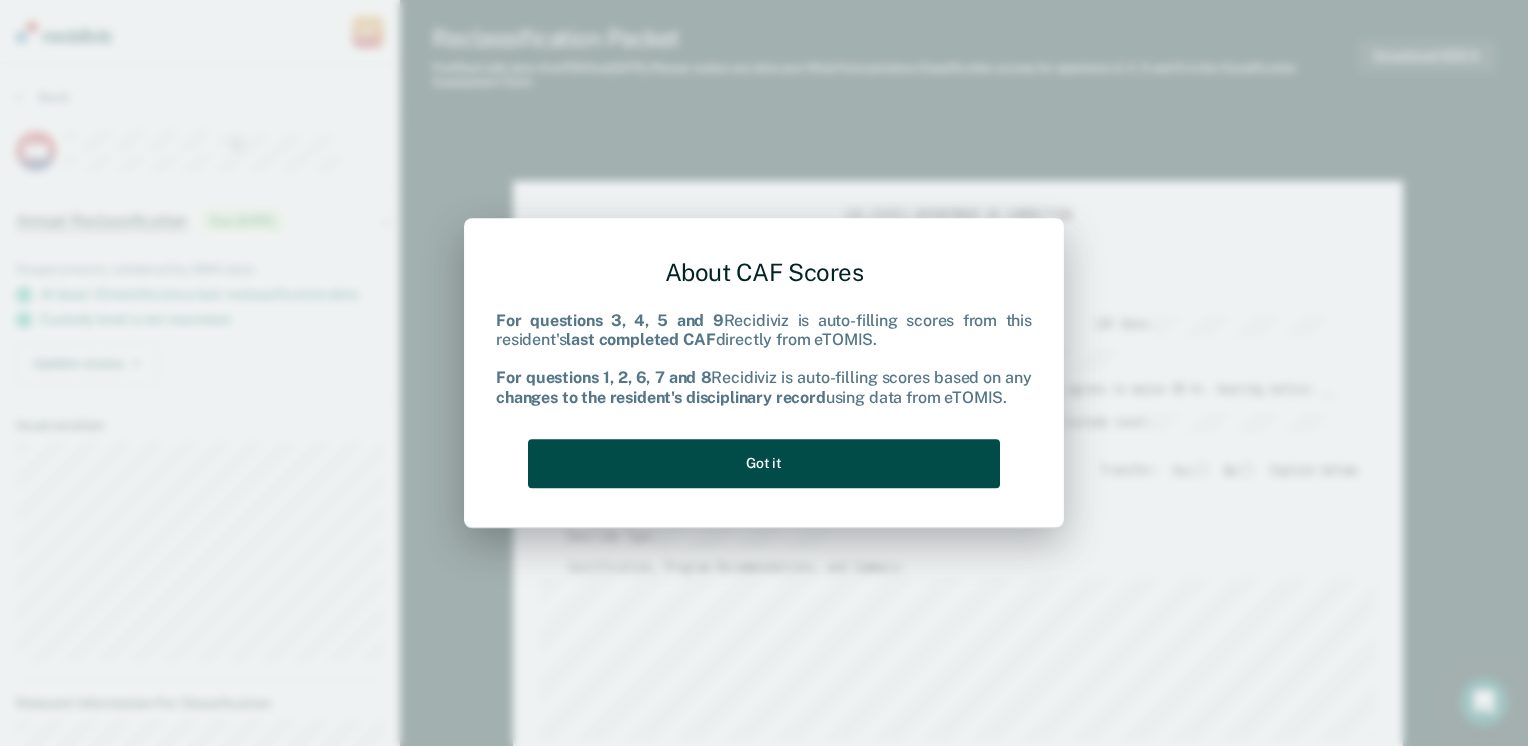 click on "Got it" at bounding box center (764, 463) 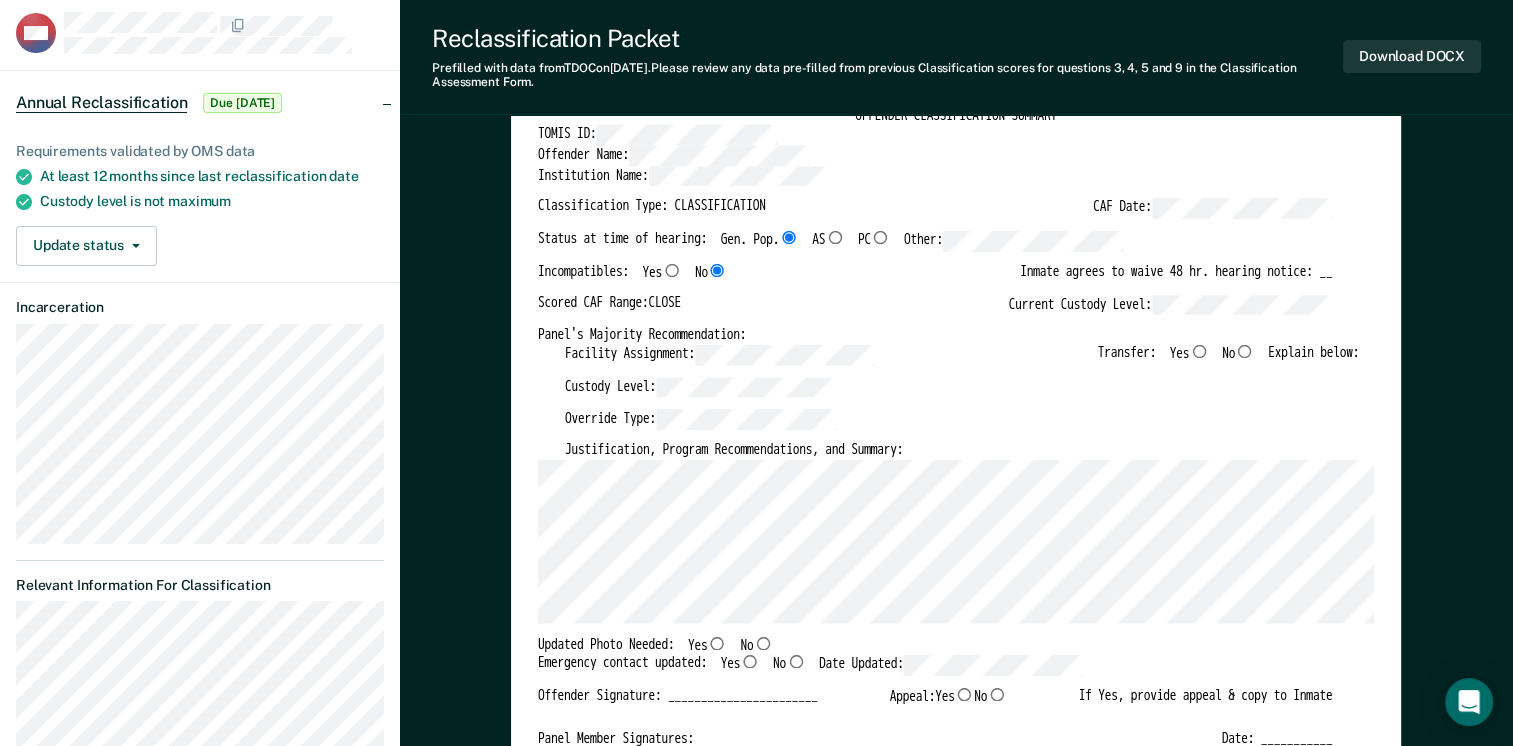scroll, scrollTop: 200, scrollLeft: 0, axis: vertical 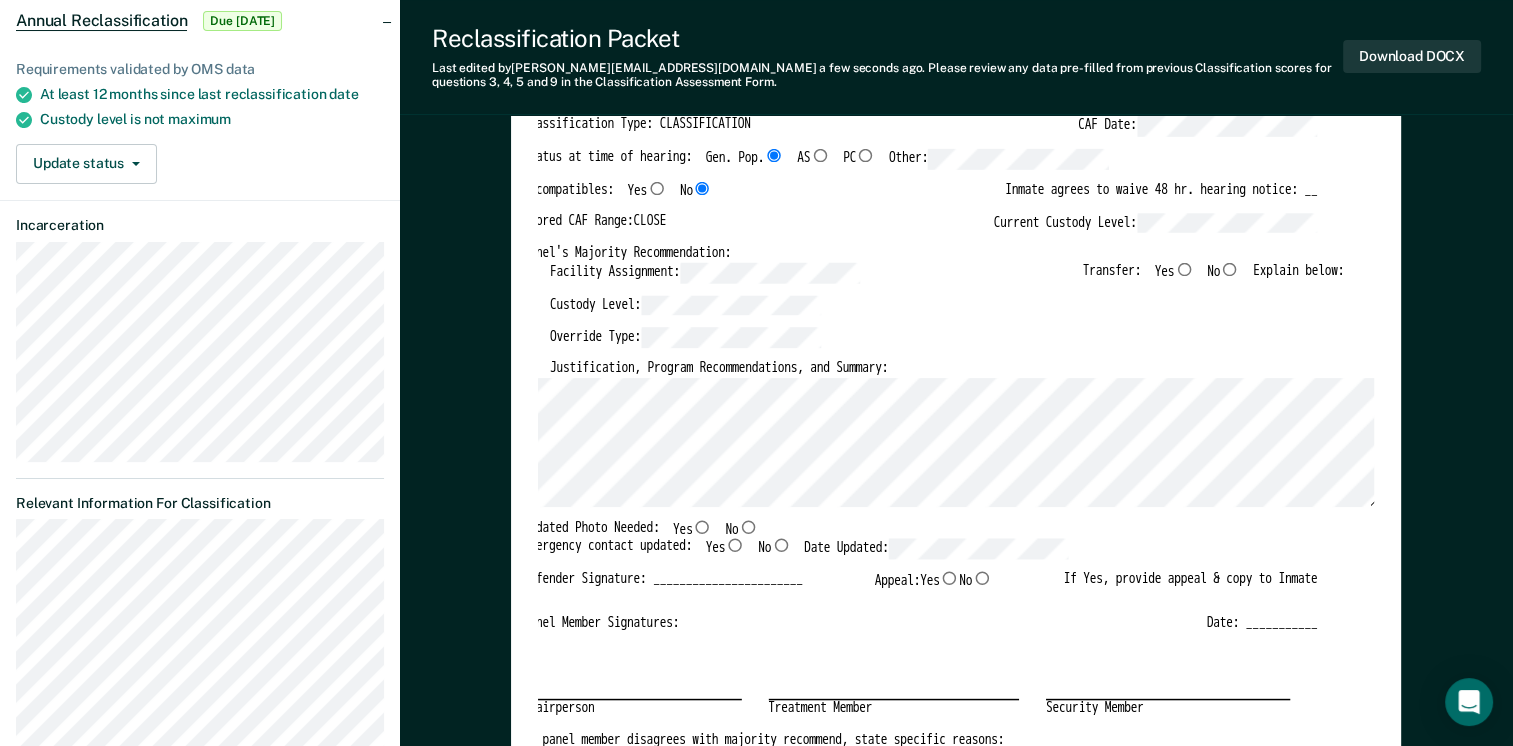 click on "No" at bounding box center (748, 525) 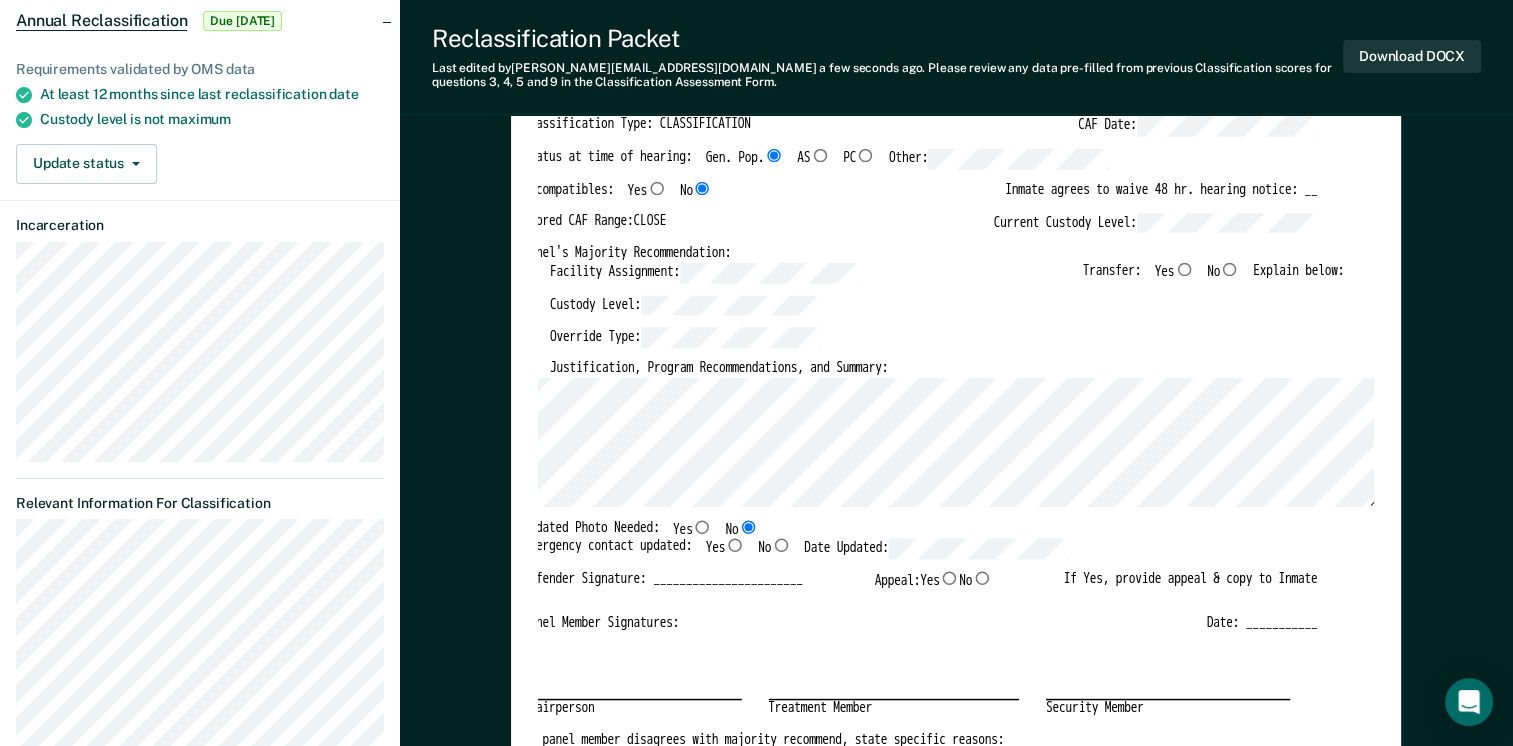 type on "x" 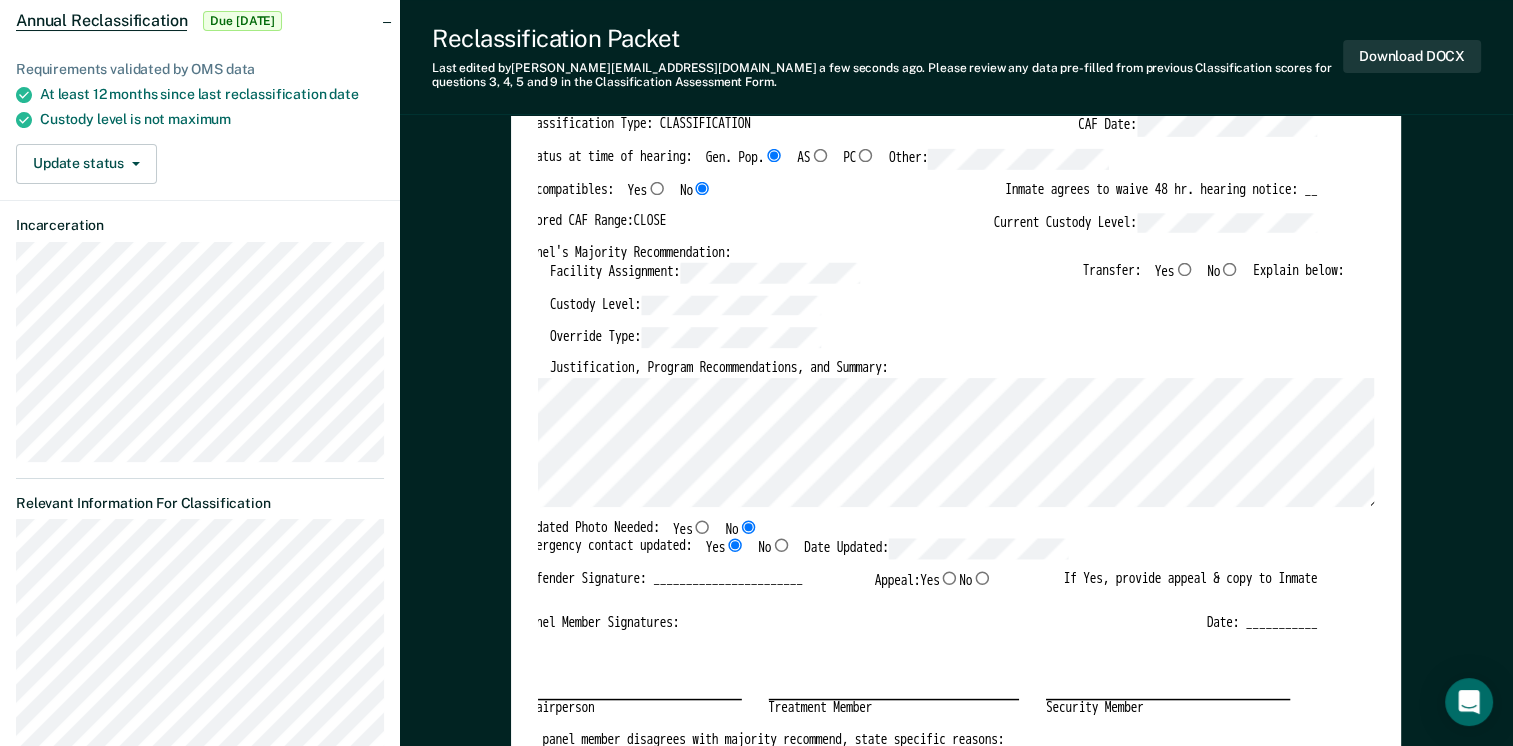 type on "x" 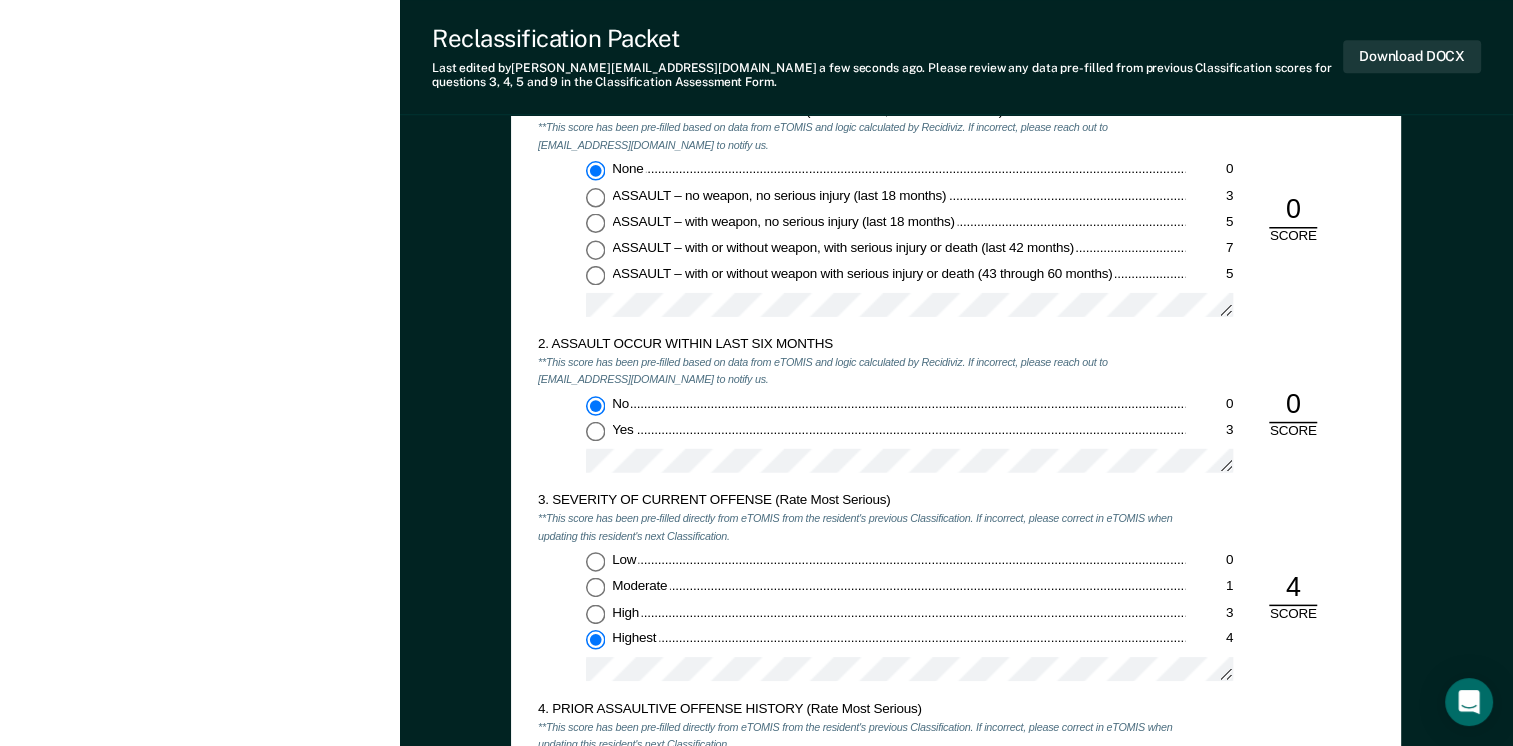 scroll, scrollTop: 1600, scrollLeft: 0, axis: vertical 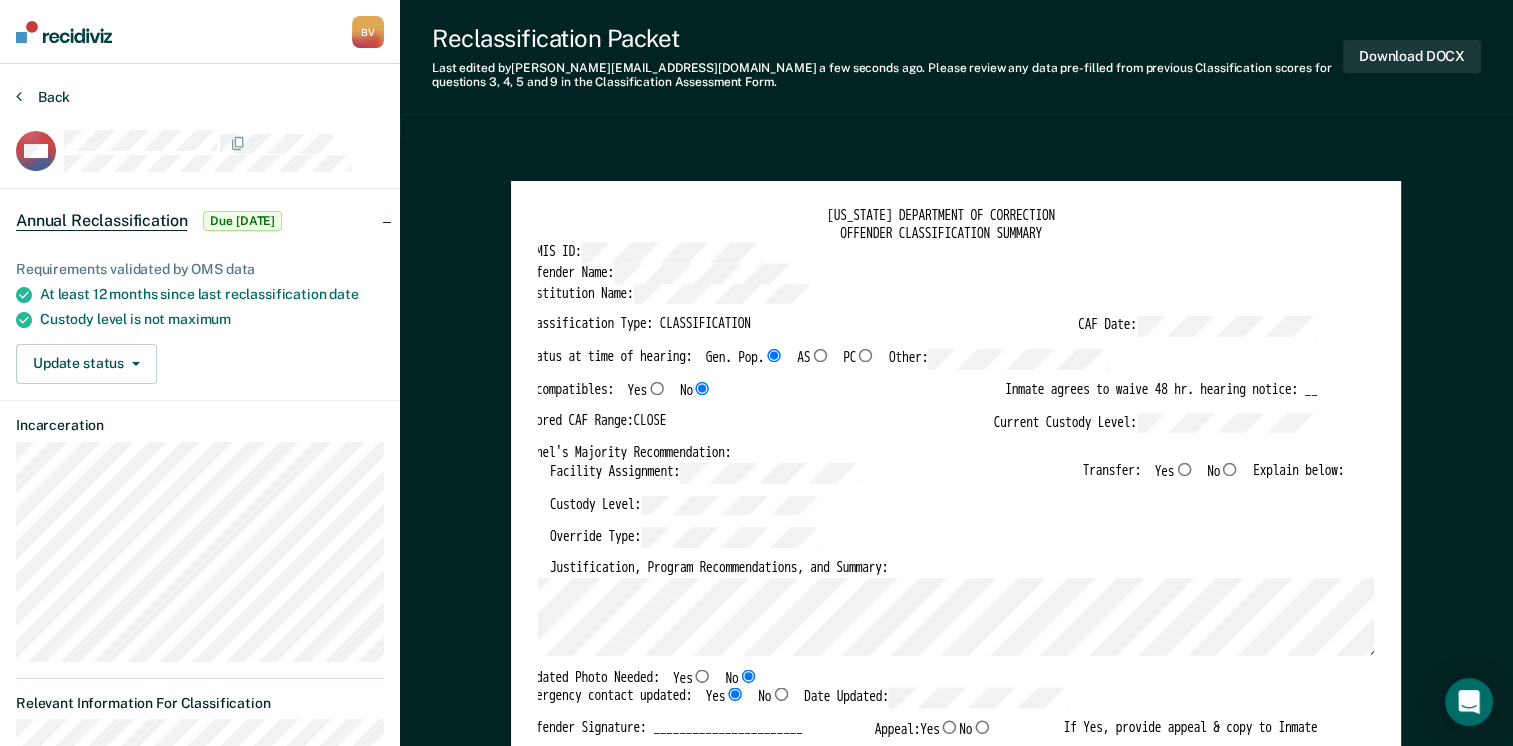 click at bounding box center [19, 96] 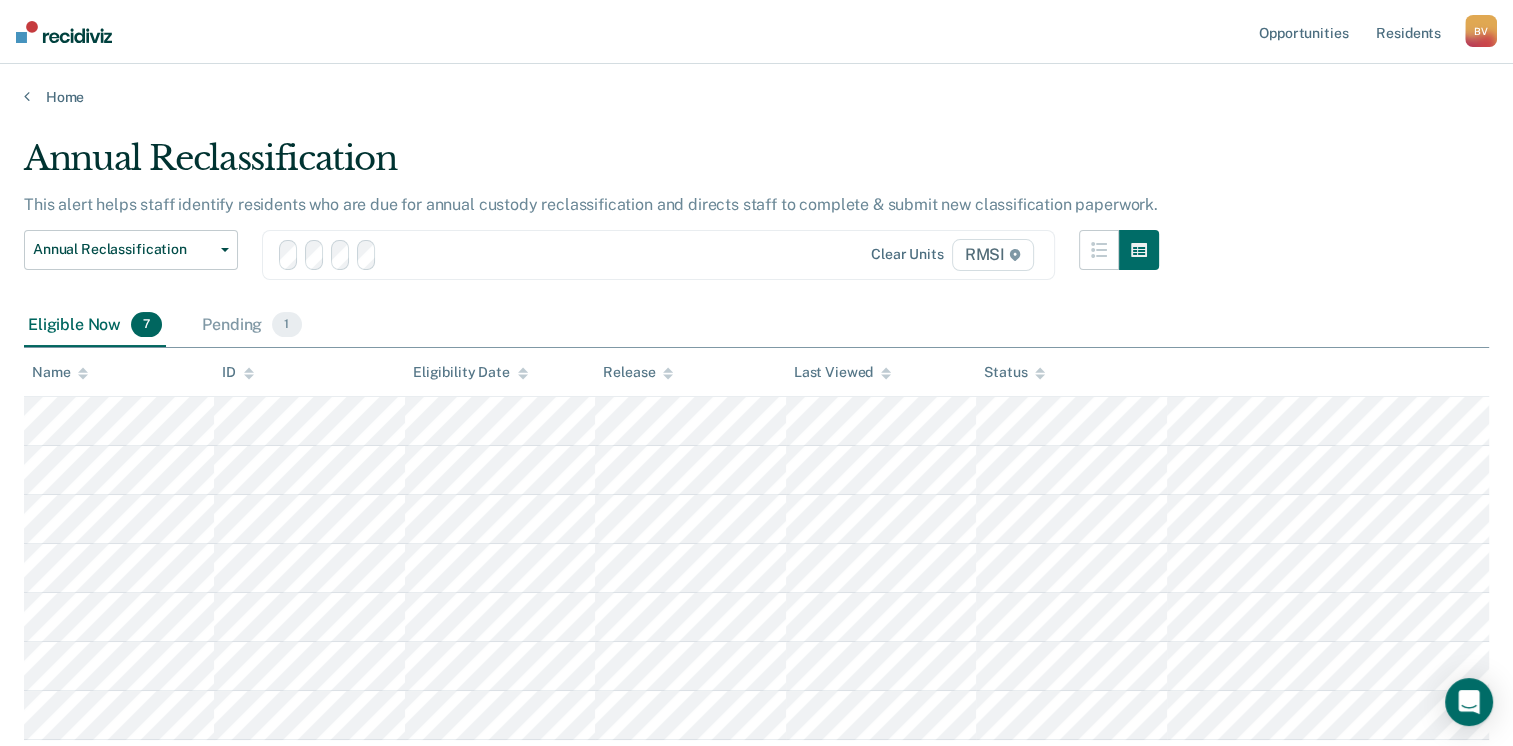 scroll, scrollTop: 136, scrollLeft: 0, axis: vertical 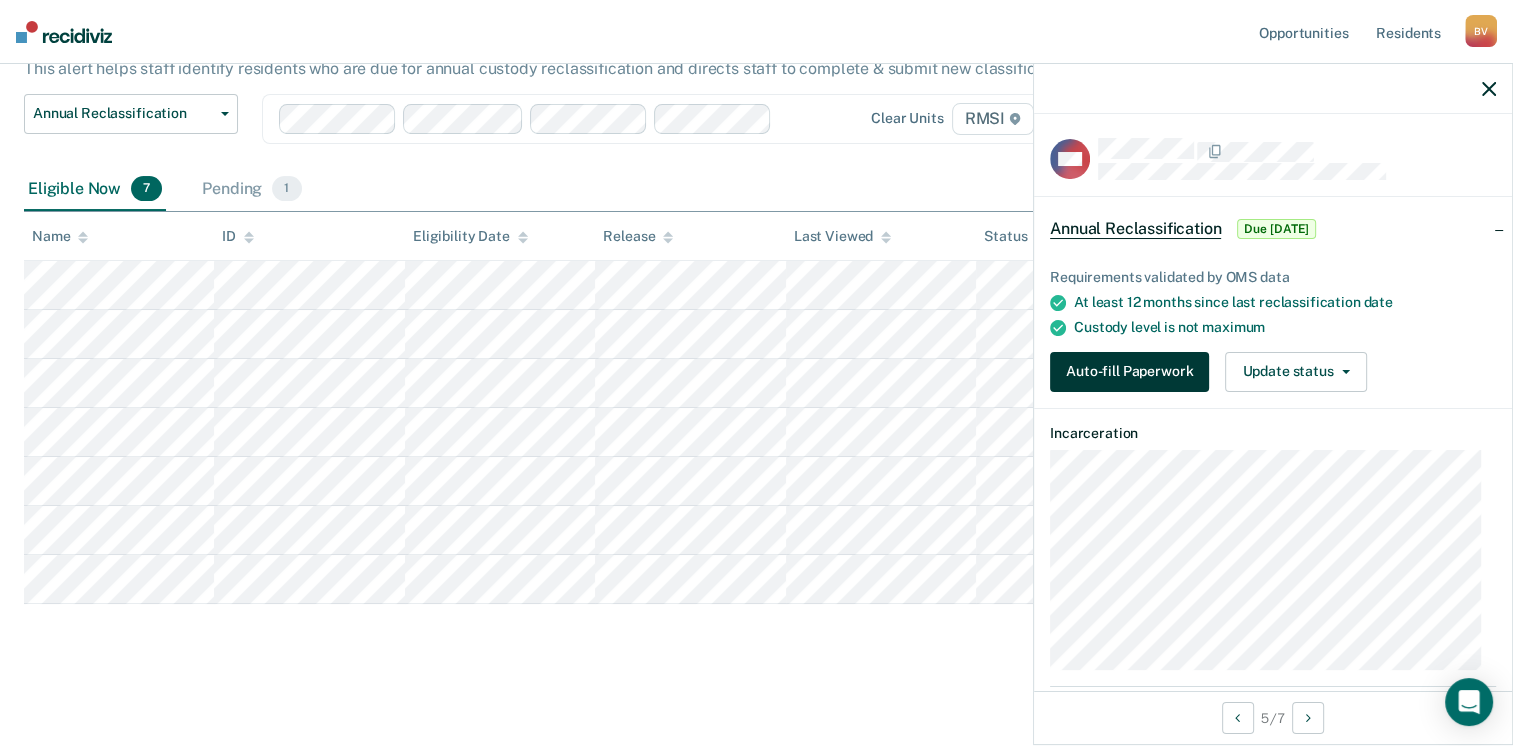 click on "Auto-fill Paperwork" at bounding box center [1129, 372] 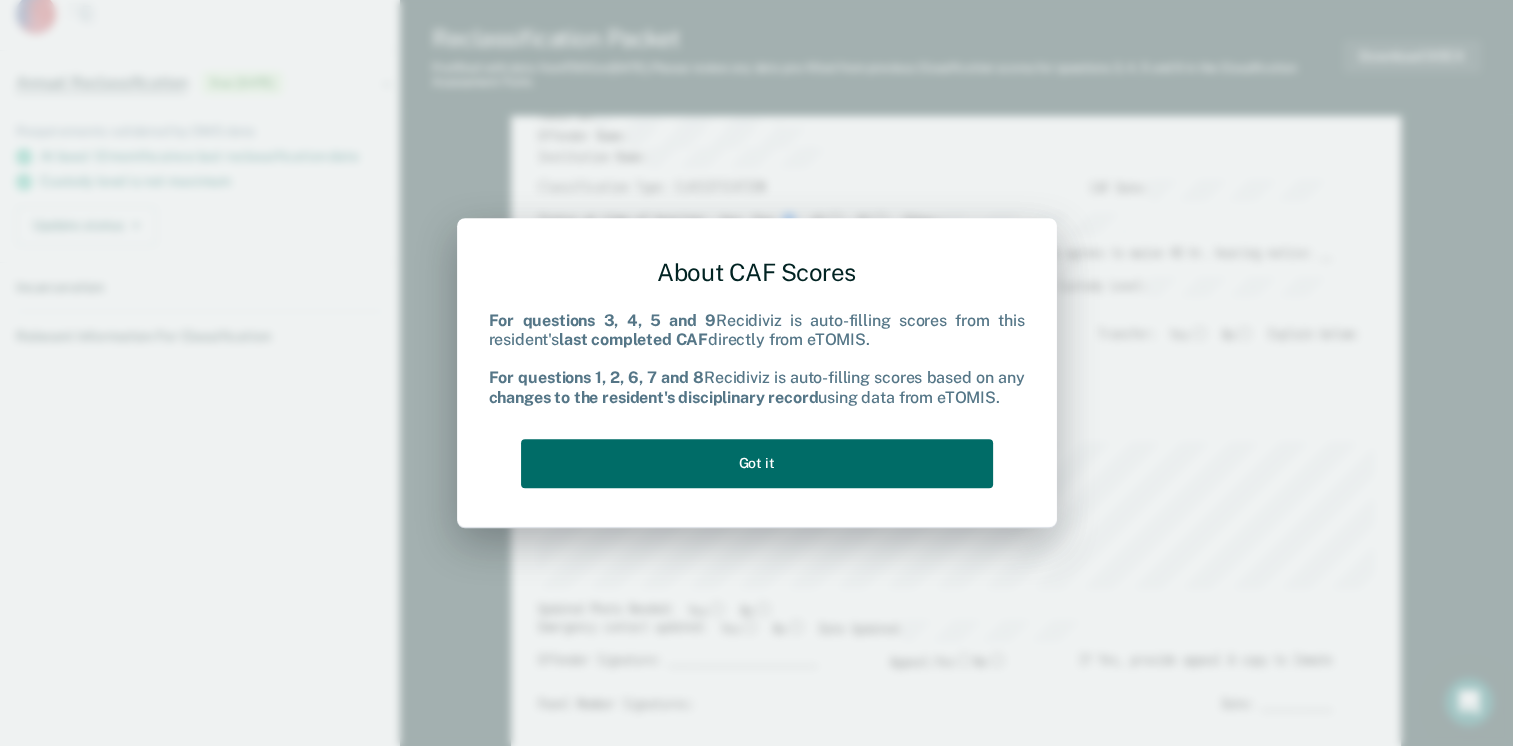 scroll, scrollTop: 0, scrollLeft: 0, axis: both 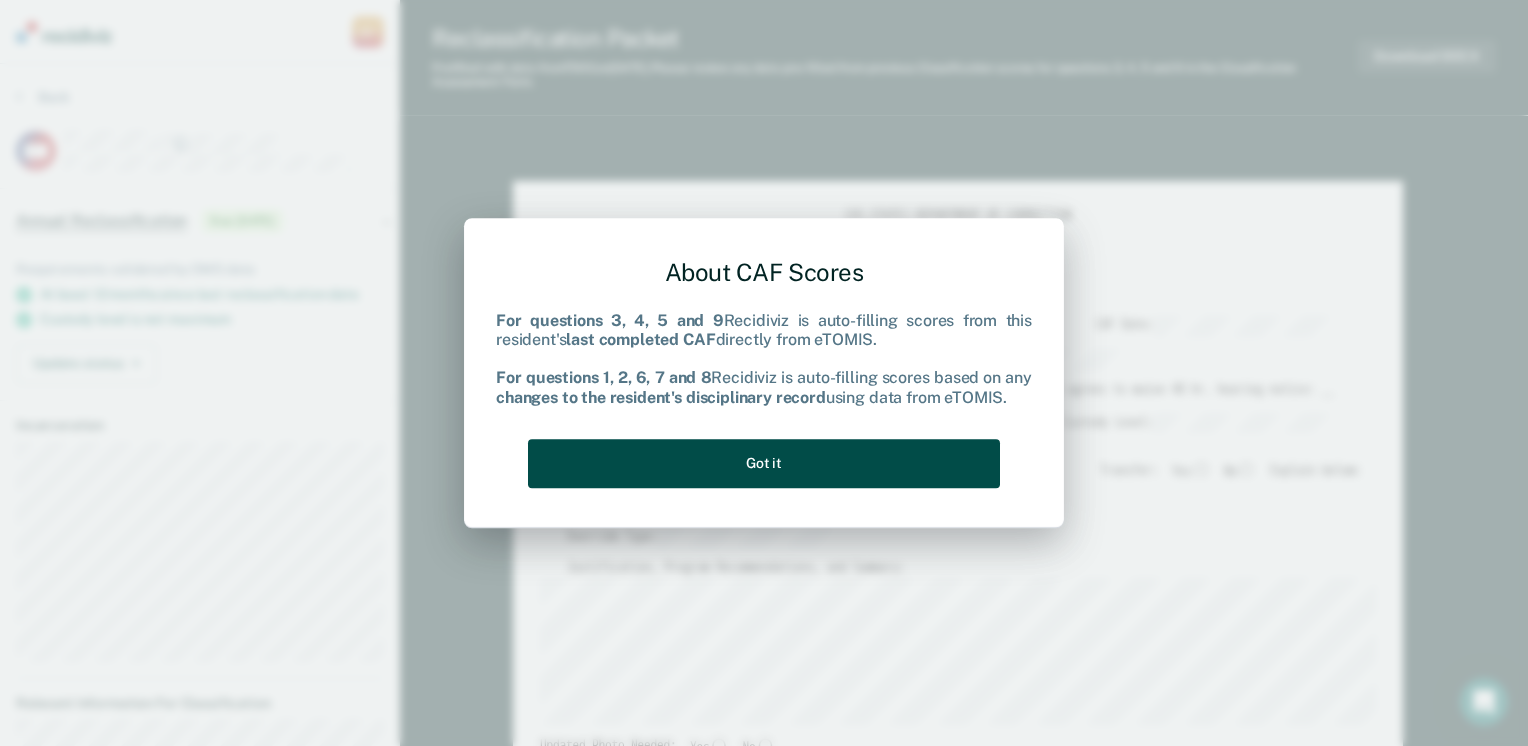 type on "x" 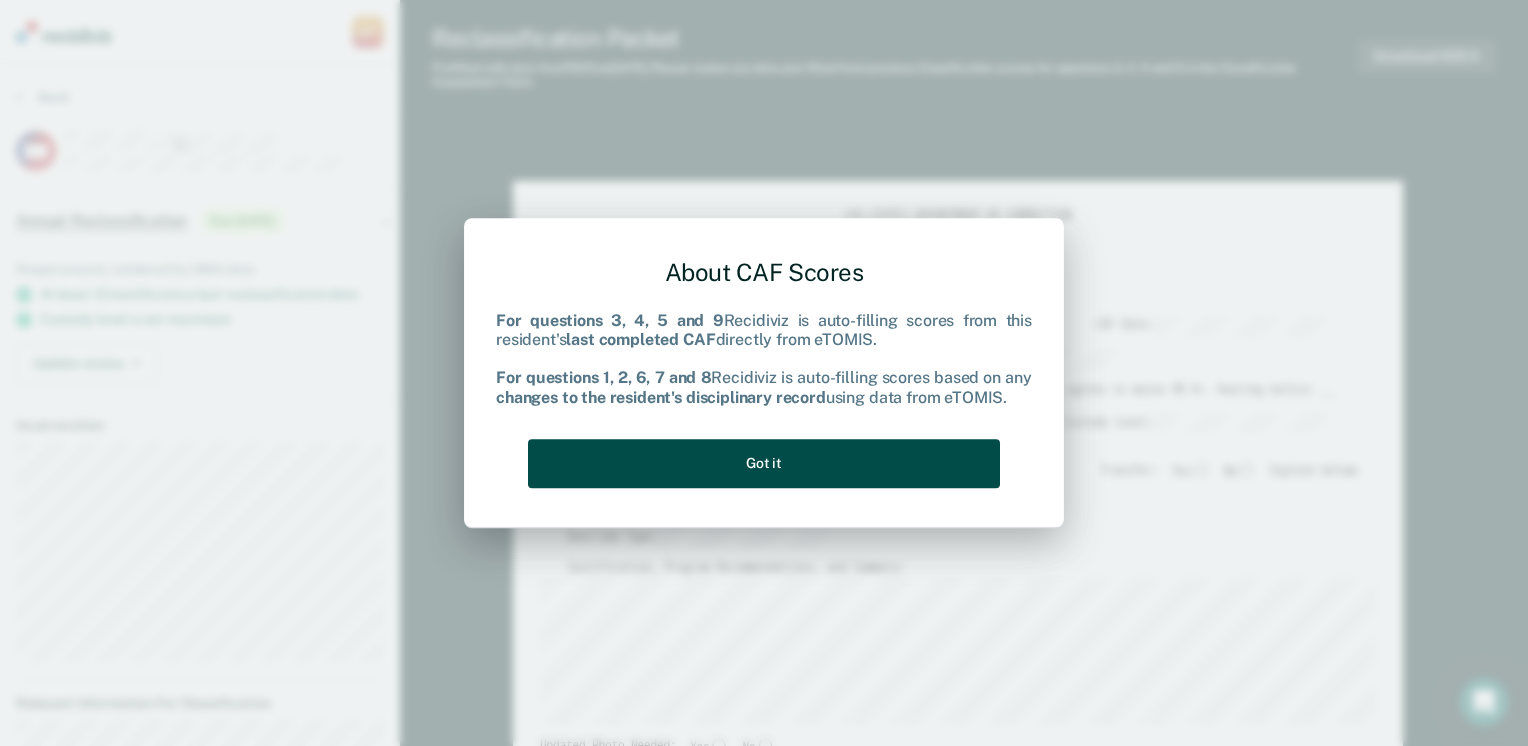 click on "Got it" at bounding box center (764, 463) 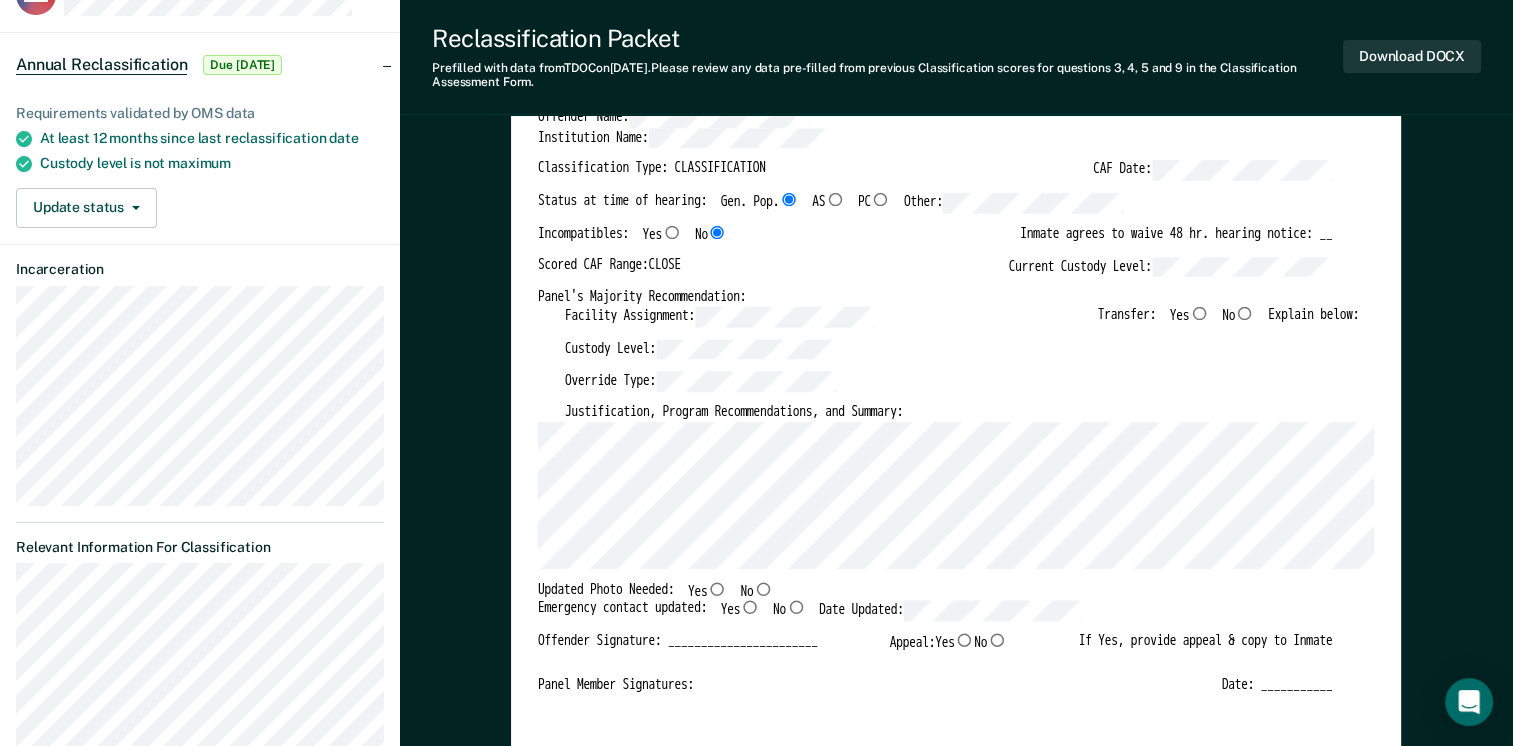 scroll, scrollTop: 300, scrollLeft: 0, axis: vertical 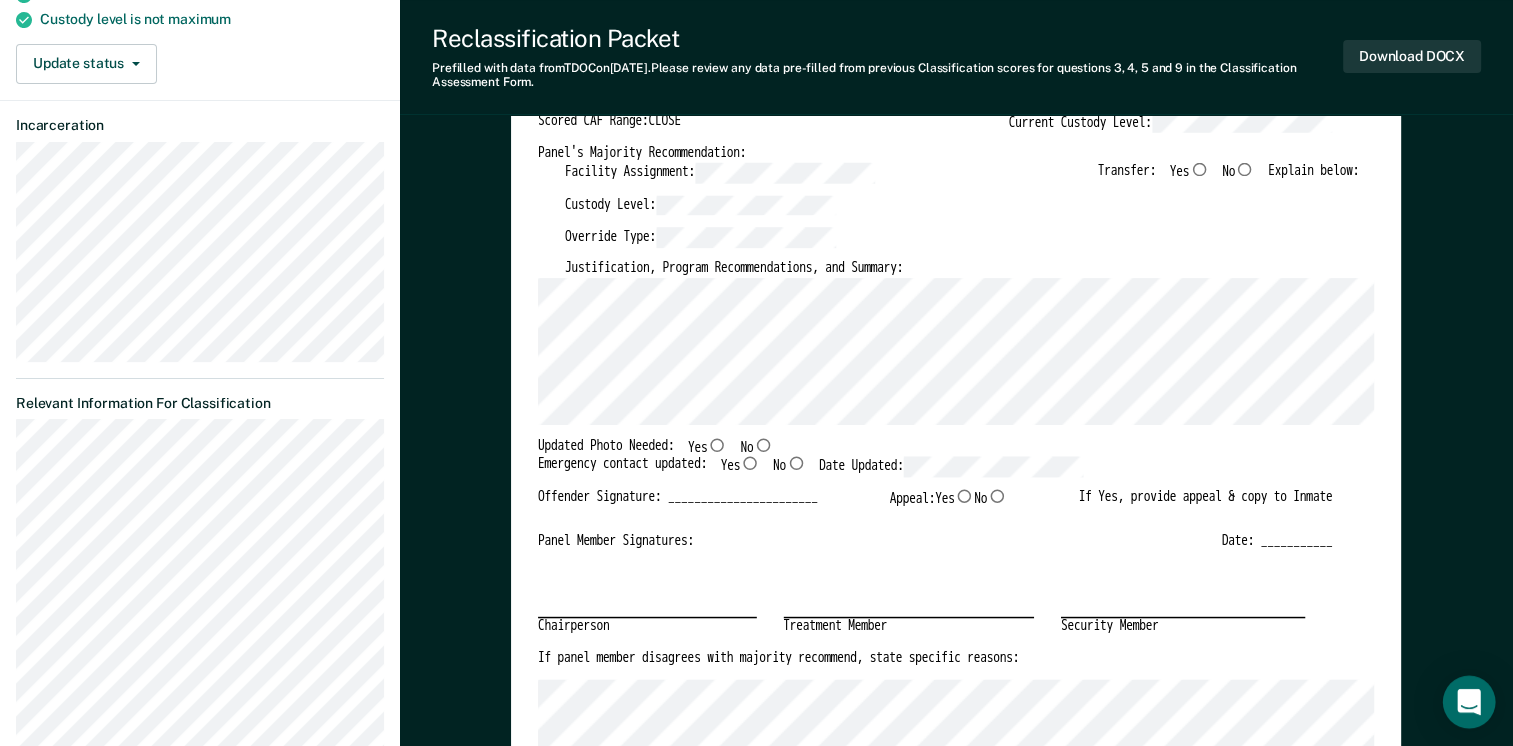 click 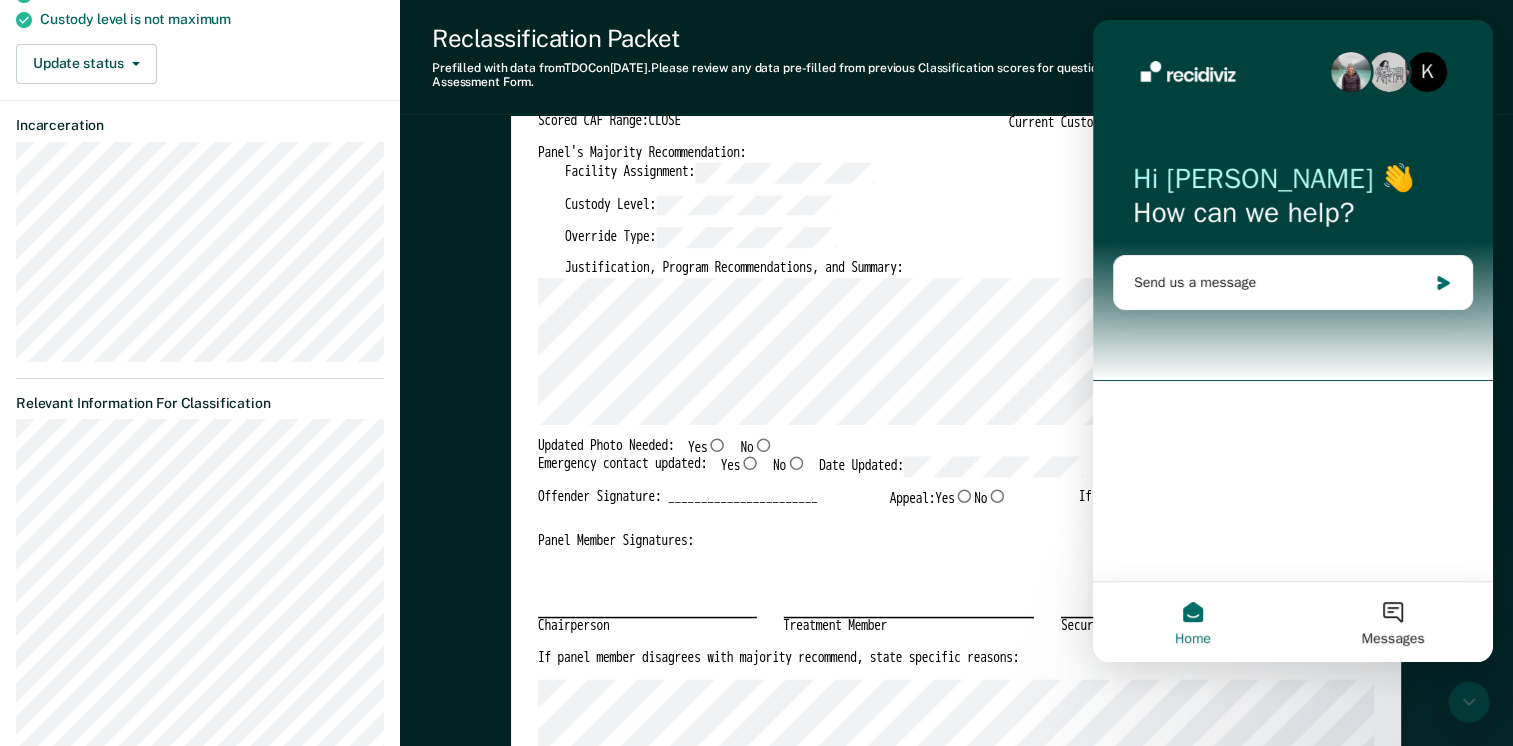 scroll, scrollTop: 0, scrollLeft: 0, axis: both 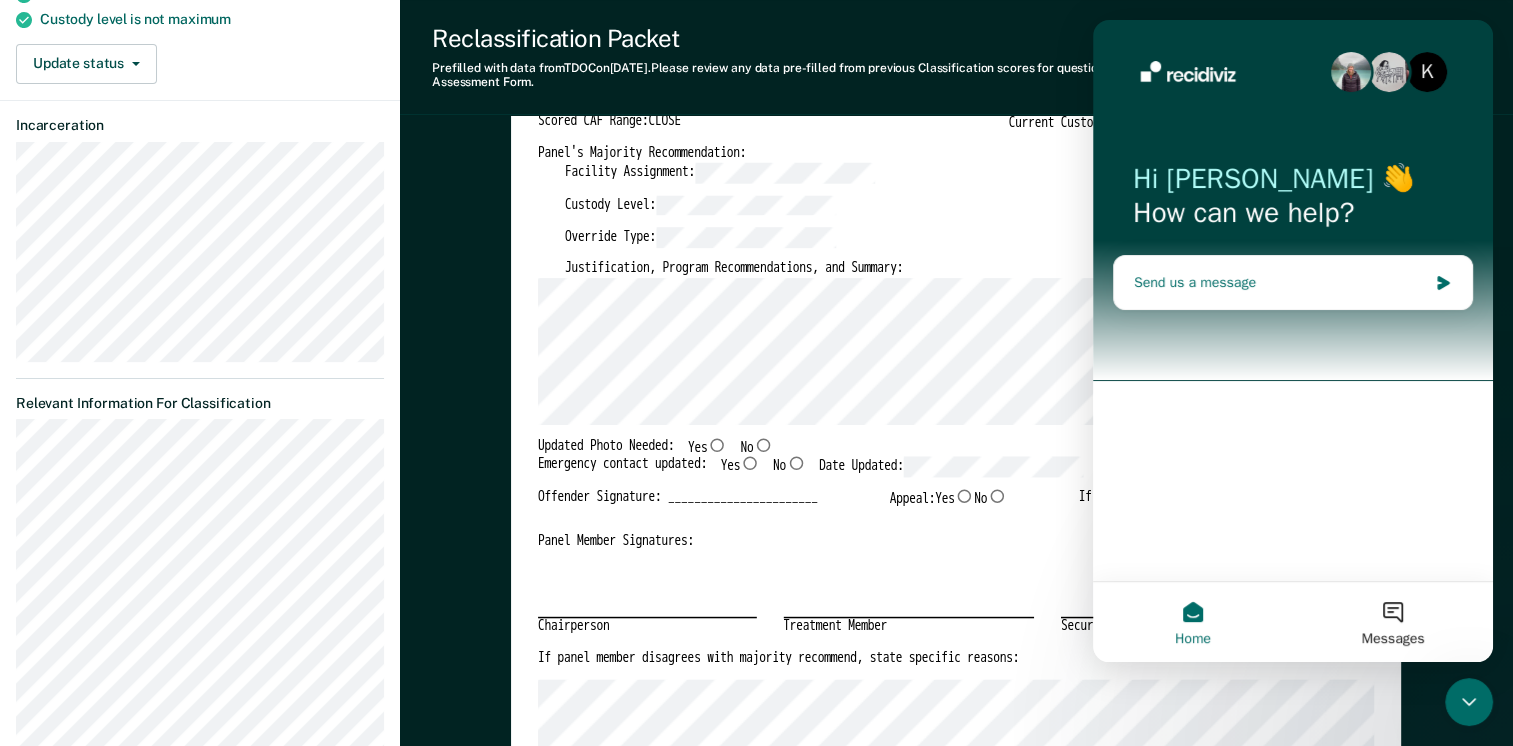 click on "Send us a message" at bounding box center [1280, 282] 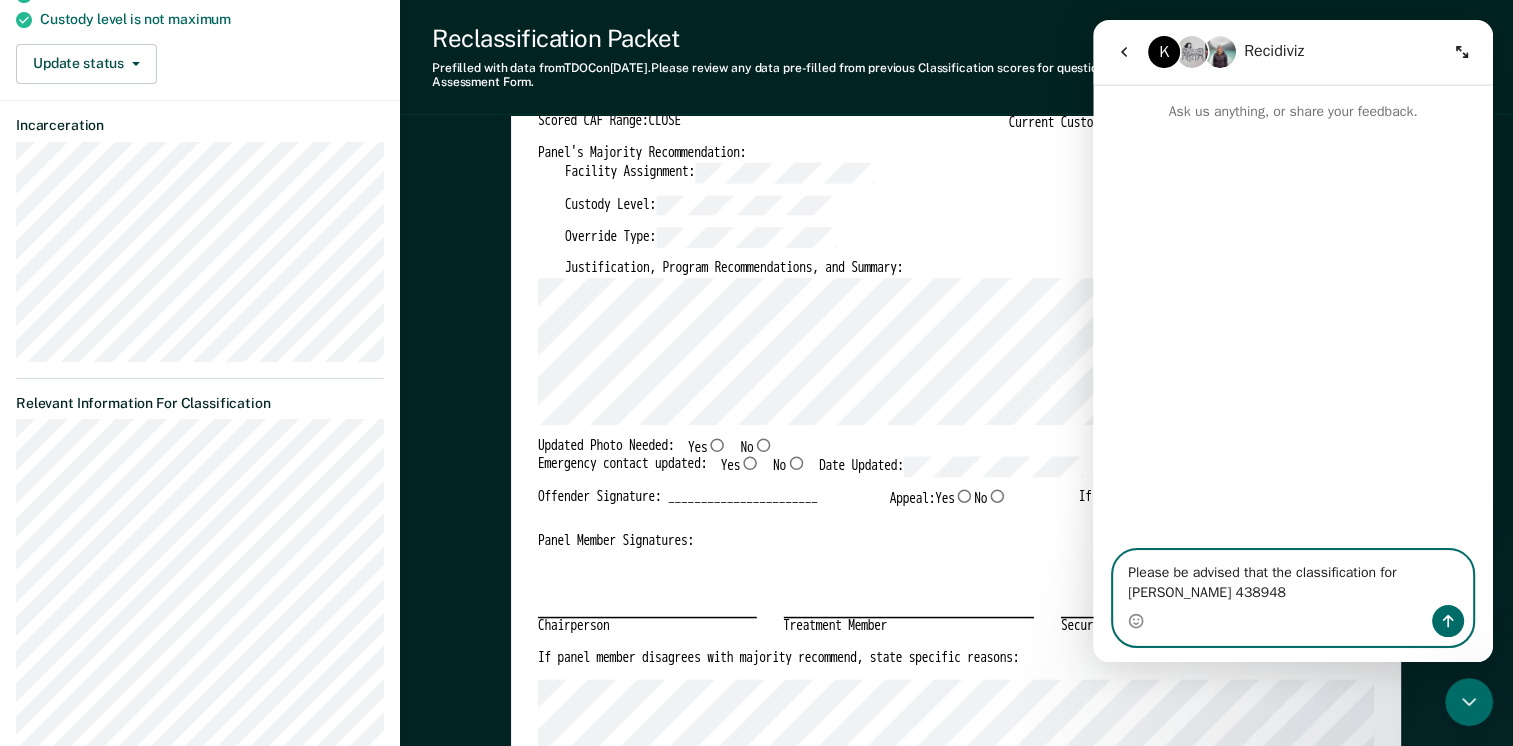 click on "Please be advised that the classification for [PERSON_NAME] 438948" at bounding box center [1293, 578] 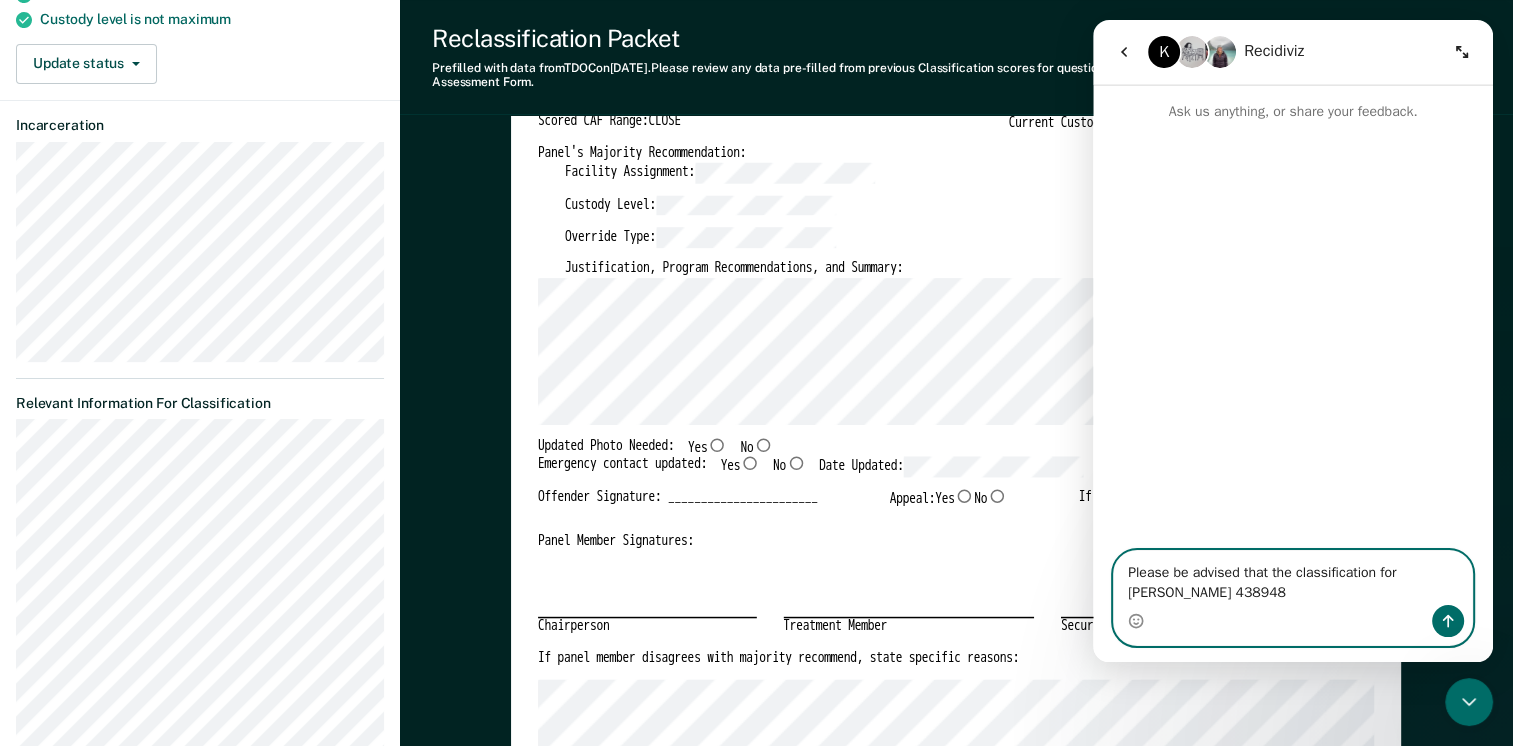 click on "Please be advised that the classification for [PERSON_NAME] 438948" at bounding box center [1293, 578] 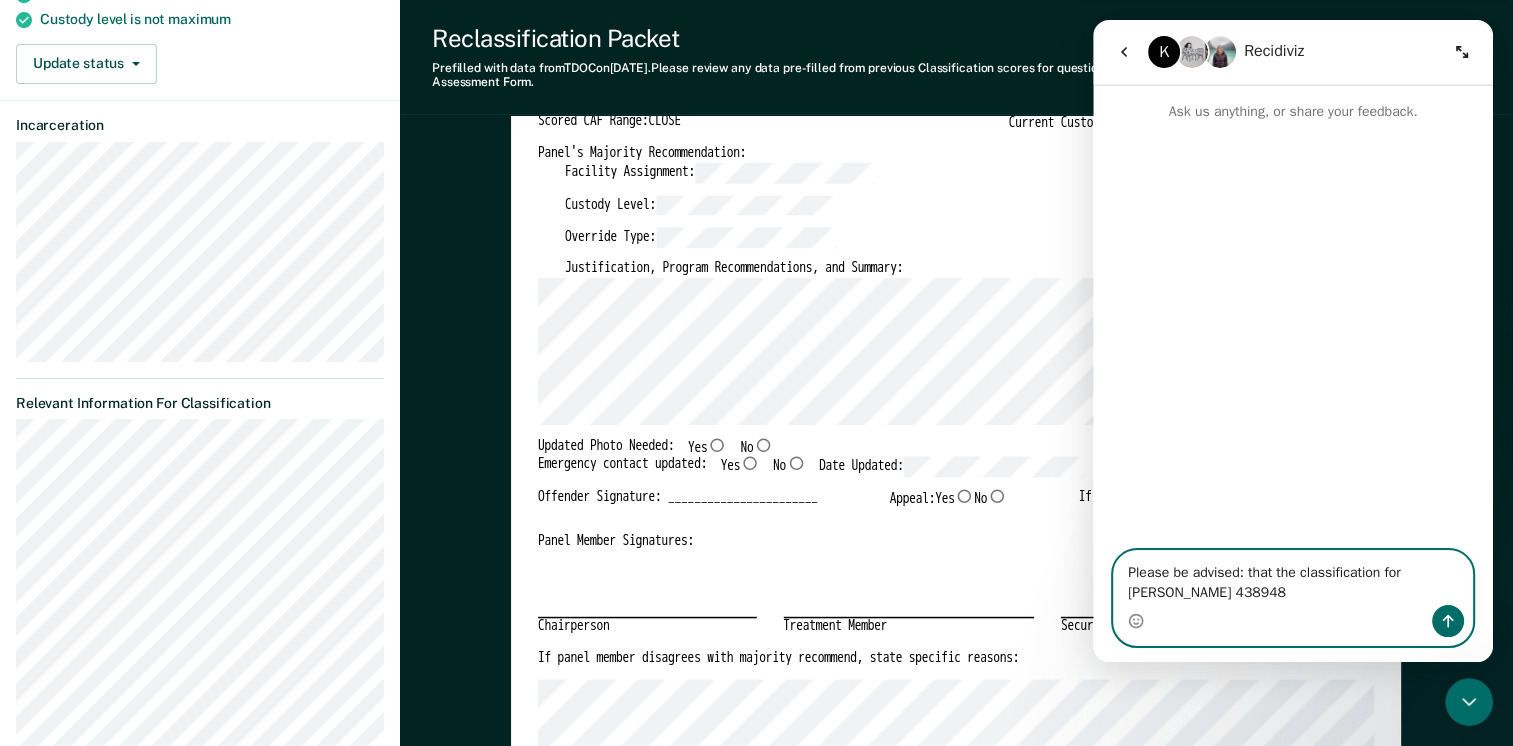 drag, startPoint x: 1245, startPoint y: 575, endPoint x: 1360, endPoint y: 580, distance: 115.10864 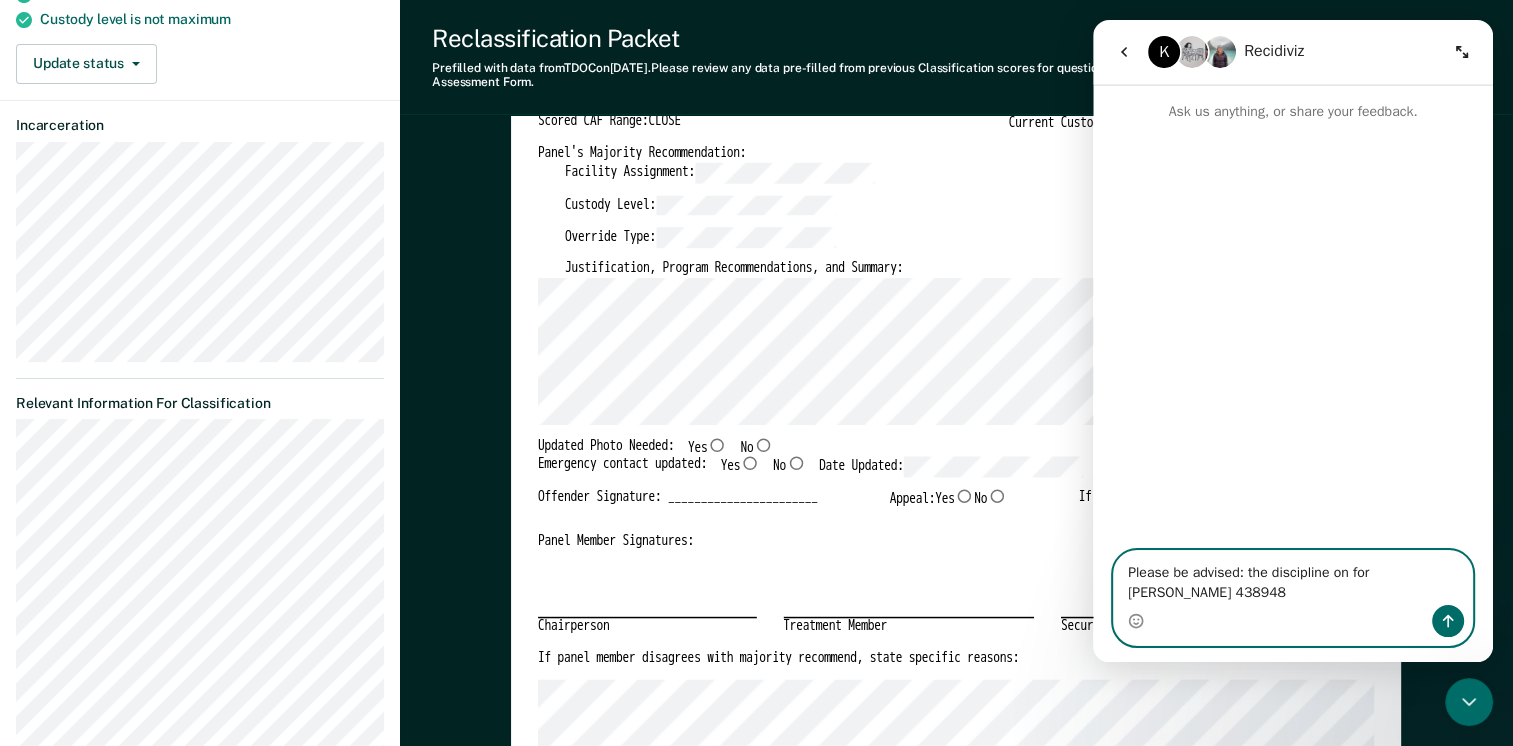 click on "Please be advised: the discipline on for [PERSON_NAME] 438948" at bounding box center (1293, 578) 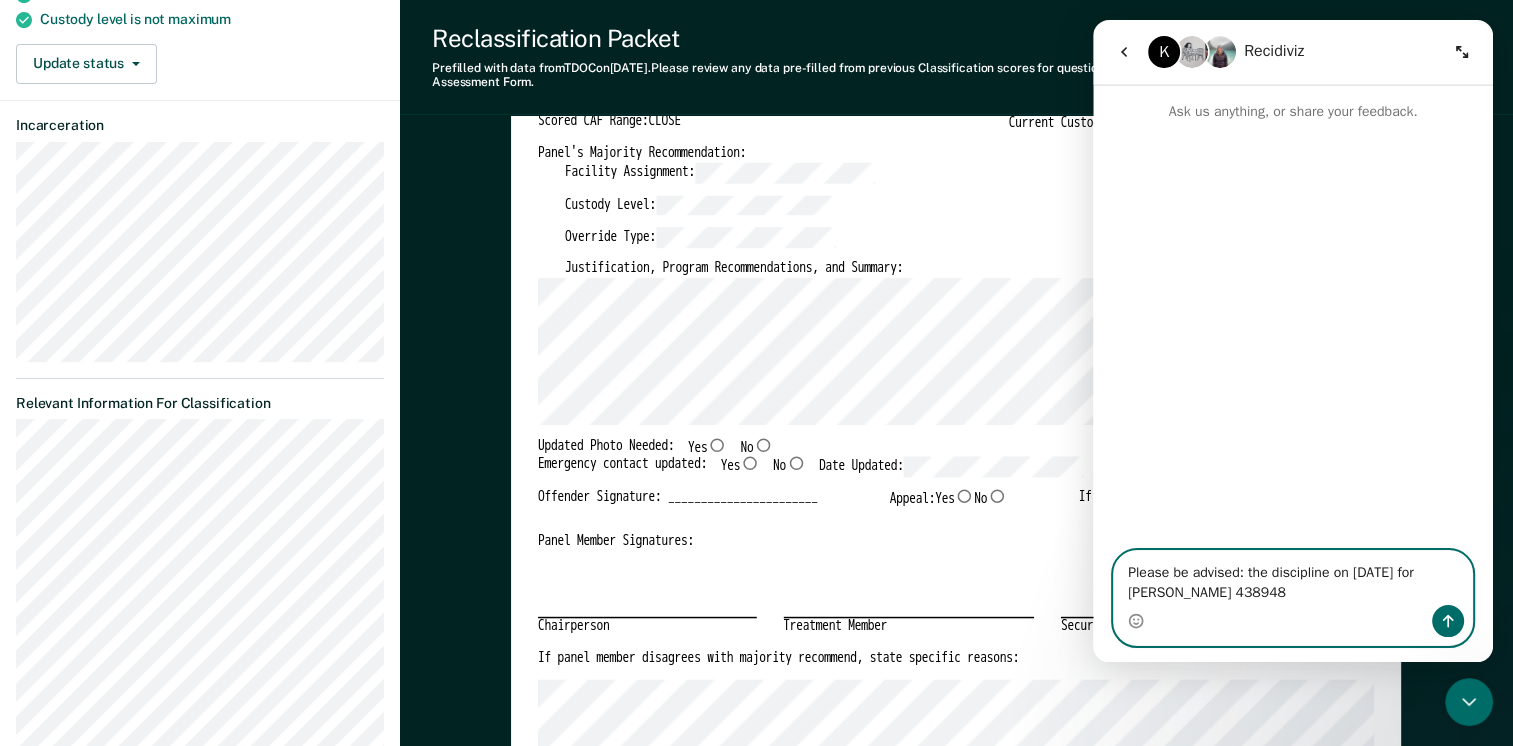click on "Please be advised: the discipline on [DATE] for [PERSON_NAME] 438948" at bounding box center (1293, 578) 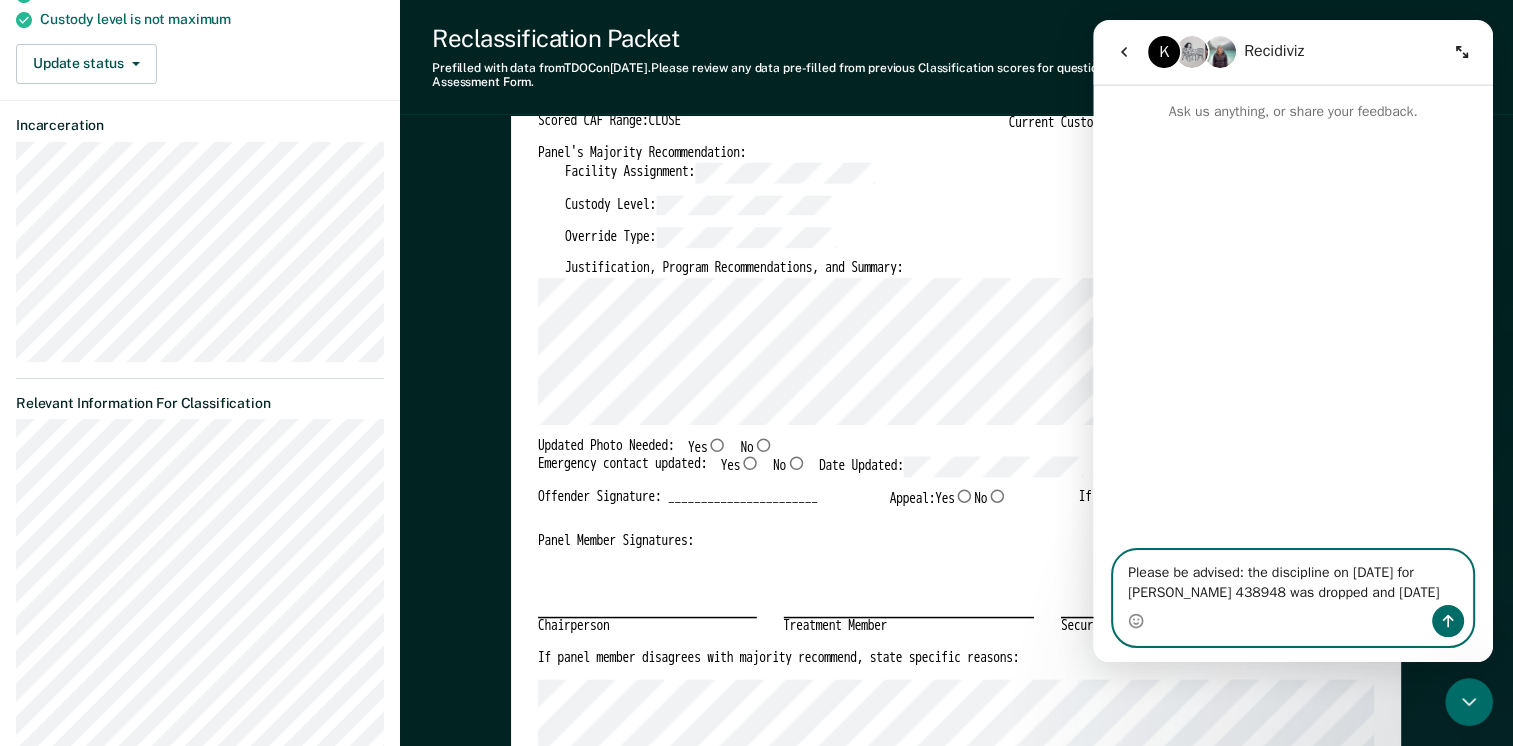 drag, startPoint x: 1300, startPoint y: 594, endPoint x: 1407, endPoint y: 593, distance: 107.00467 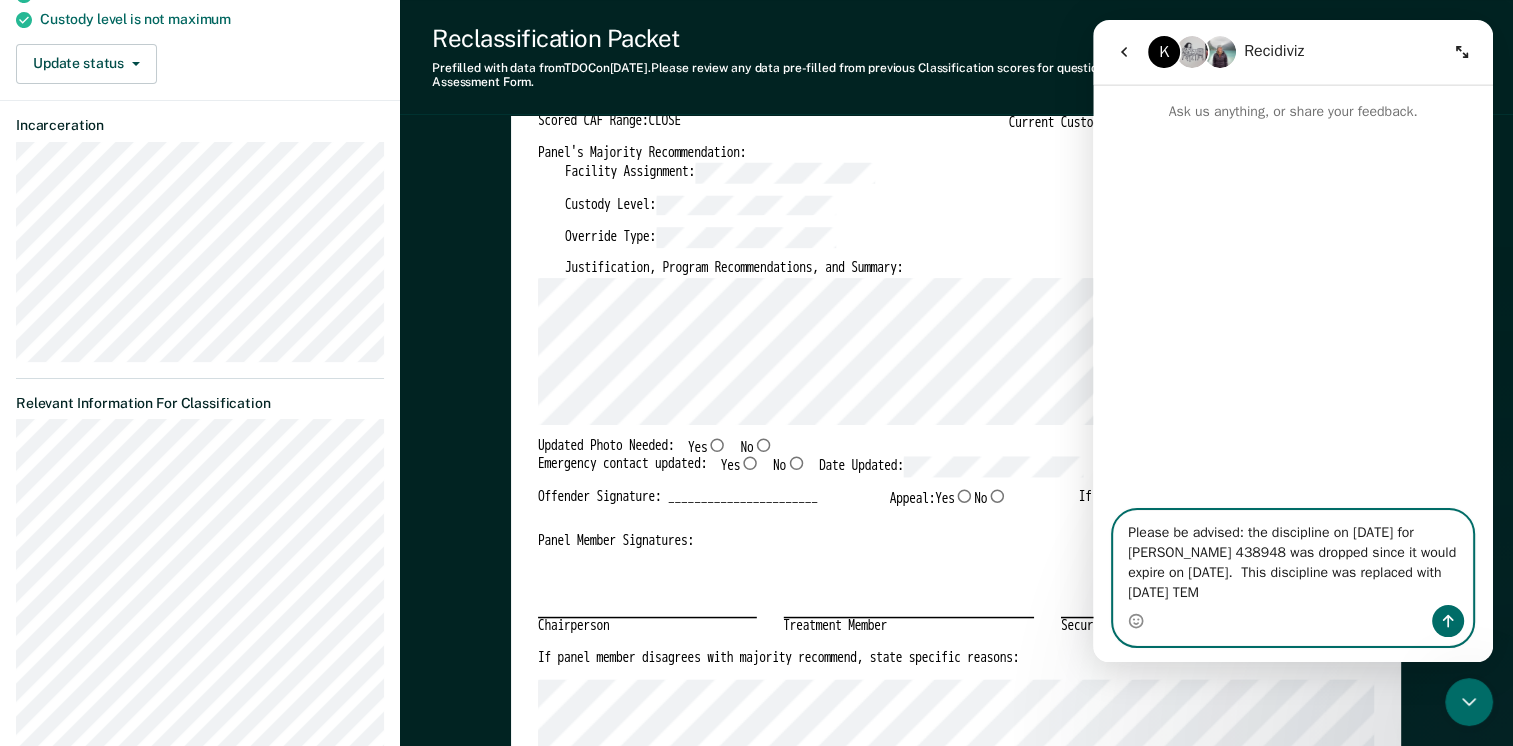 click on "Please be advised: the discipline on [DATE] for [PERSON_NAME] 438948 was dropped since it would expire on [DATE].  This discipline was replaced with [DATE] TEM" at bounding box center (1293, 558) 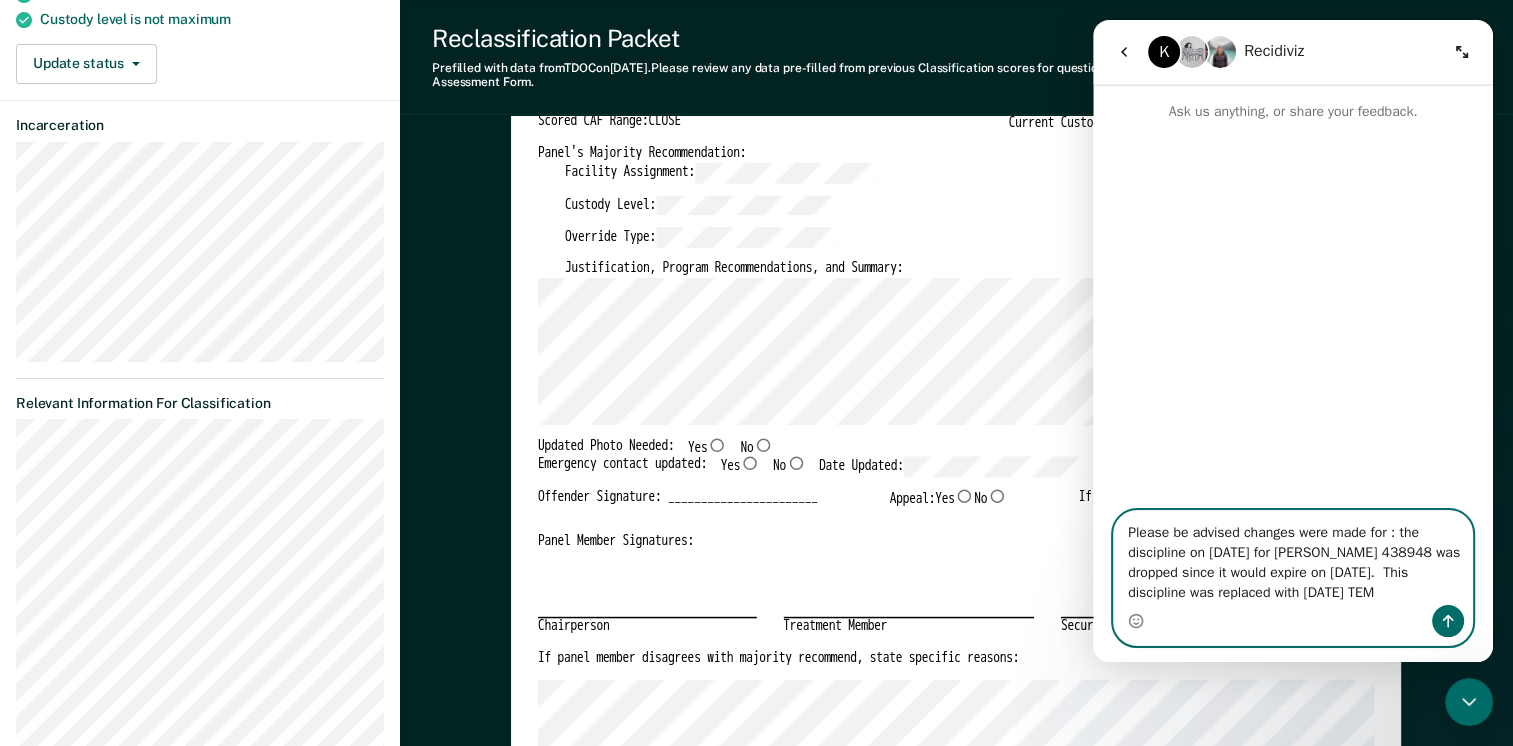 drag, startPoint x: 1281, startPoint y: 554, endPoint x: 1386, endPoint y: 557, distance: 105.04285 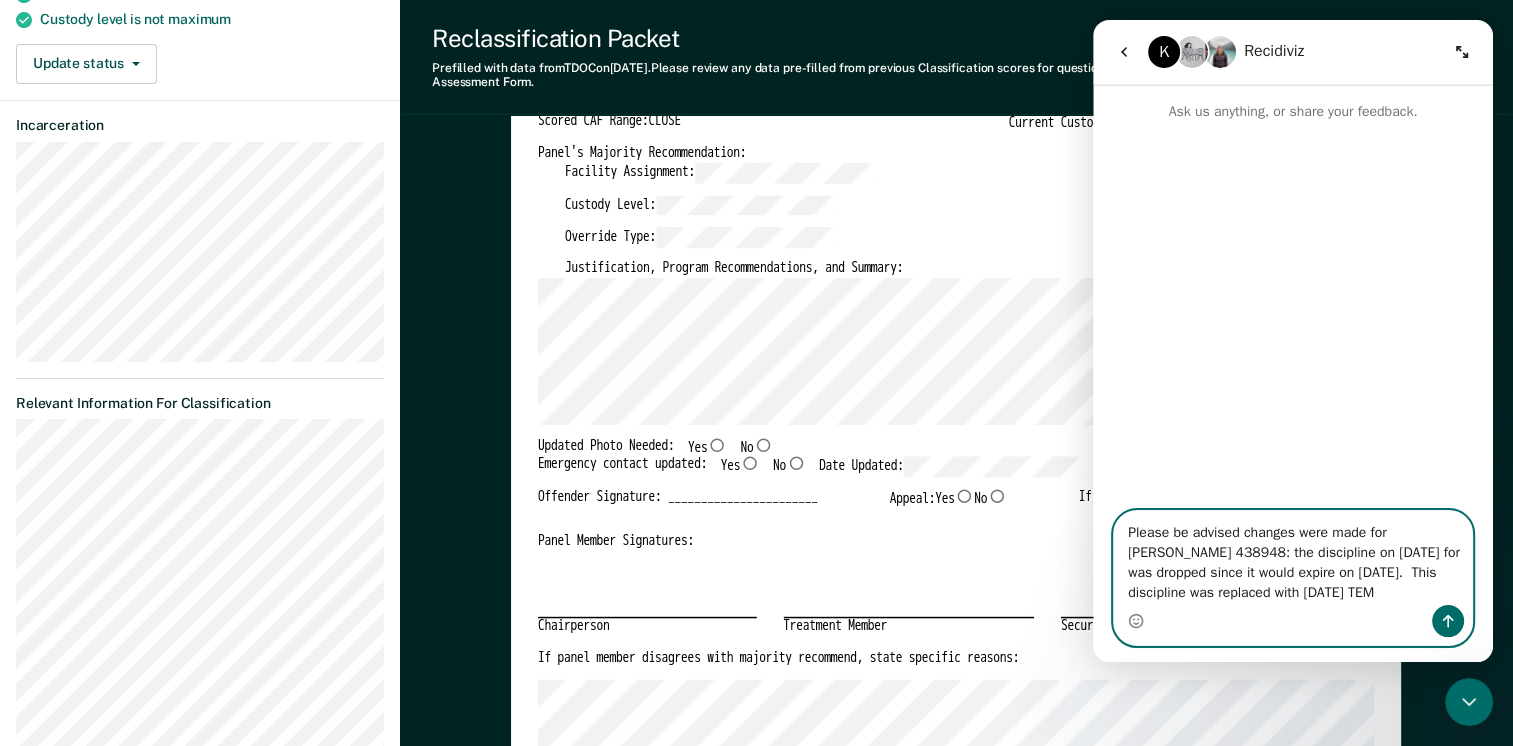 drag, startPoint x: 1392, startPoint y: 555, endPoint x: 1376, endPoint y: 555, distance: 16 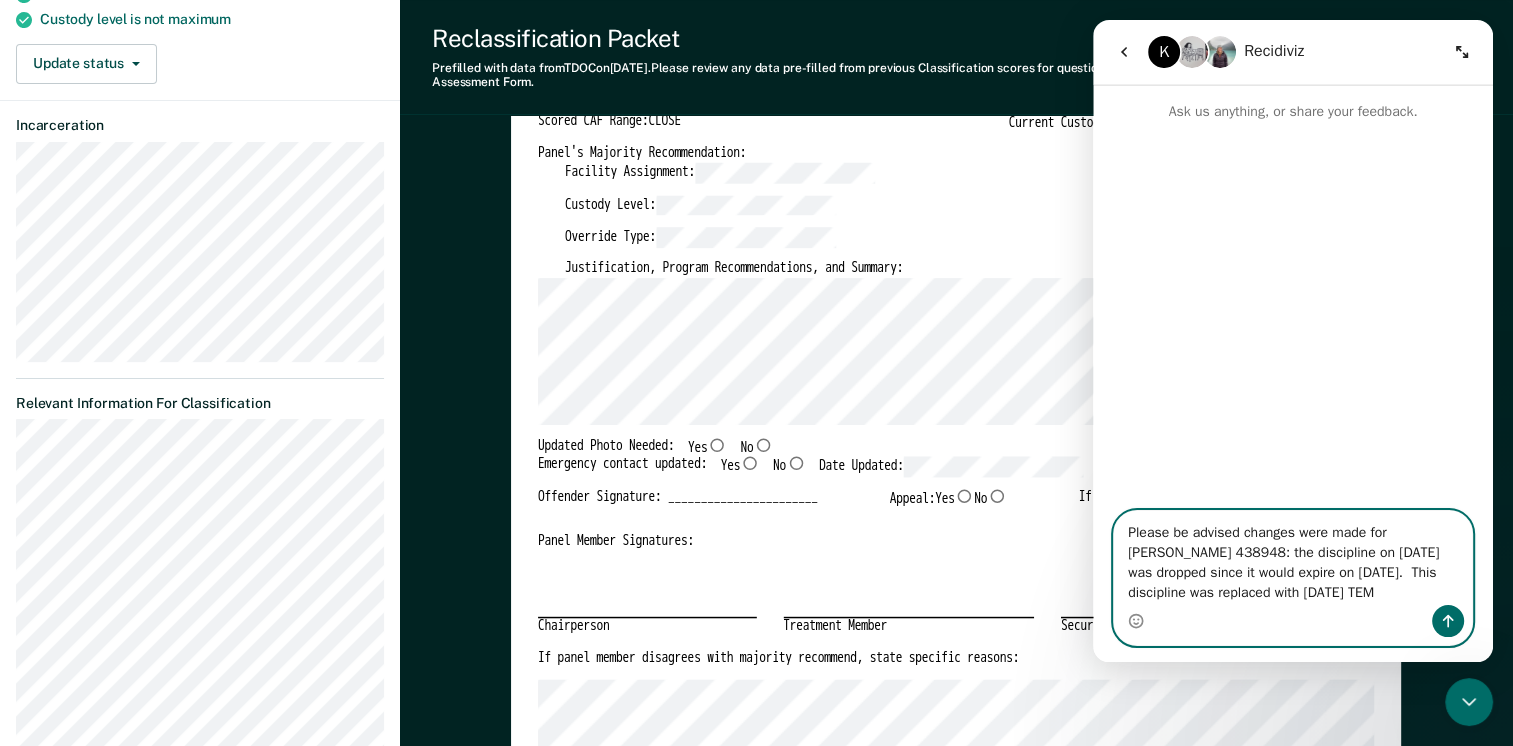click on "Please be advised changes were made for [PERSON_NAME] 438948: the discipline on [DATE] was dropped since it would expire on [DATE].  This discipline was replaced with [DATE] TEM" at bounding box center [1293, 558] 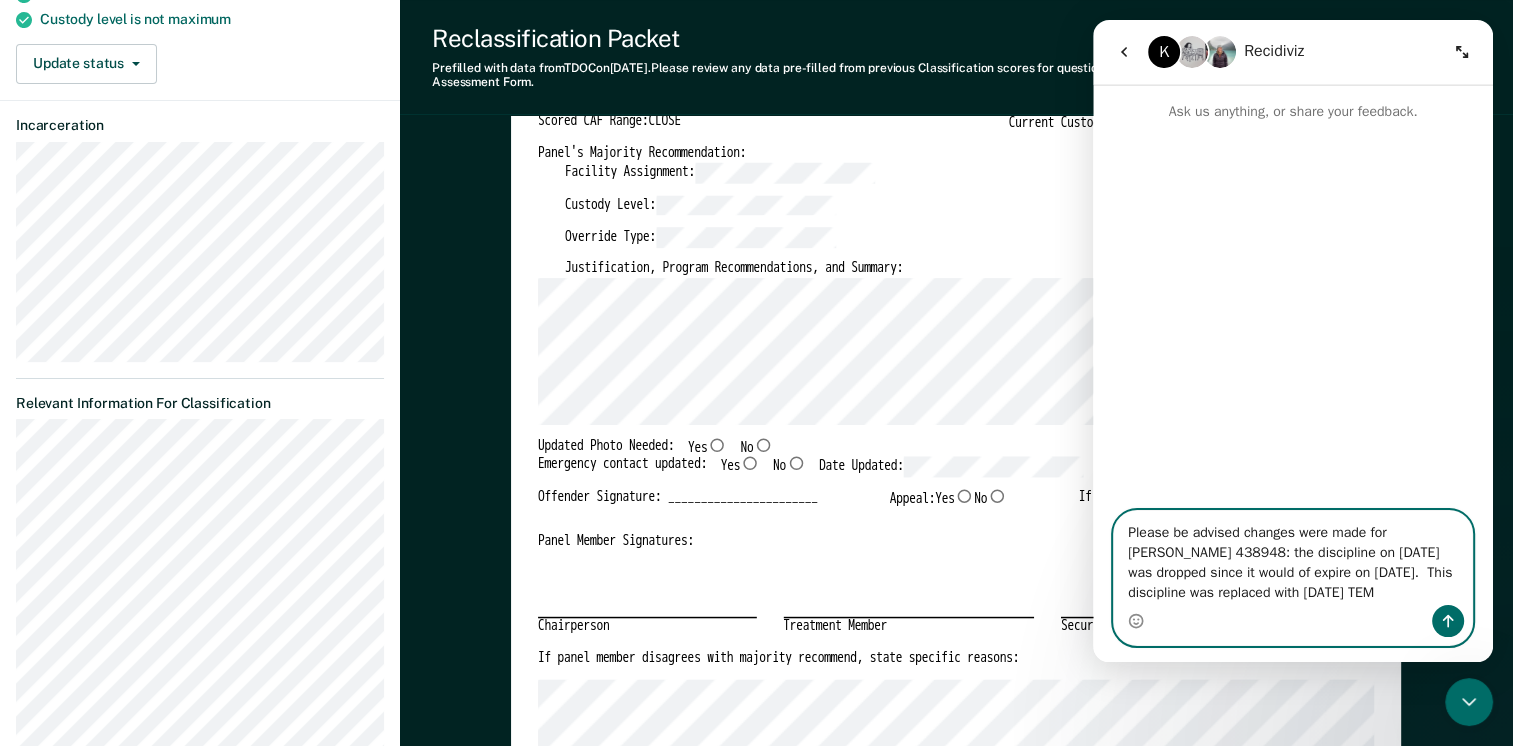 click on "Please be advised changes were made for [PERSON_NAME] 438948: the discipline on [DATE] was dropped since it would of expire on [DATE].  This discipline was replaced with [DATE] TEM" at bounding box center [1293, 558] 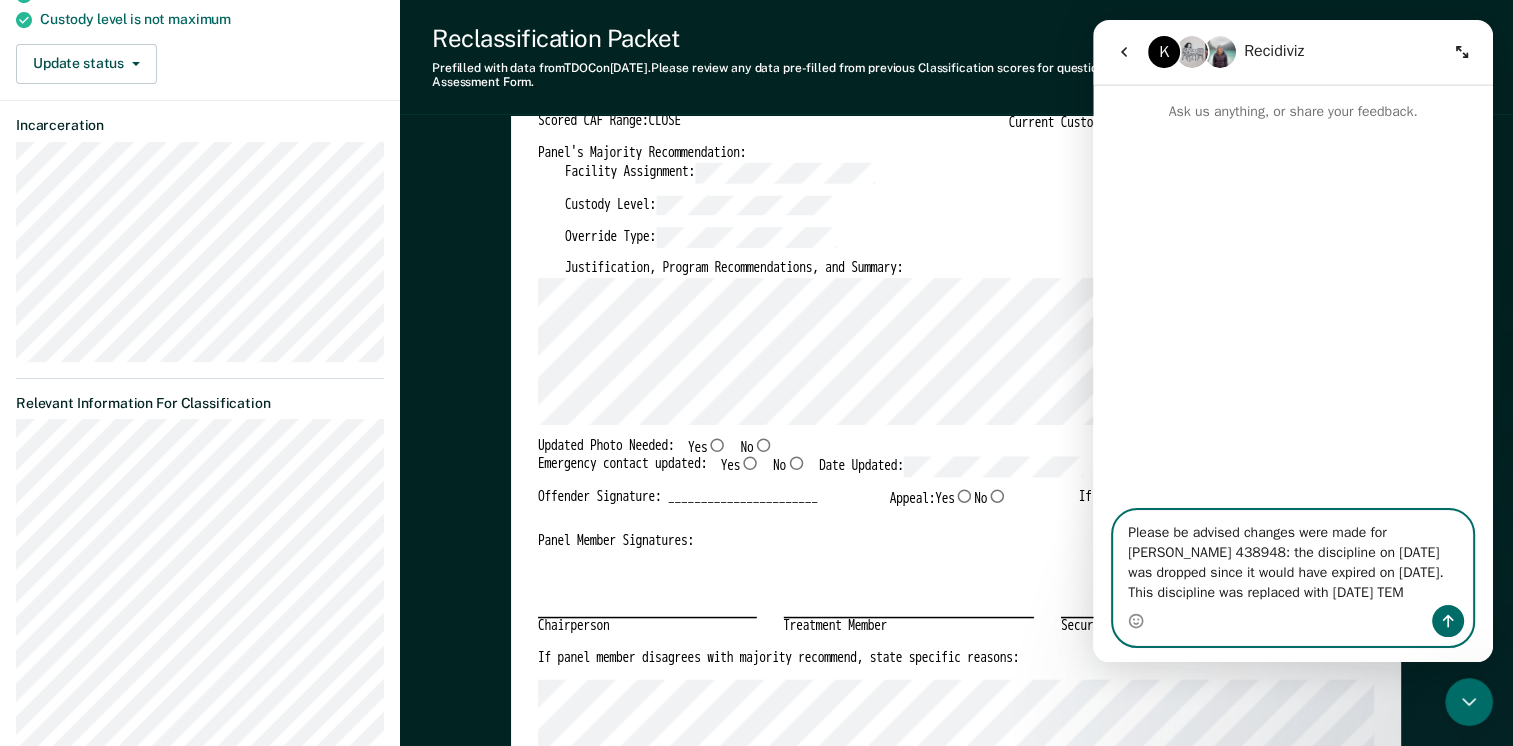 click on "Please be advised changes were made for [PERSON_NAME] 438948: the discipline on [DATE] was dropped since it would have expired on [DATE].  This discipline was replaced with [DATE] TEM" at bounding box center (1293, 558) 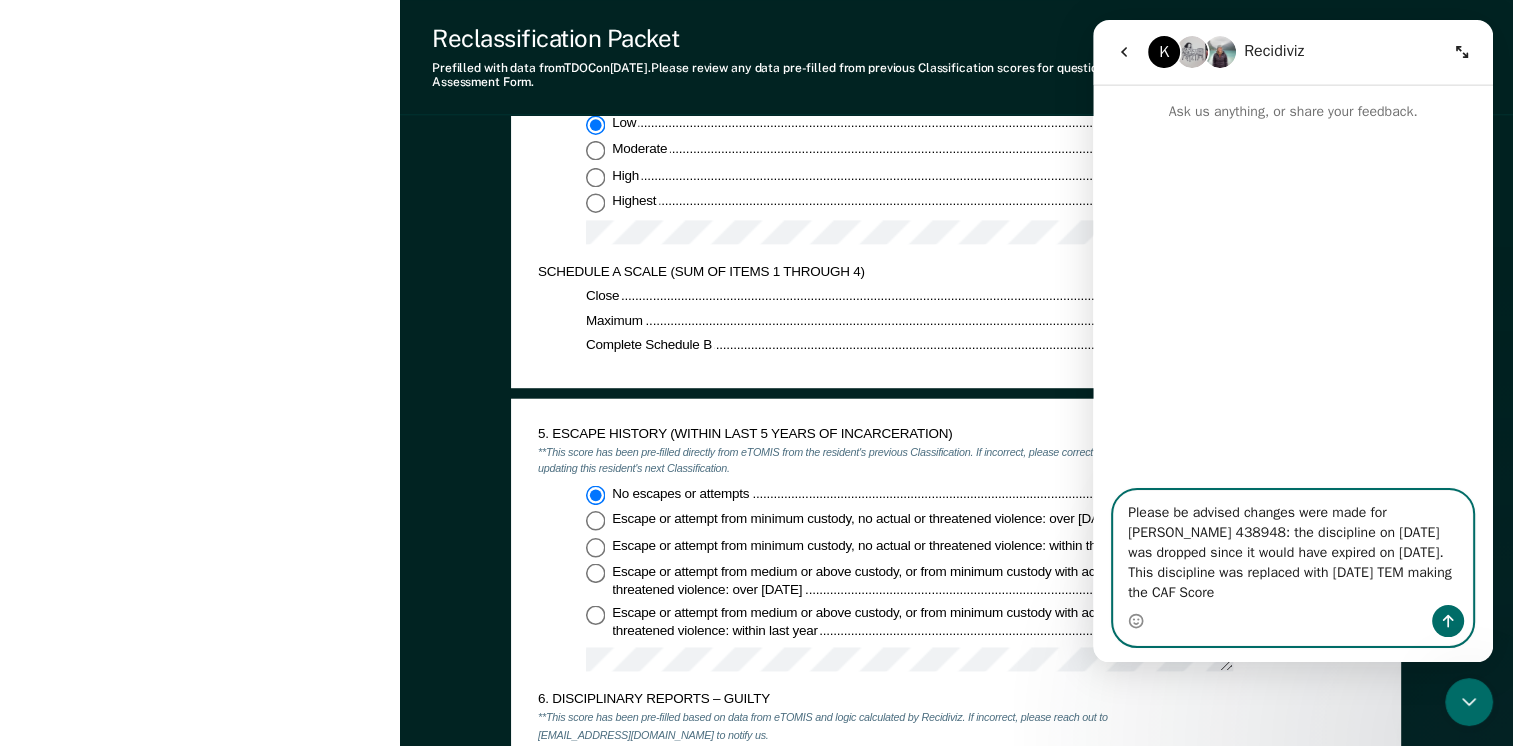 scroll, scrollTop: 2400, scrollLeft: 0, axis: vertical 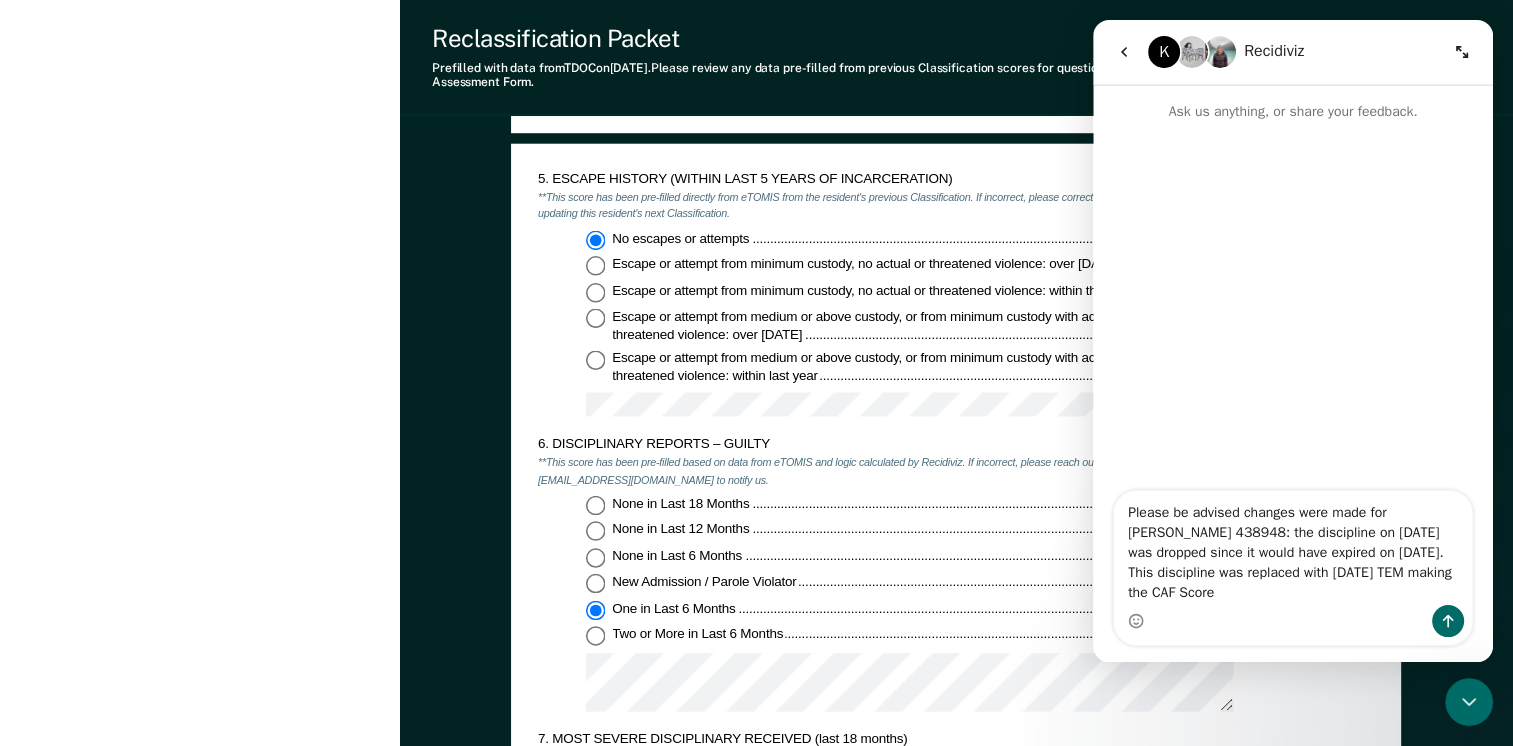 drag, startPoint x: 1395, startPoint y: 62, endPoint x: 691, endPoint y: 94, distance: 704.72687 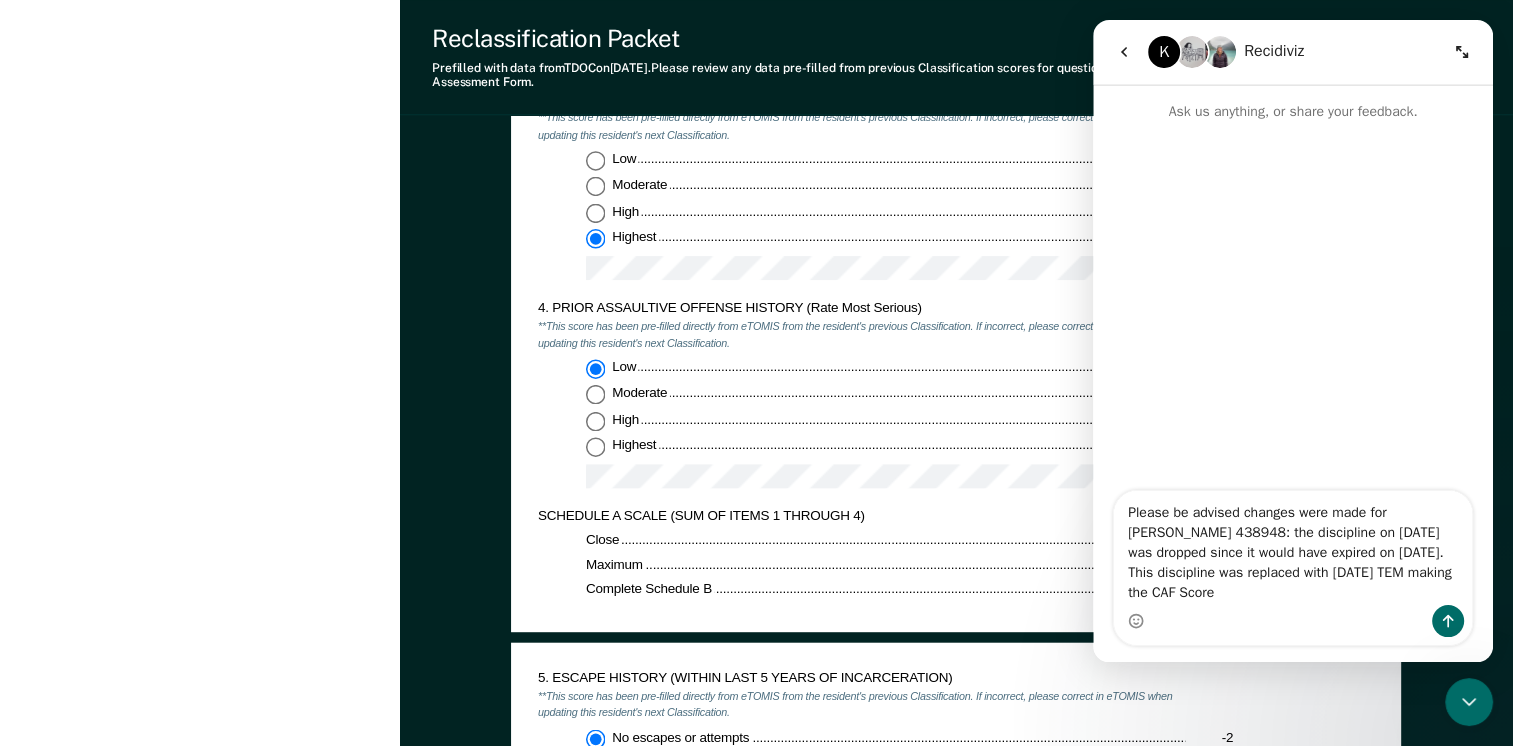 scroll, scrollTop: 1900, scrollLeft: 0, axis: vertical 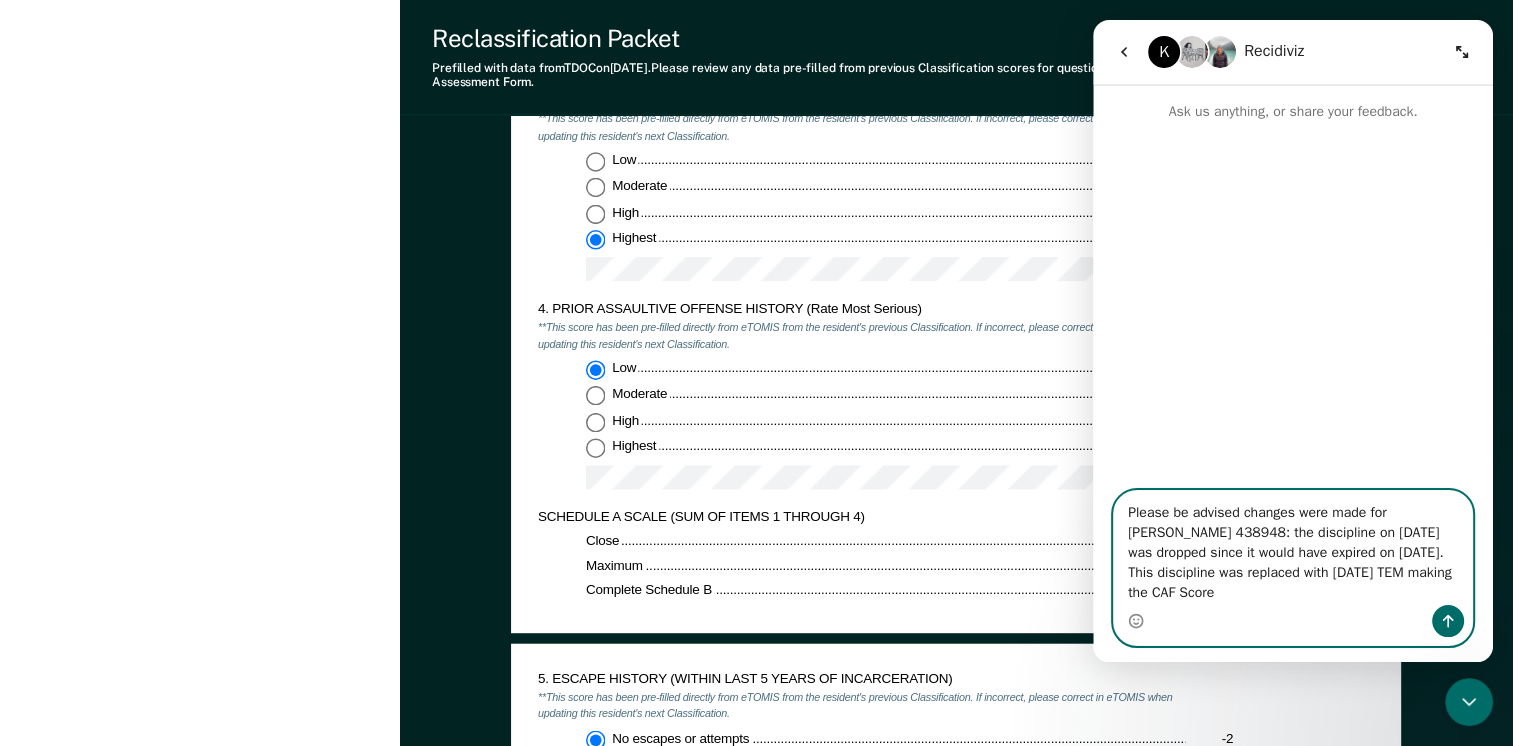 click on "Please be advised changes were made for [PERSON_NAME] 438948: the discipline on [DATE] was dropped since it would have expired on [DATE].  This discipline was replaced with [DATE] TEM making the CAF Score" at bounding box center [1293, 548] 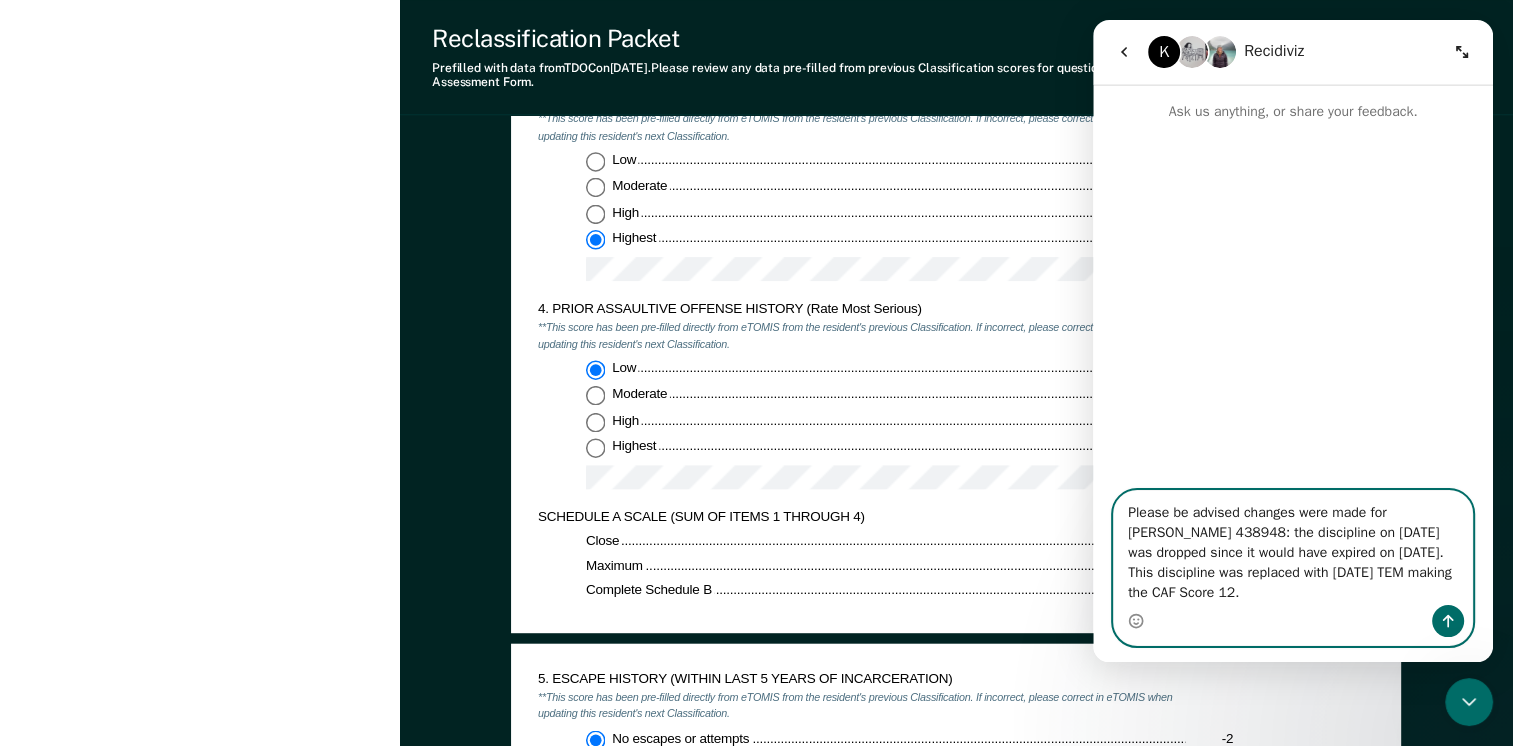 drag, startPoint x: 1126, startPoint y: 515, endPoint x: 1211, endPoint y: 597, distance: 118.10589 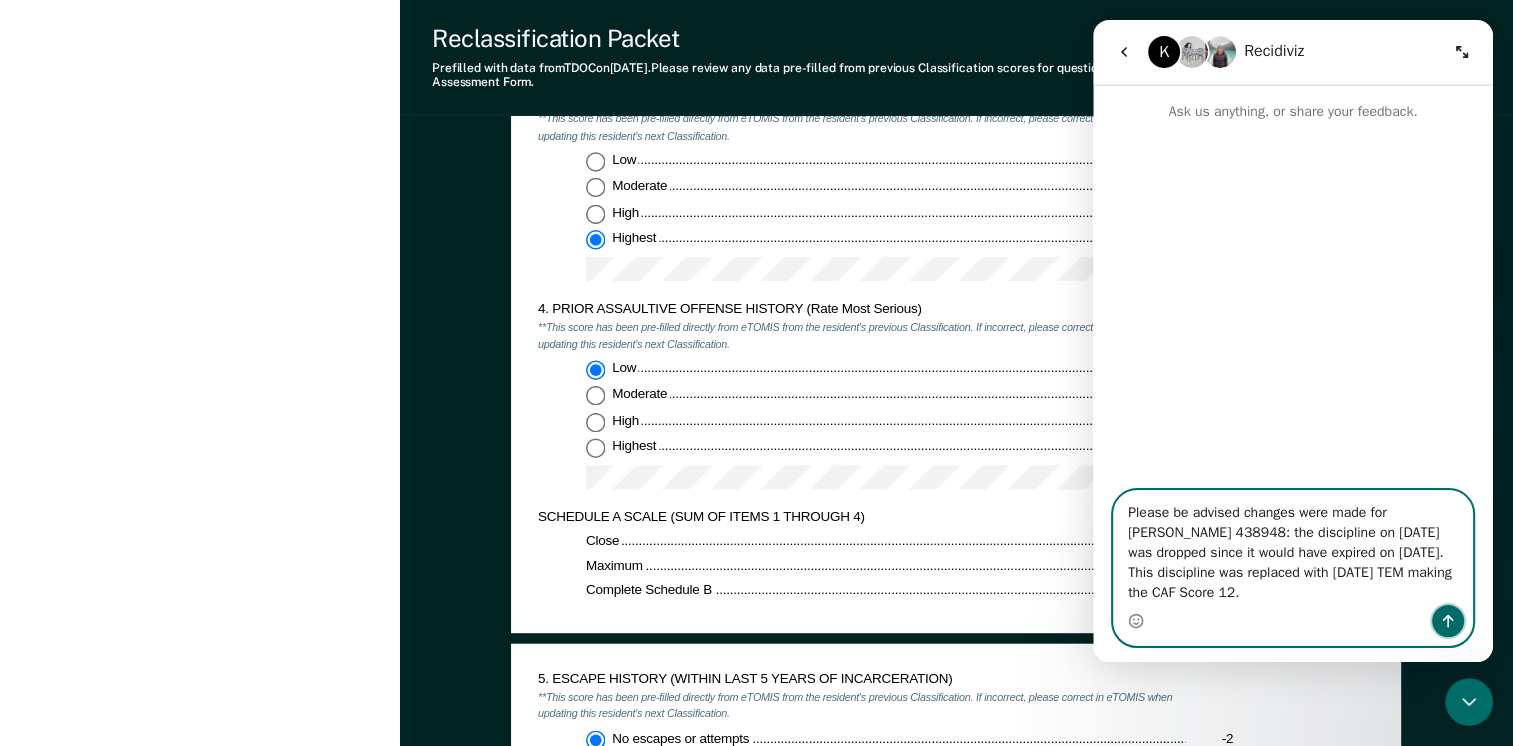 click 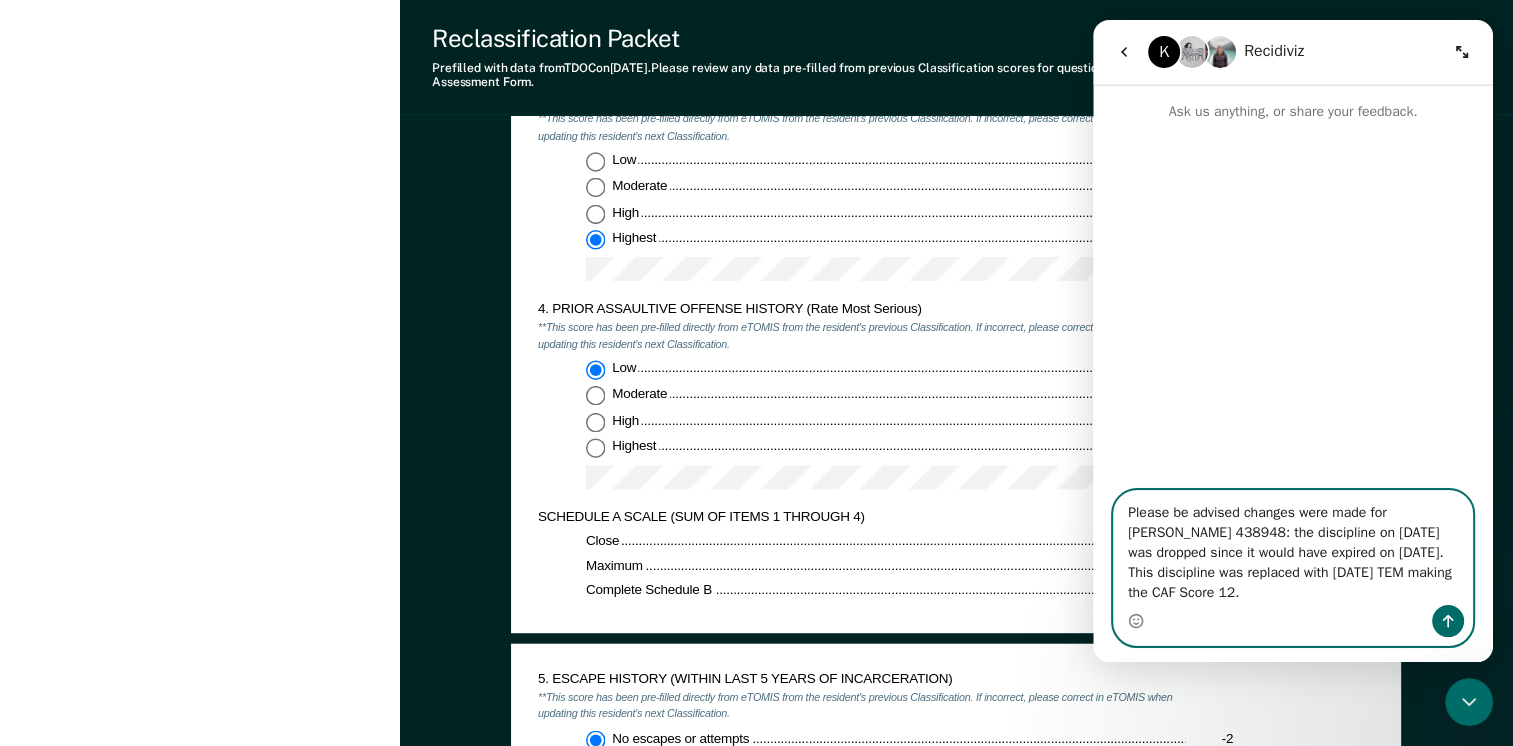 type 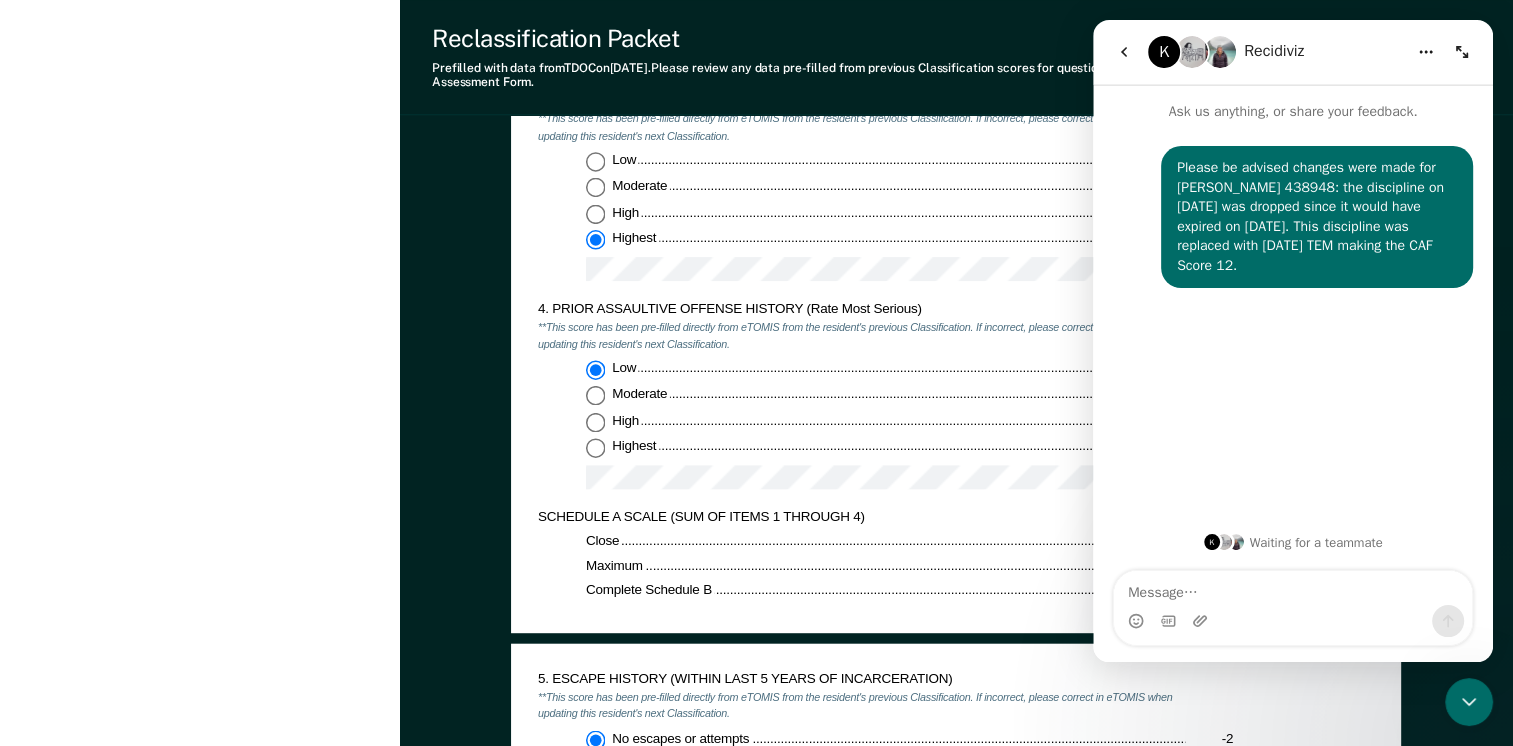 click on "4. PRIOR ASSAULTIVE OFFENSE HISTORY (Rate Most Serious)" at bounding box center [861, 309] 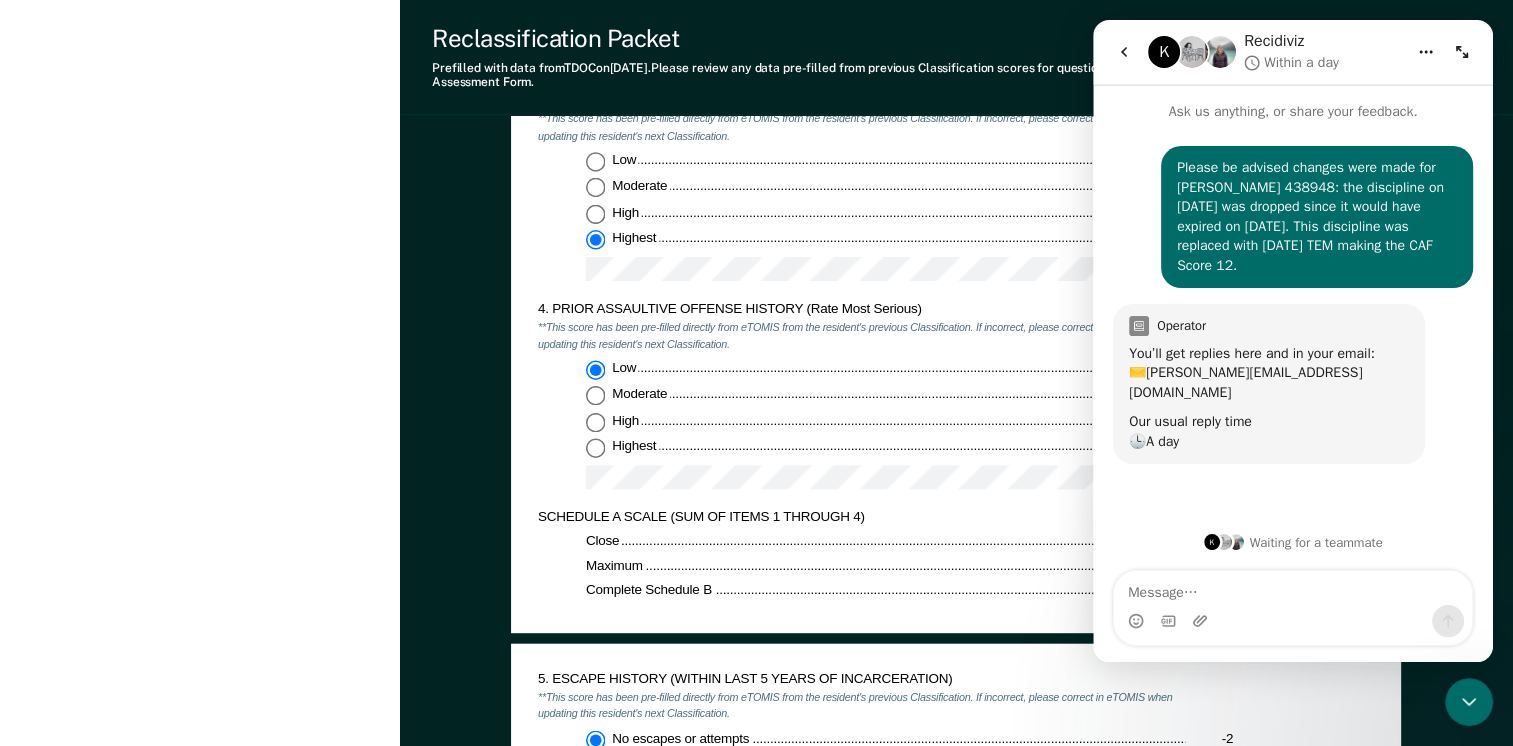 click 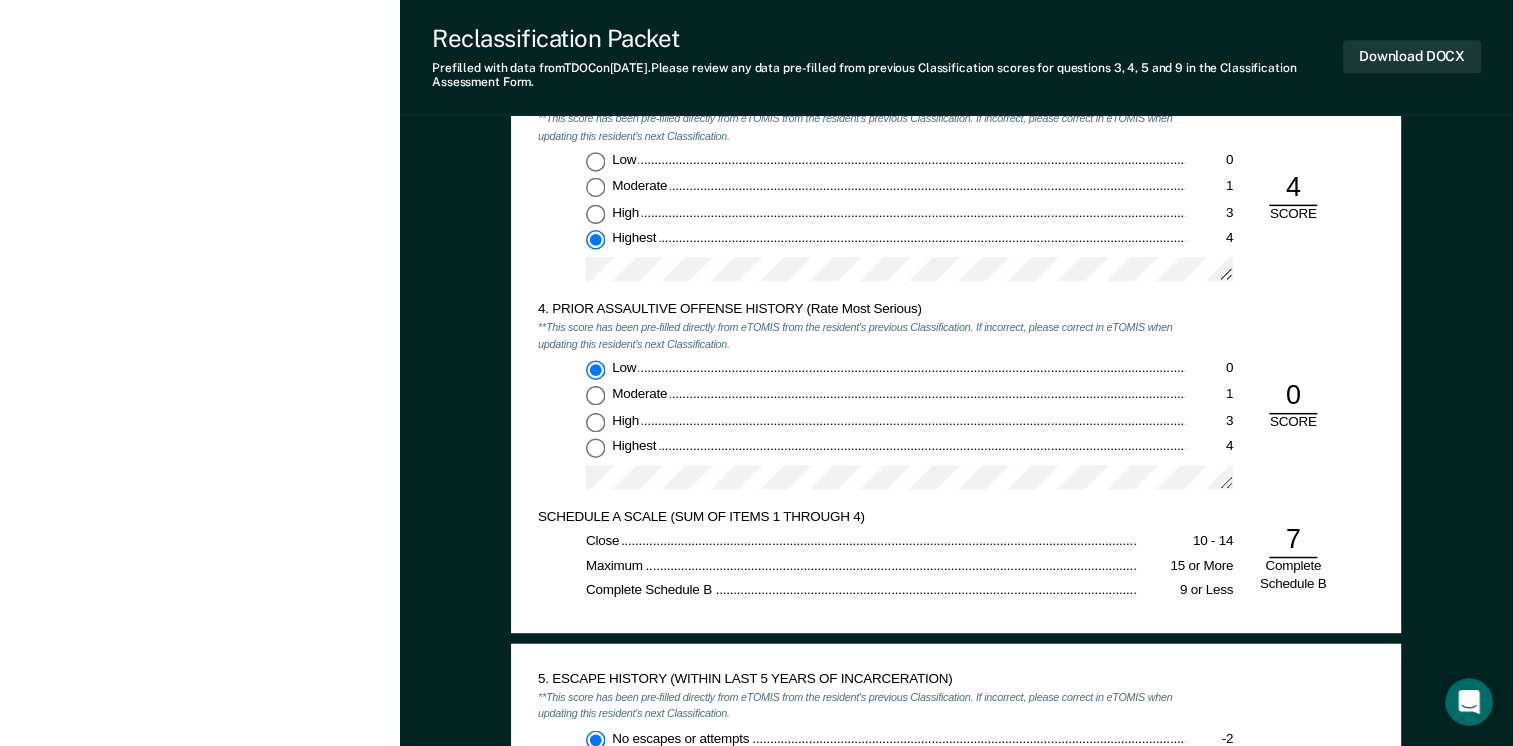 scroll, scrollTop: 0, scrollLeft: 0, axis: both 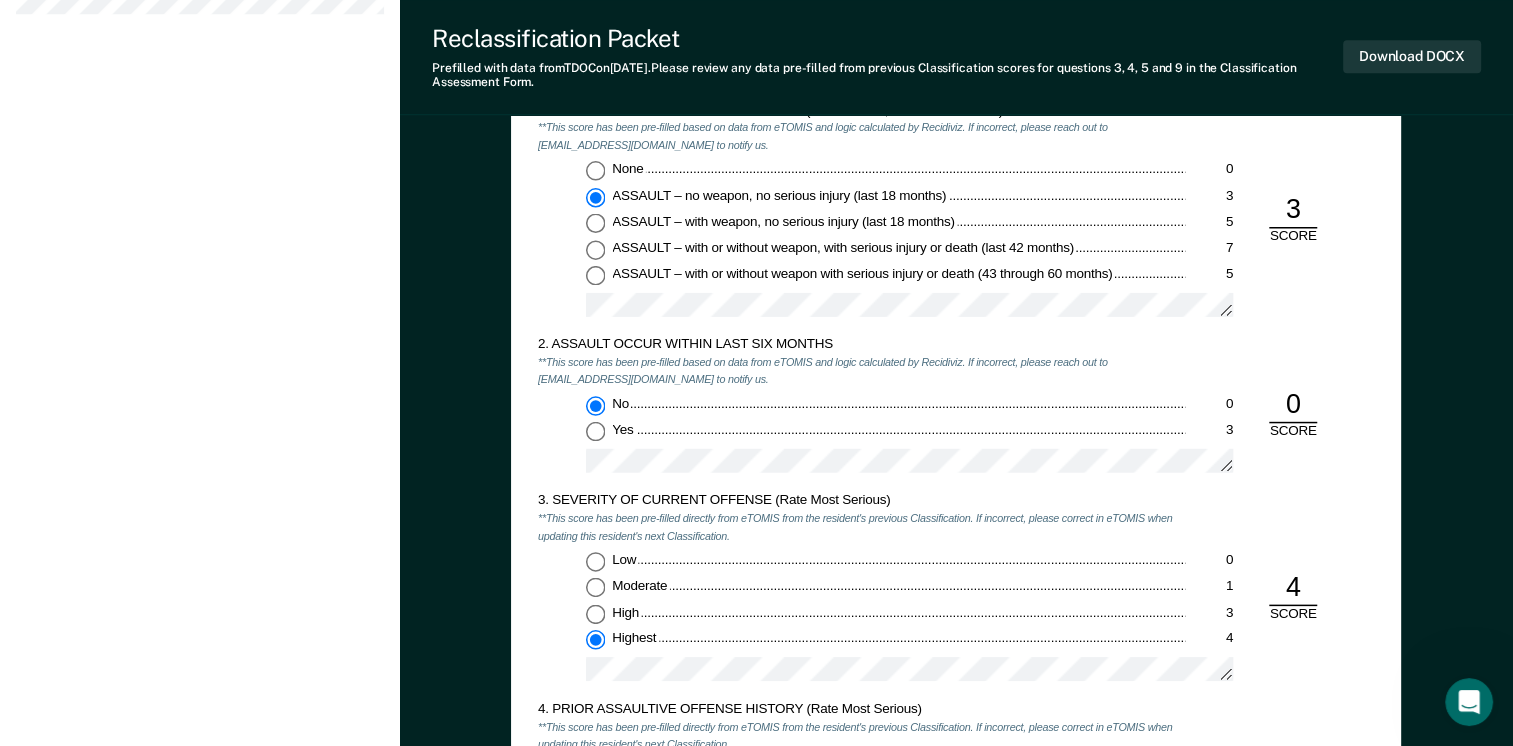 click on "3" at bounding box center (1293, 209) 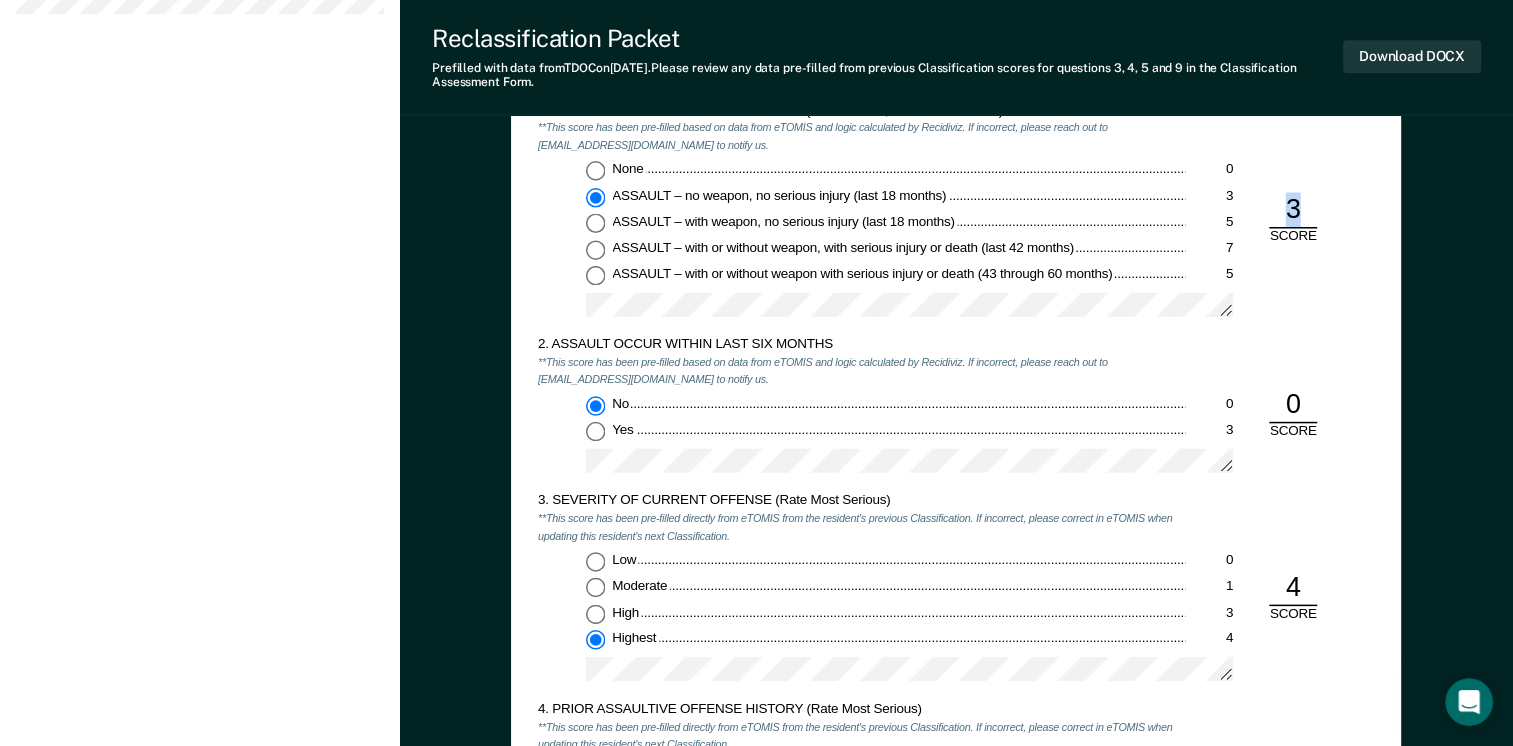drag, startPoint x: 1299, startPoint y: 209, endPoint x: 1284, endPoint y: 209, distance: 15 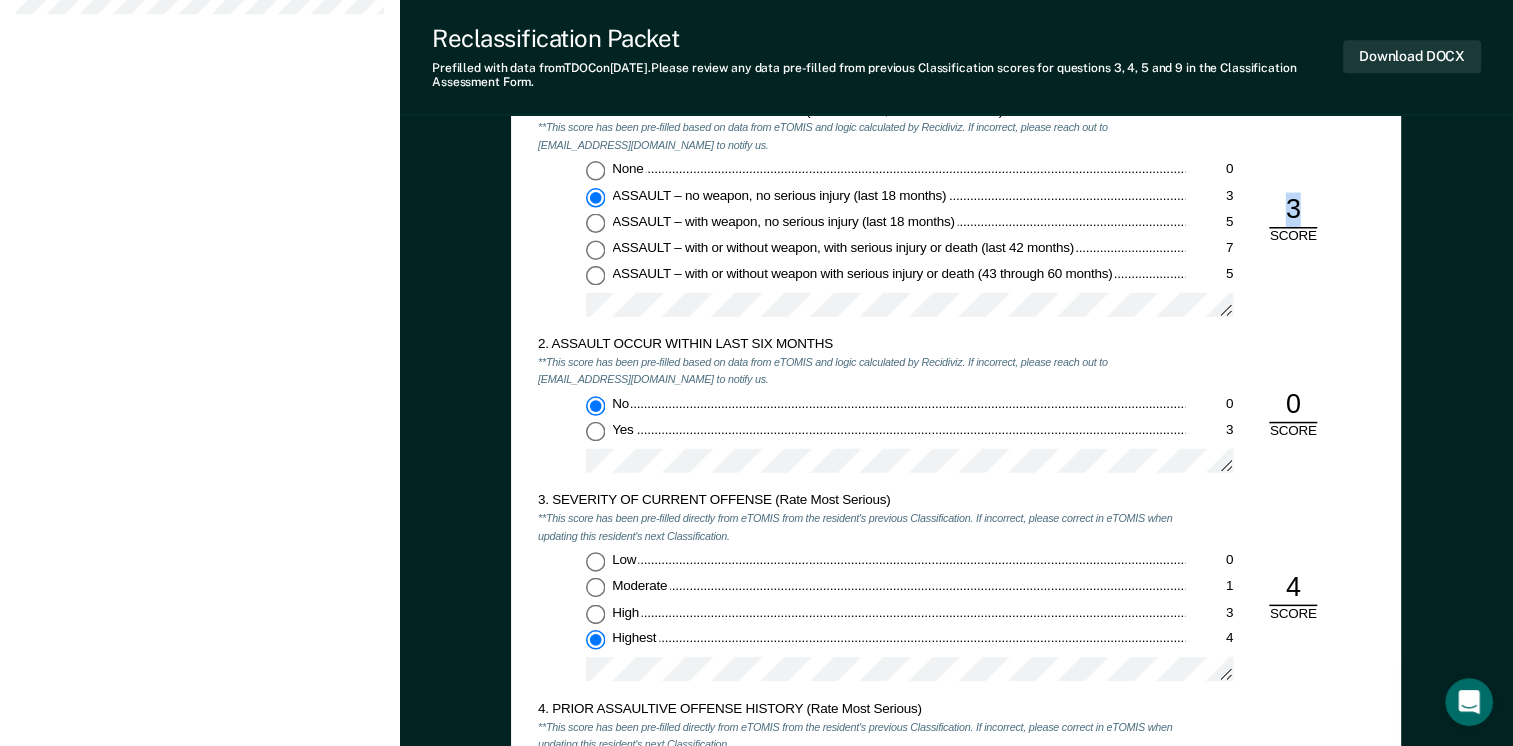 click on "ASSAULT – no weapon, no serious injury (last 18 months) 3" at bounding box center (595, 196) 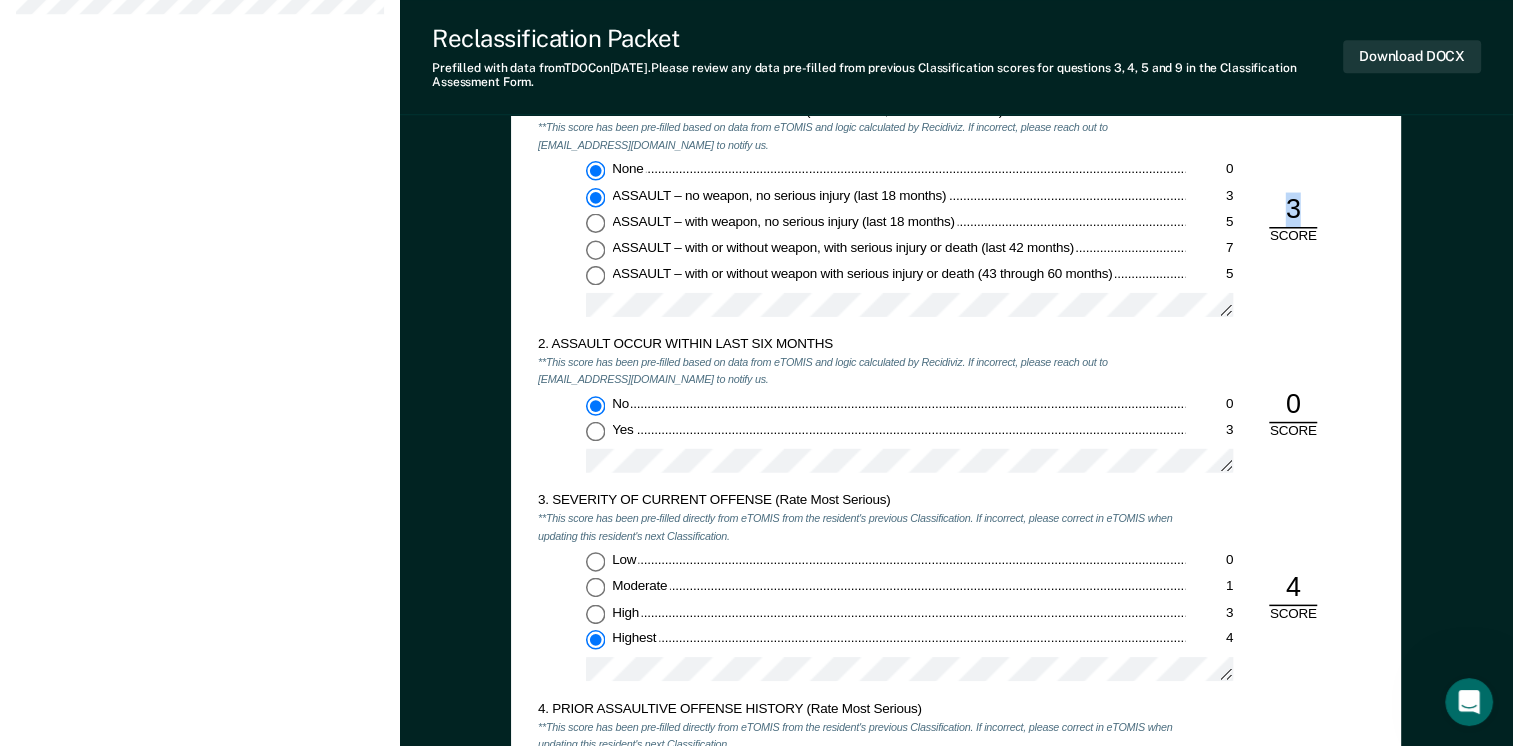 type on "x" 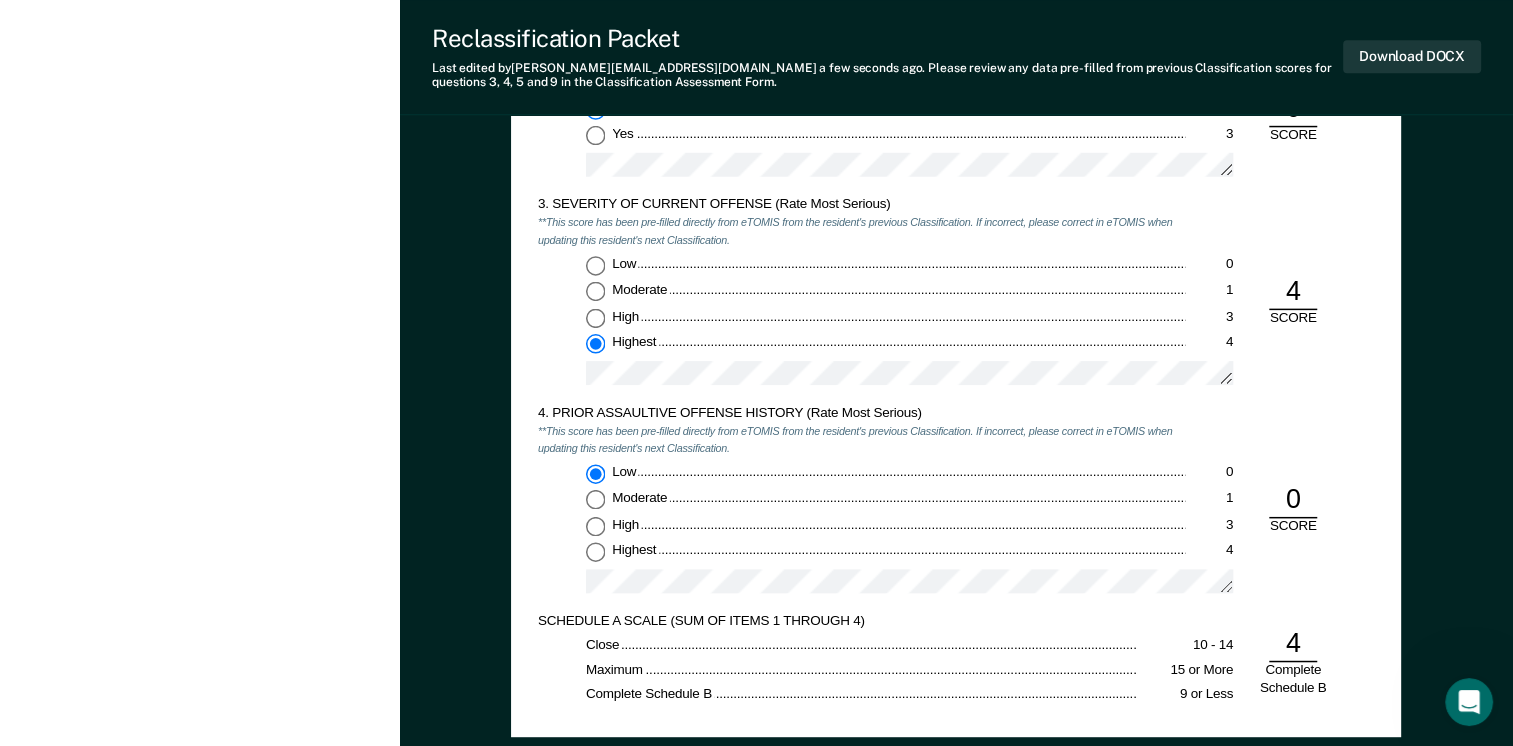 scroll, scrollTop: 1800, scrollLeft: 0, axis: vertical 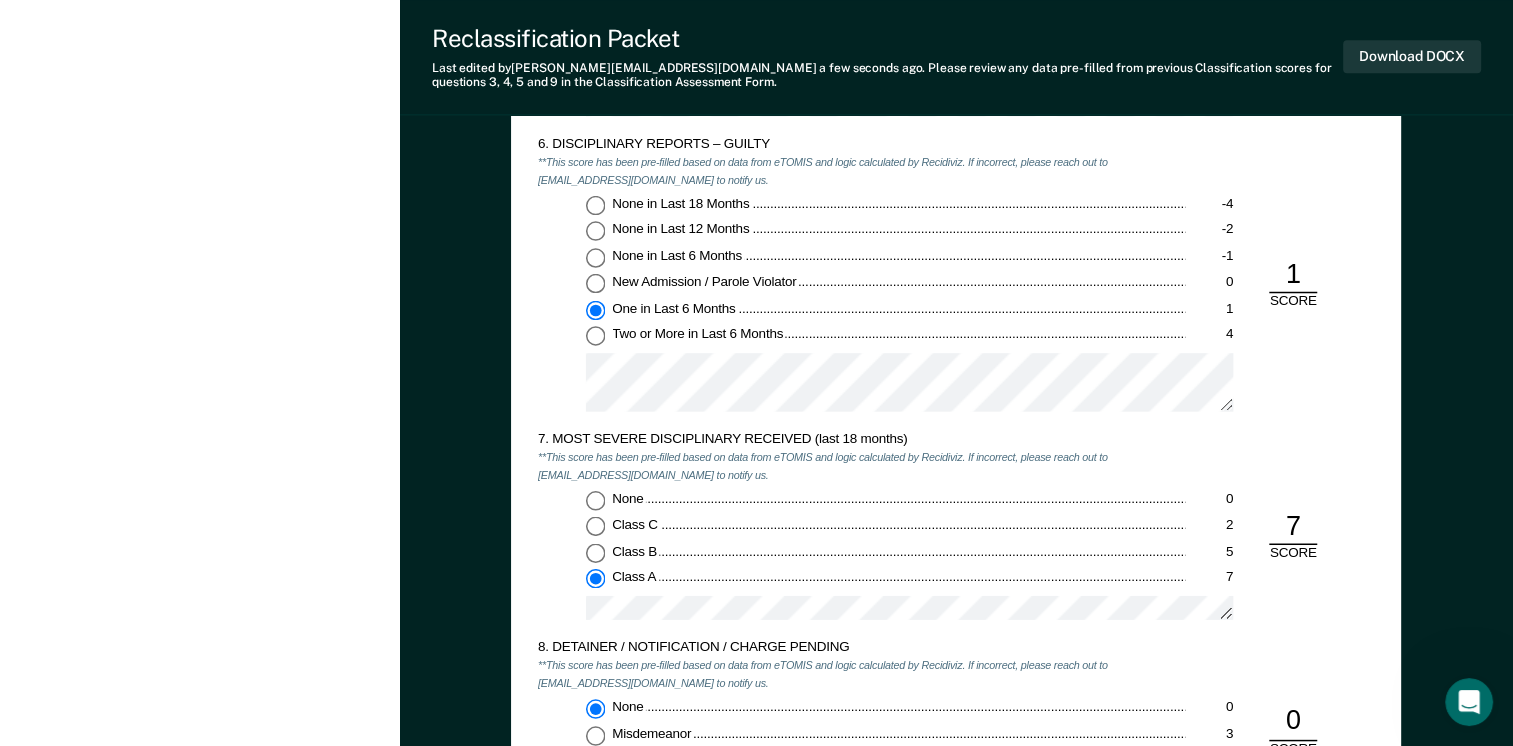click on "Class B 5" at bounding box center [595, 552] 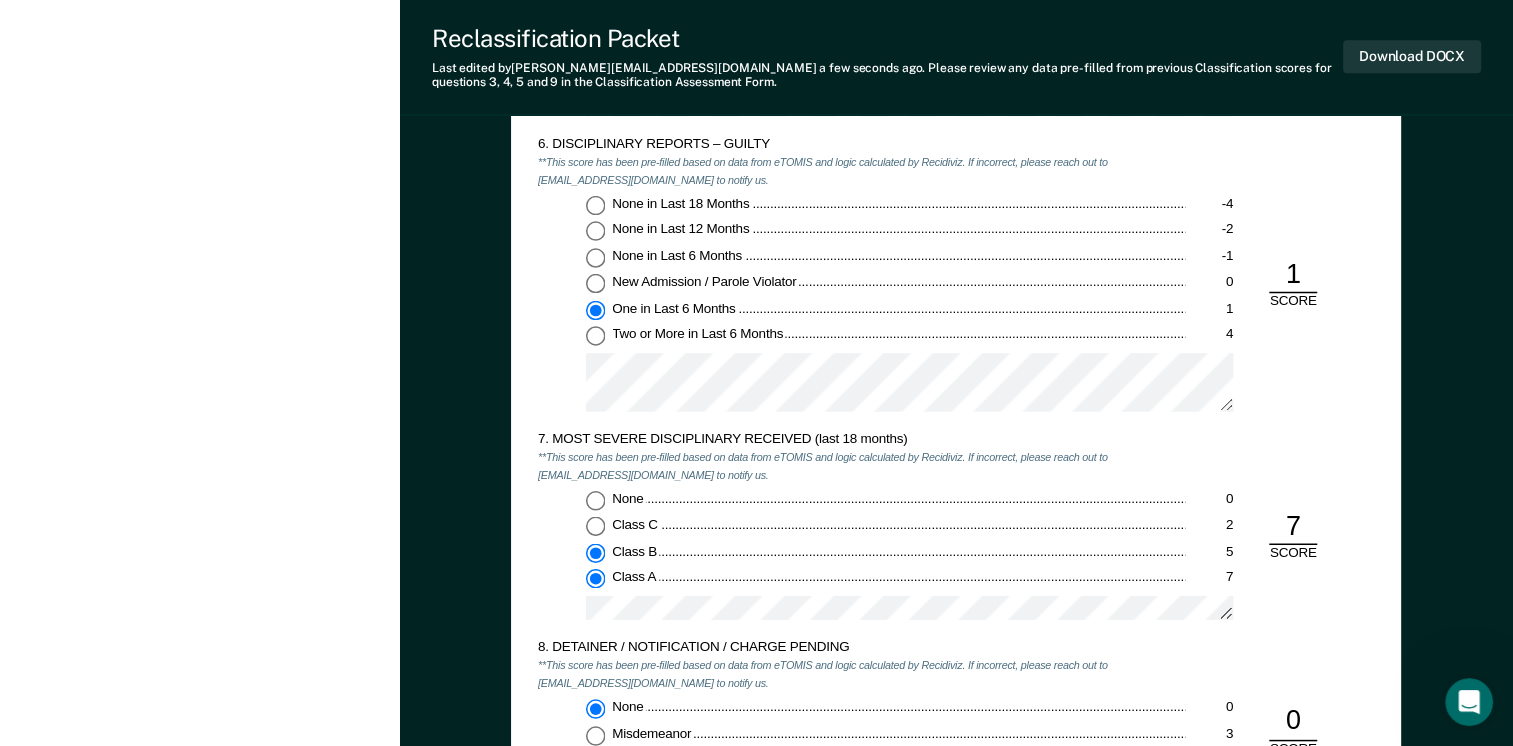 type on "x" 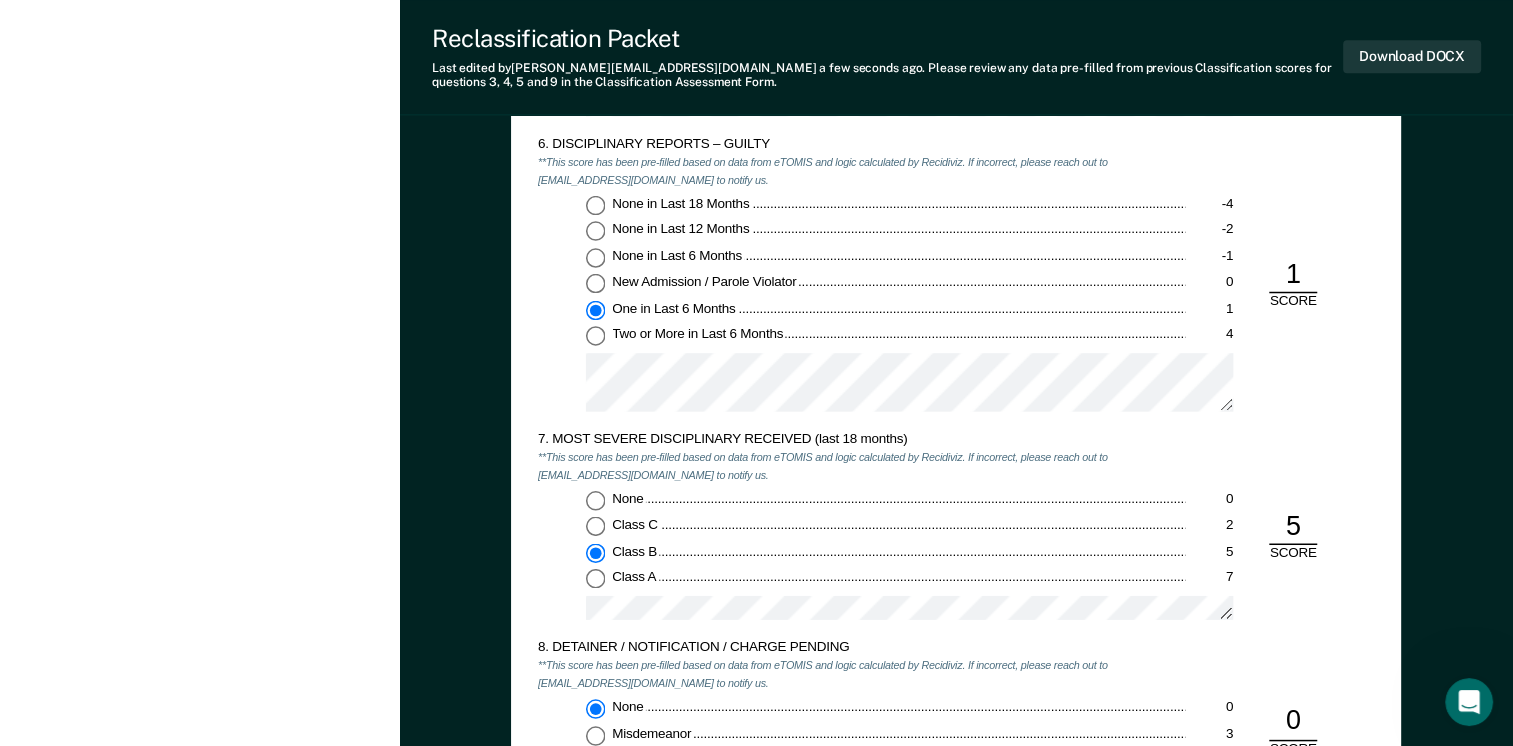 click on "7. MOST SEVERE DISCIPLINARY RECEIVED (last 18 months) **This score has been pre-filled based on data from eTOMIS and logic calculated by Recidiviz. If incorrect, please reach out to [EMAIL_ADDRESS][DOMAIN_NAME] to notify us. None 0 Class C 2 Class B 5 Class A 7 5 SCORE" at bounding box center [956, 535] 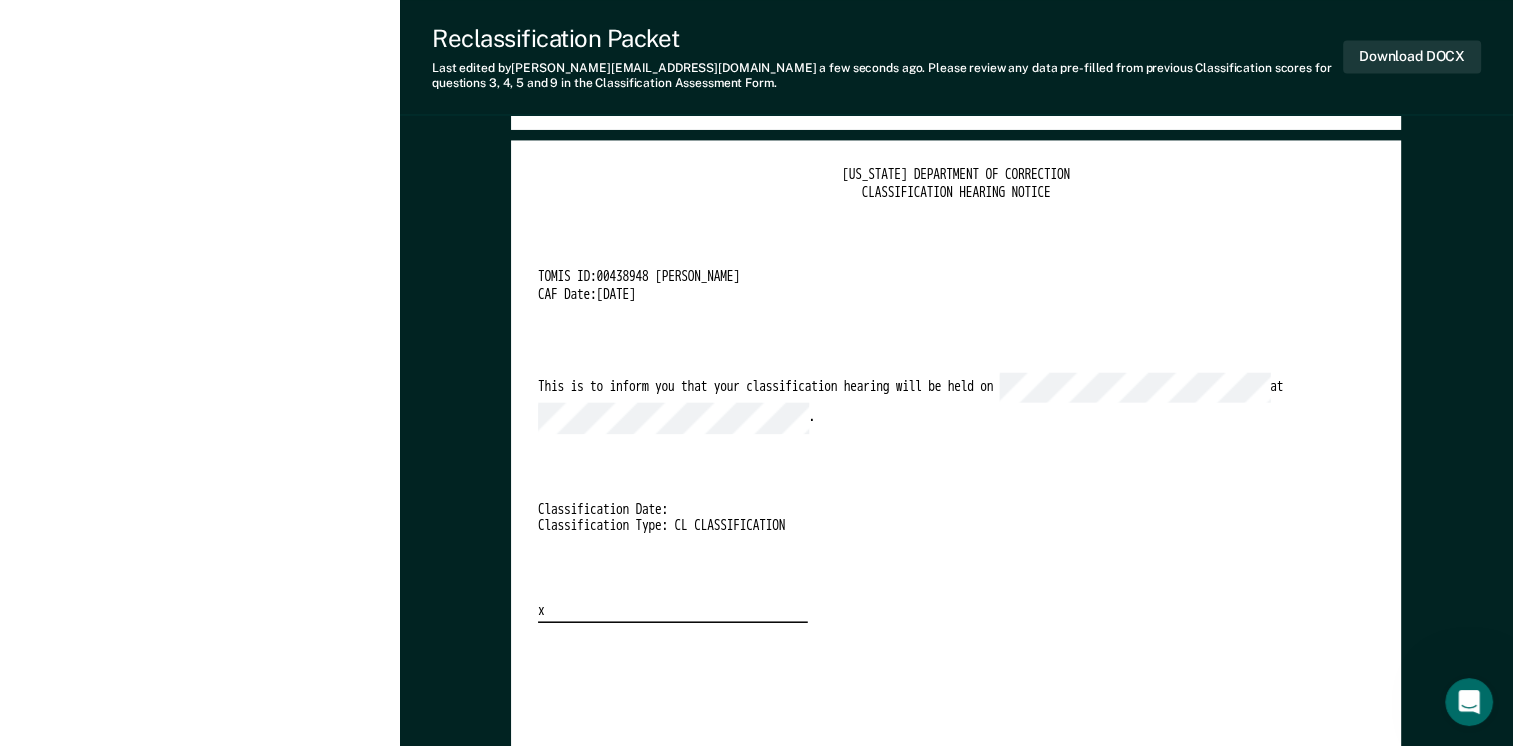 scroll, scrollTop: 3700, scrollLeft: 0, axis: vertical 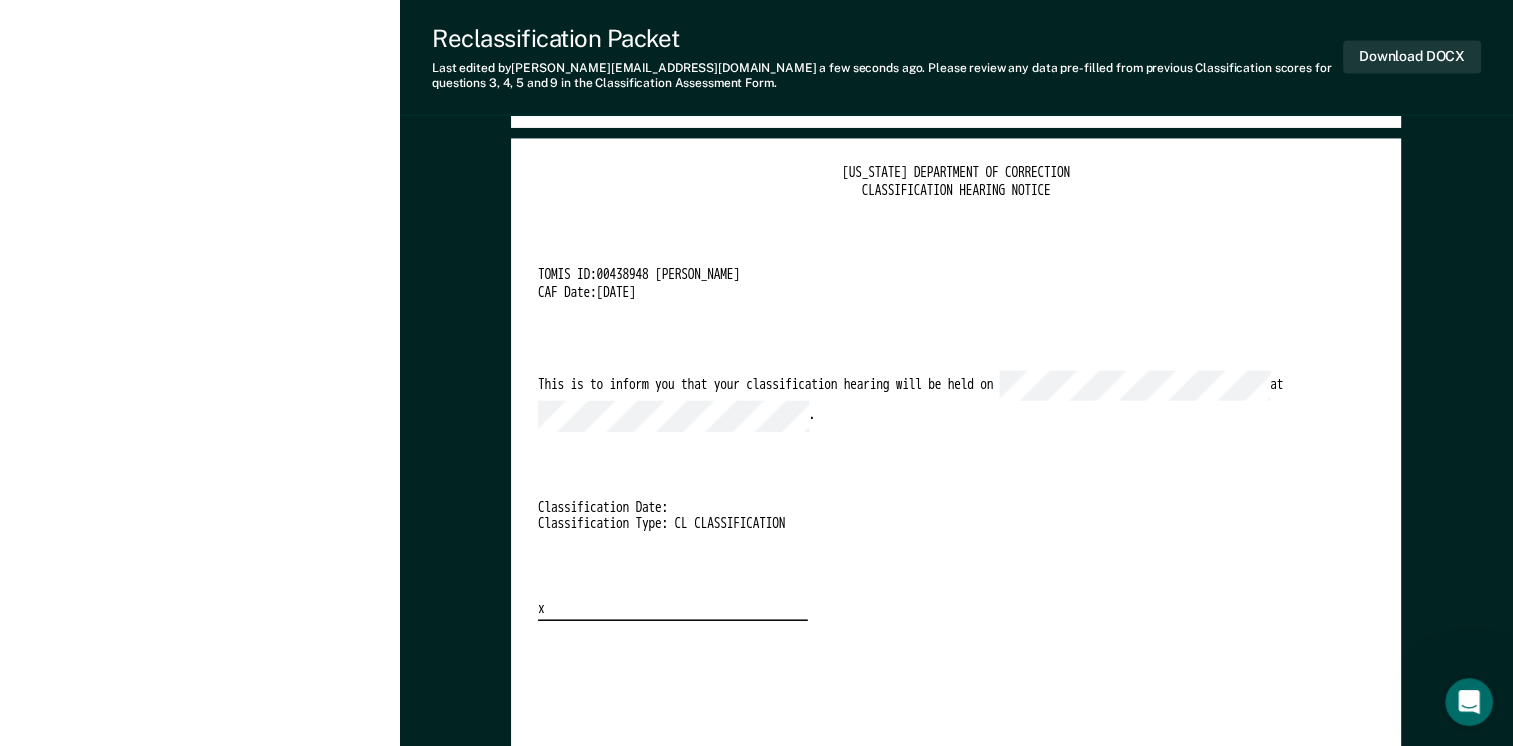 click on "[US_STATE] DEPARTMENT OF CORRECTION CLASSIFICATION HEARING NOTICE TOMIS ID:  00438948   [PERSON_NAME] CAF Date:  [DATE] This is to inform you that your classification hearing will be held on    at   . Classification Date: Classification Type: CL CLASSIFICATION x" at bounding box center [956, 392] 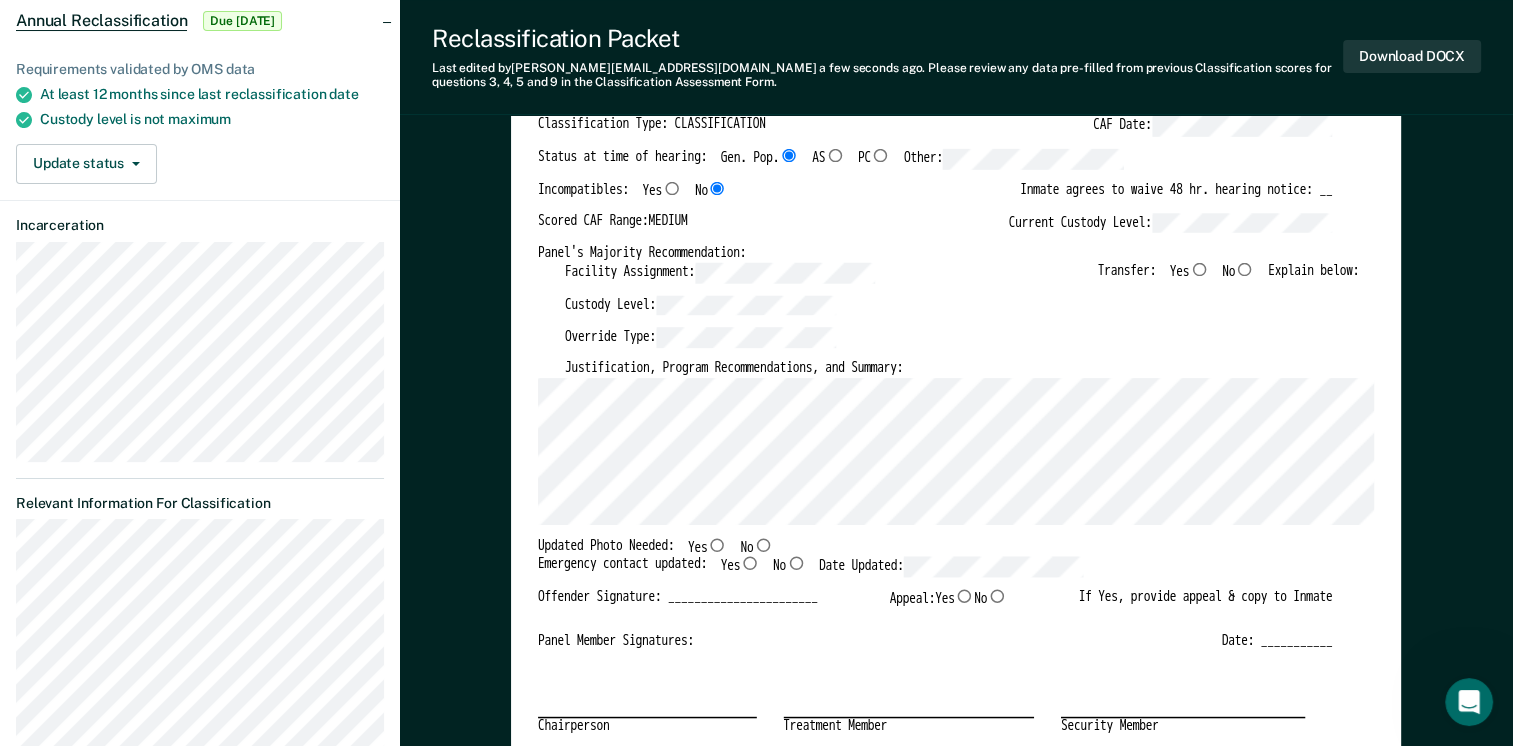 scroll, scrollTop: 100, scrollLeft: 0, axis: vertical 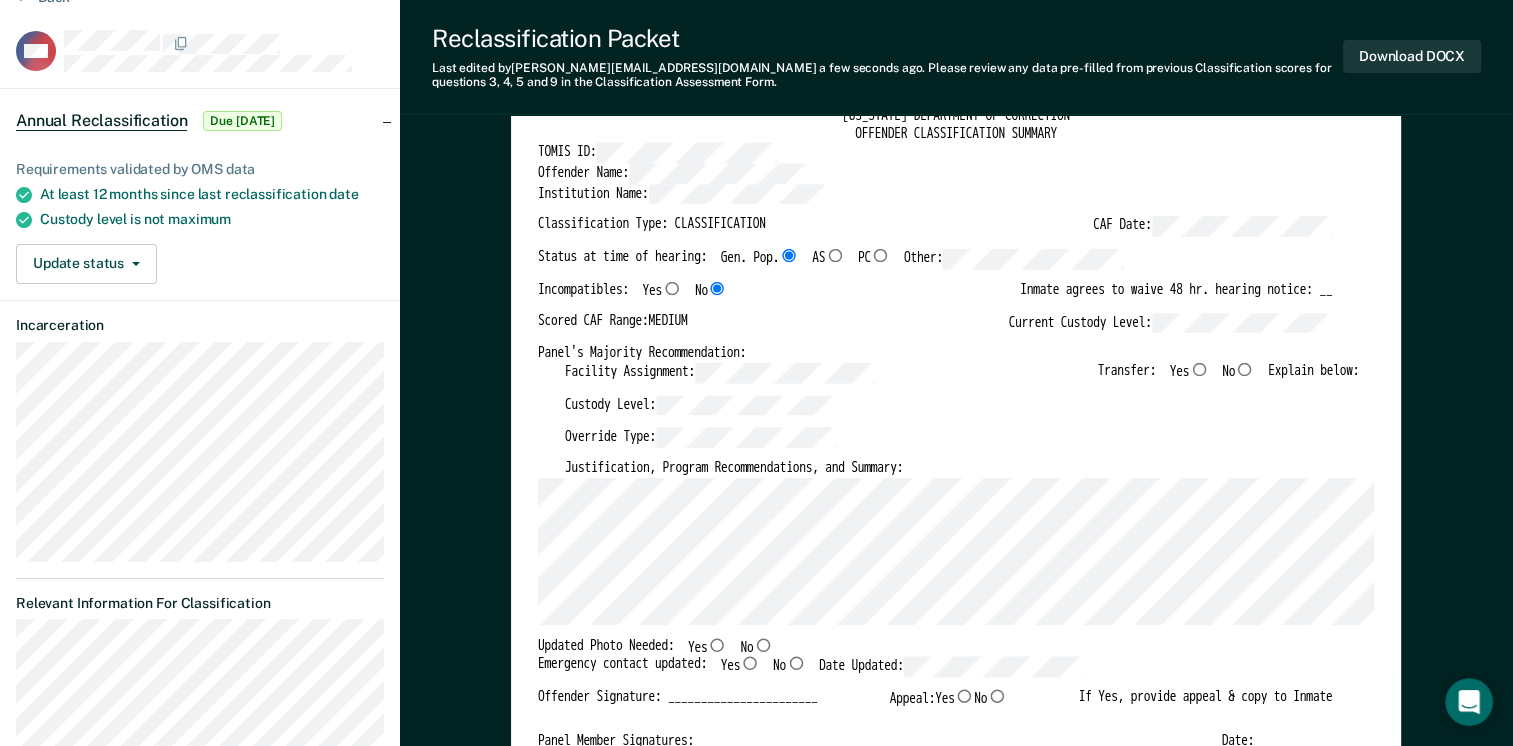 click on "No" at bounding box center [1244, 368] 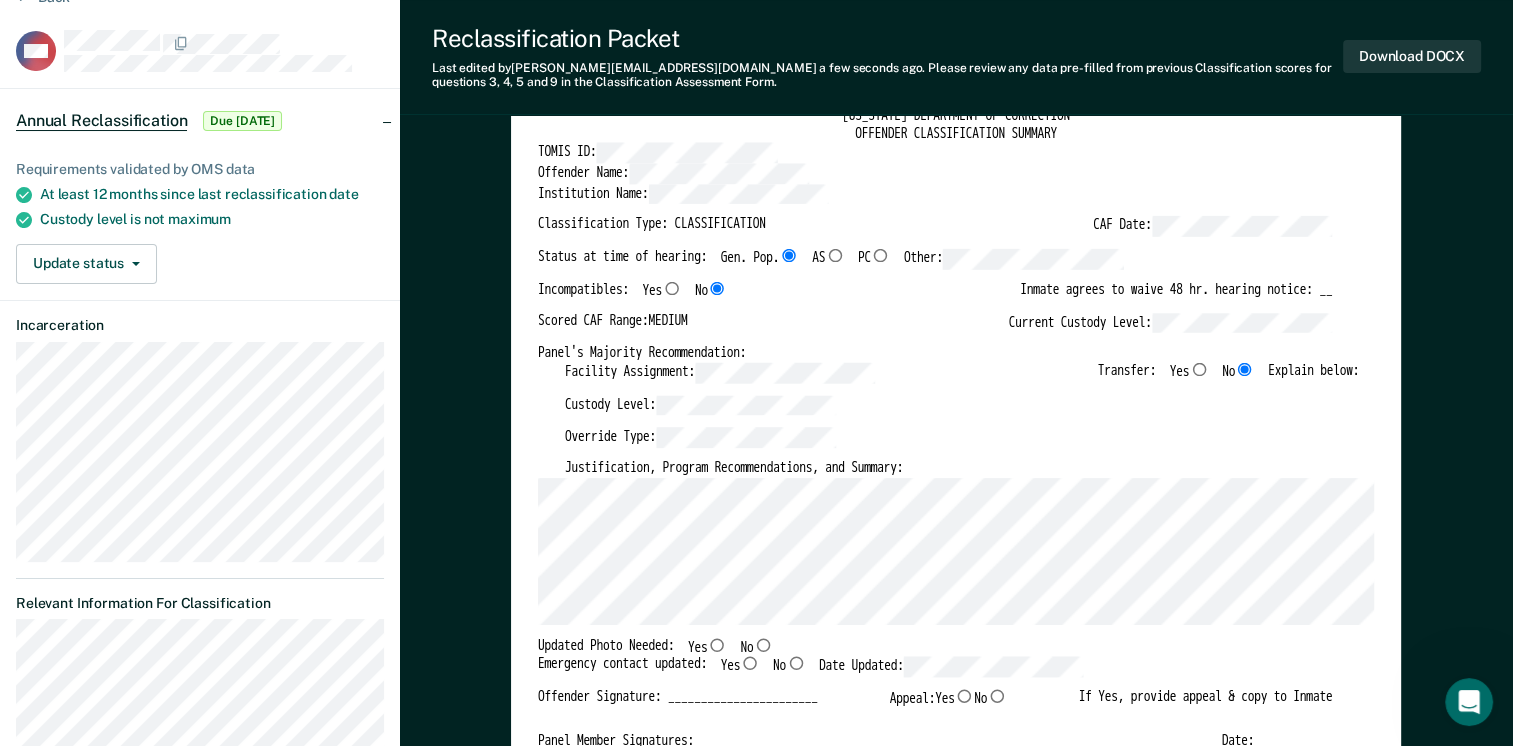 type on "x" 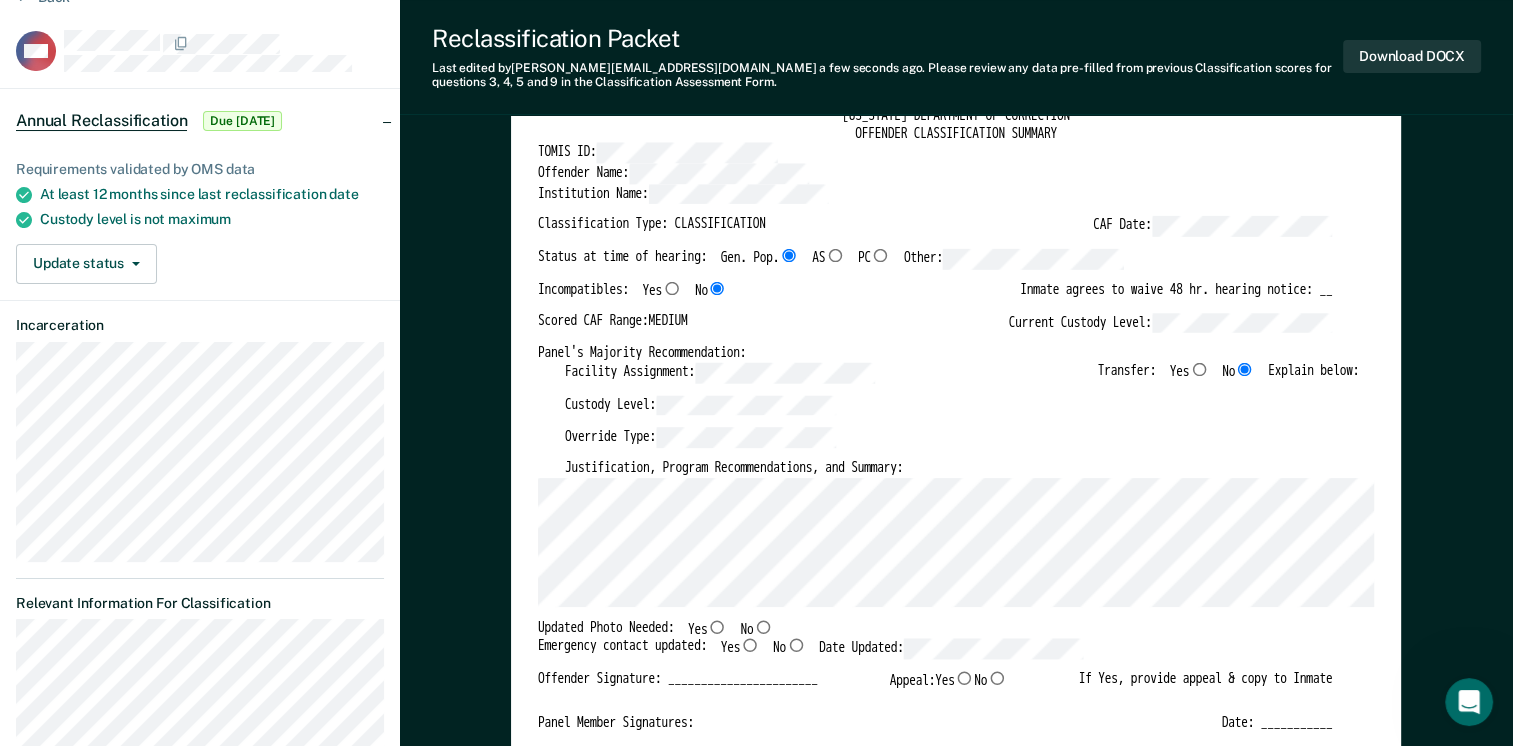 click on "No" at bounding box center (763, 625) 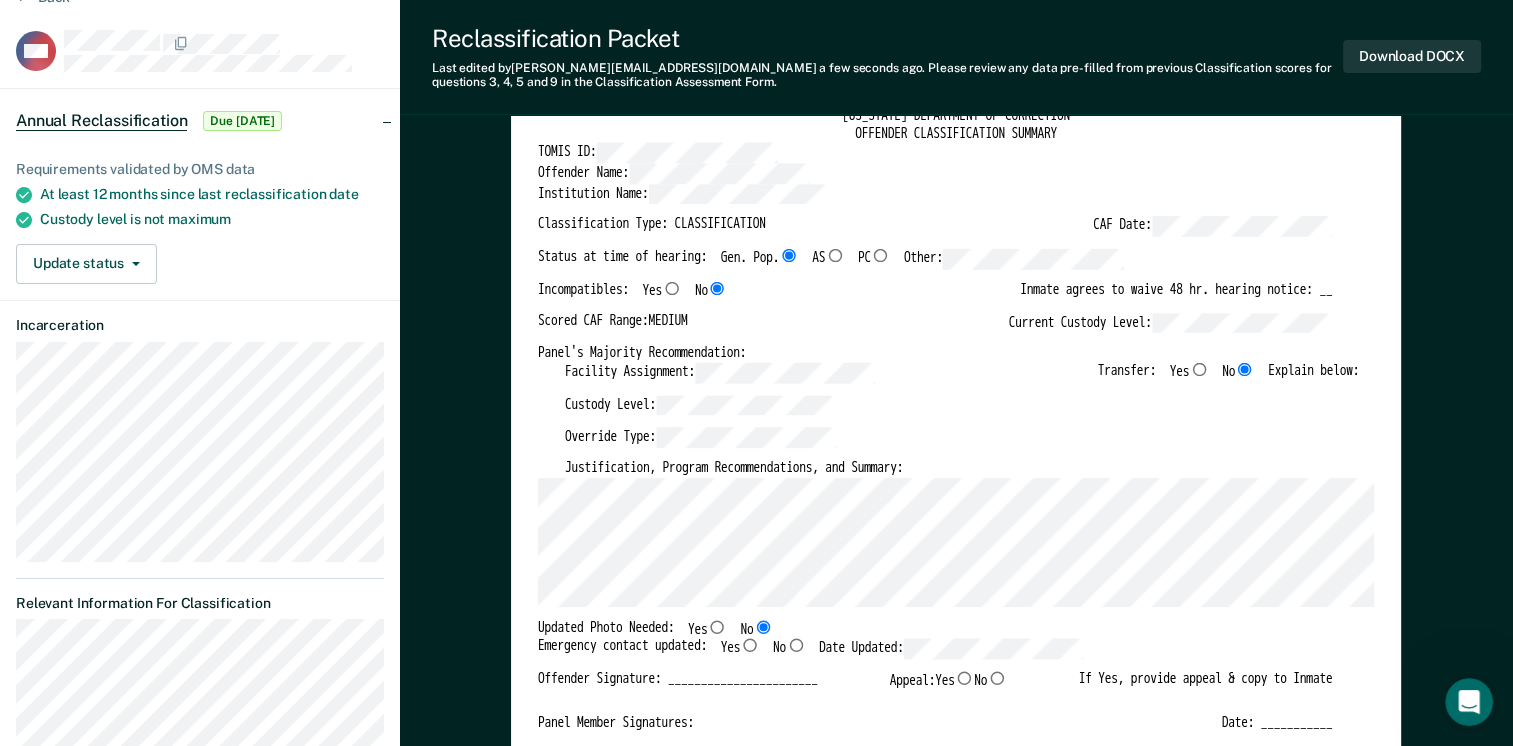type on "x" 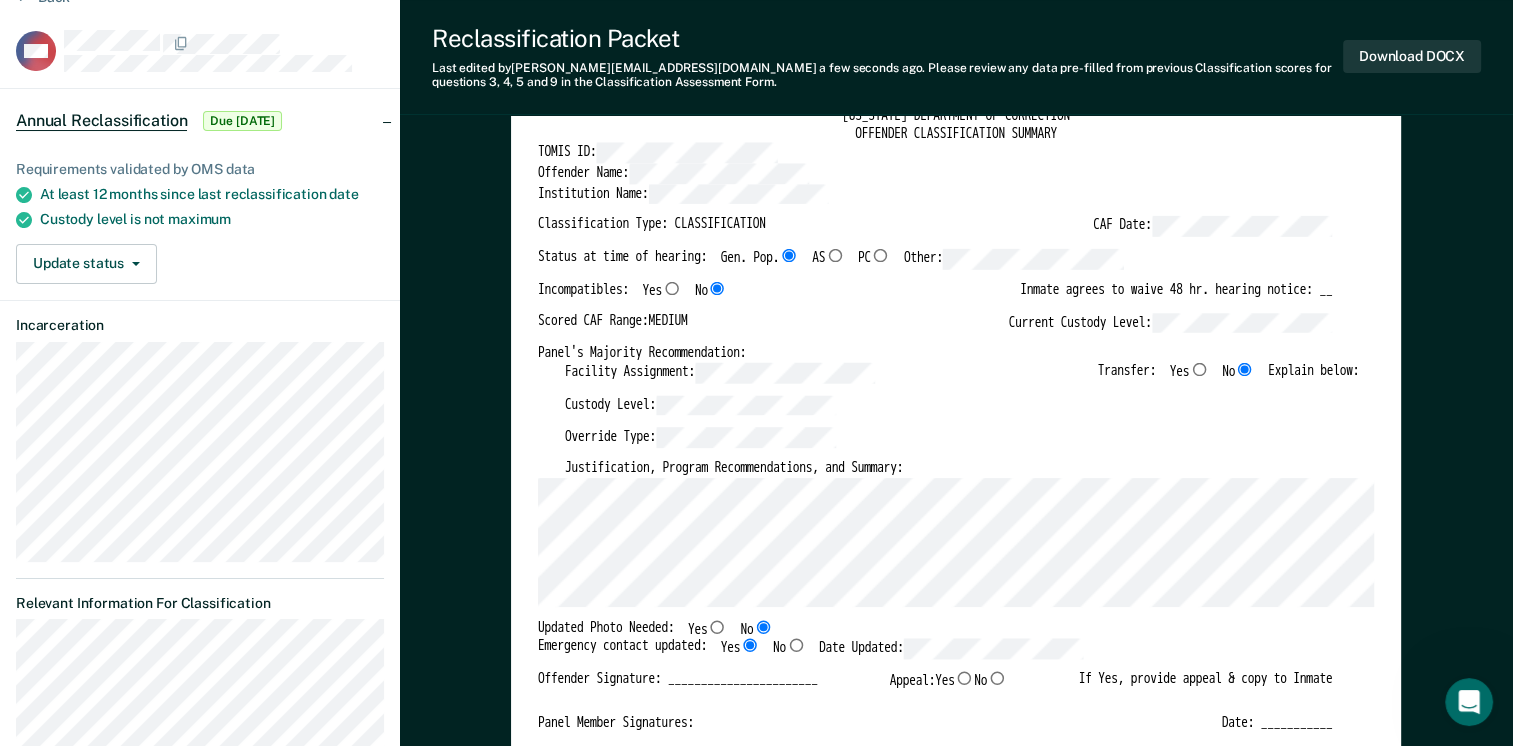 type on "x" 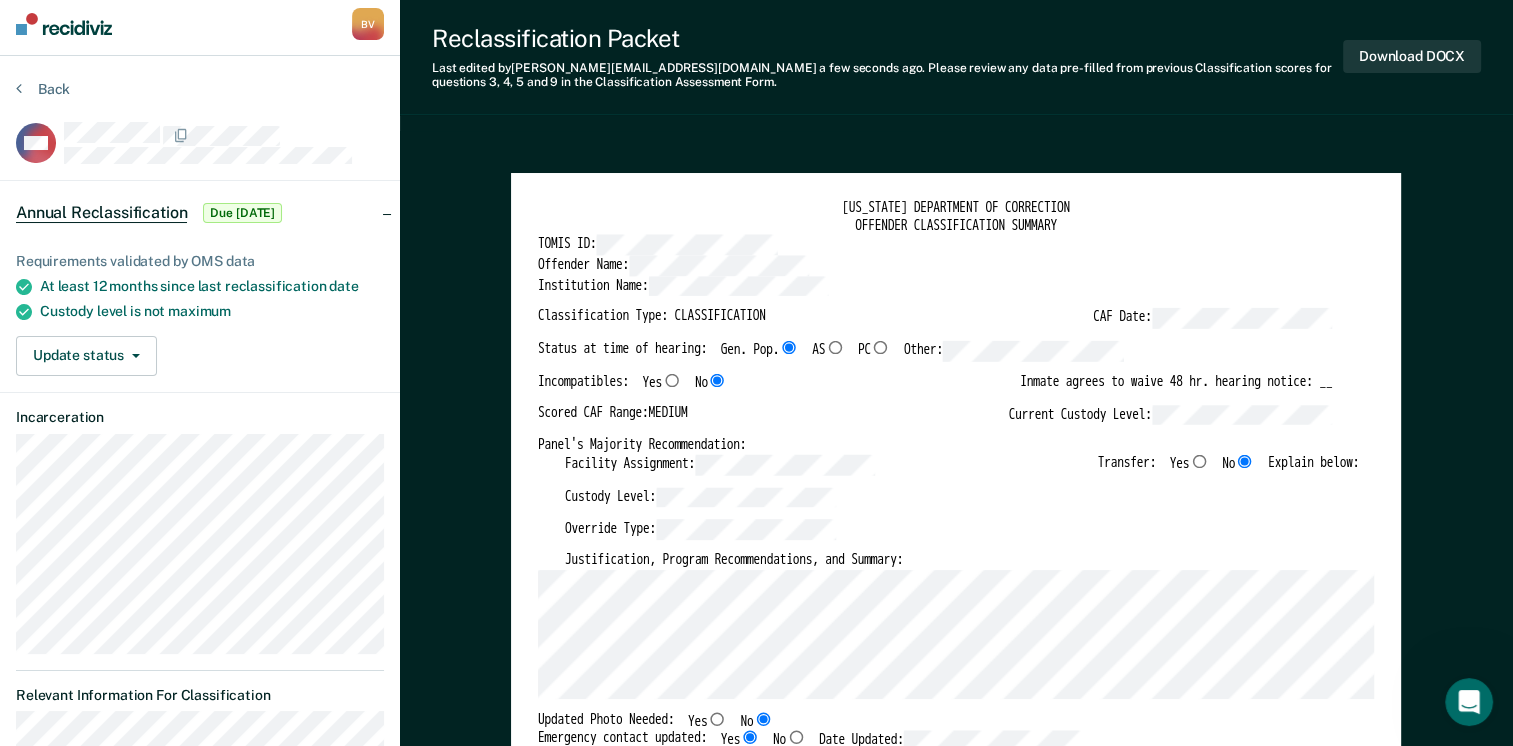 scroll, scrollTop: 0, scrollLeft: 0, axis: both 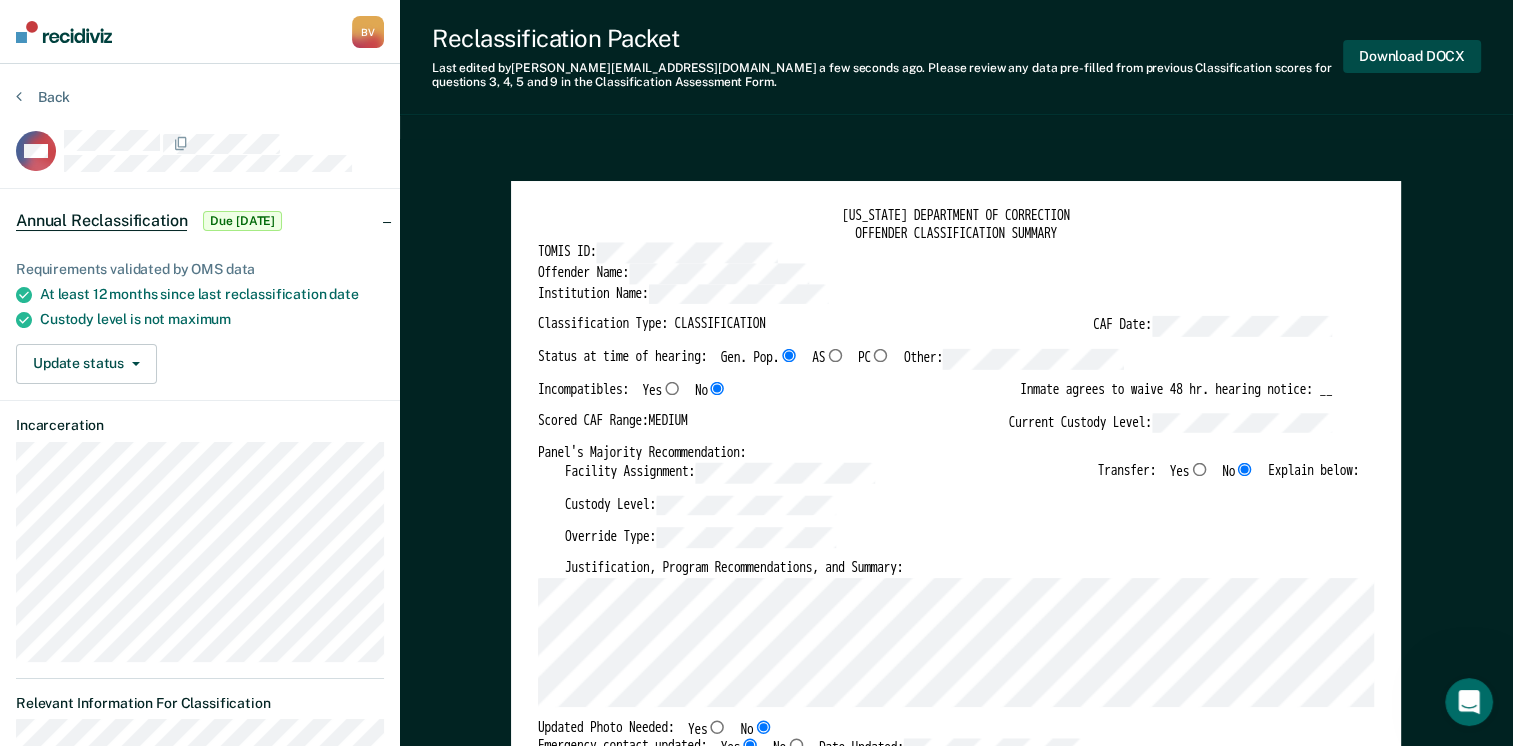 click on "Download DOCX" at bounding box center (1412, 56) 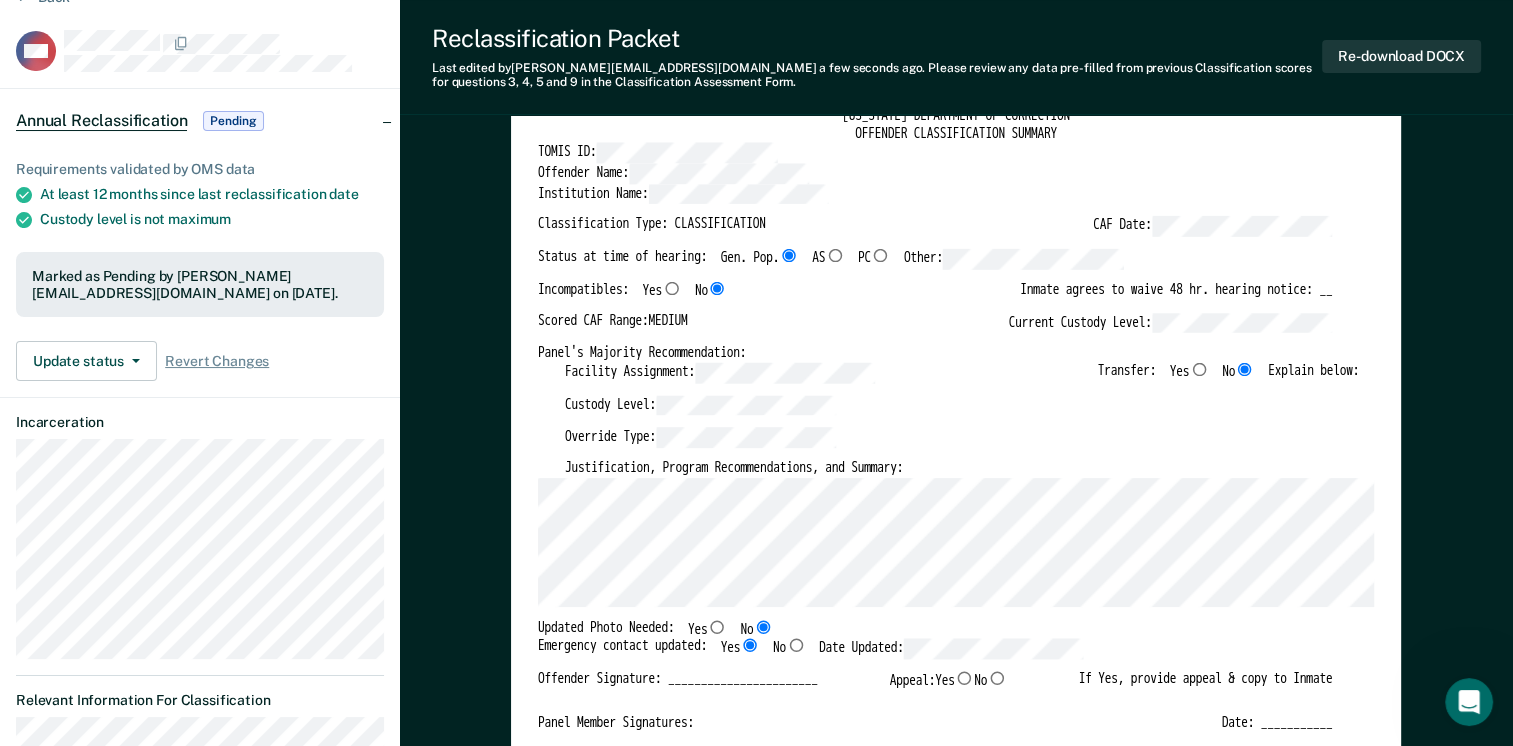 scroll, scrollTop: 0, scrollLeft: 0, axis: both 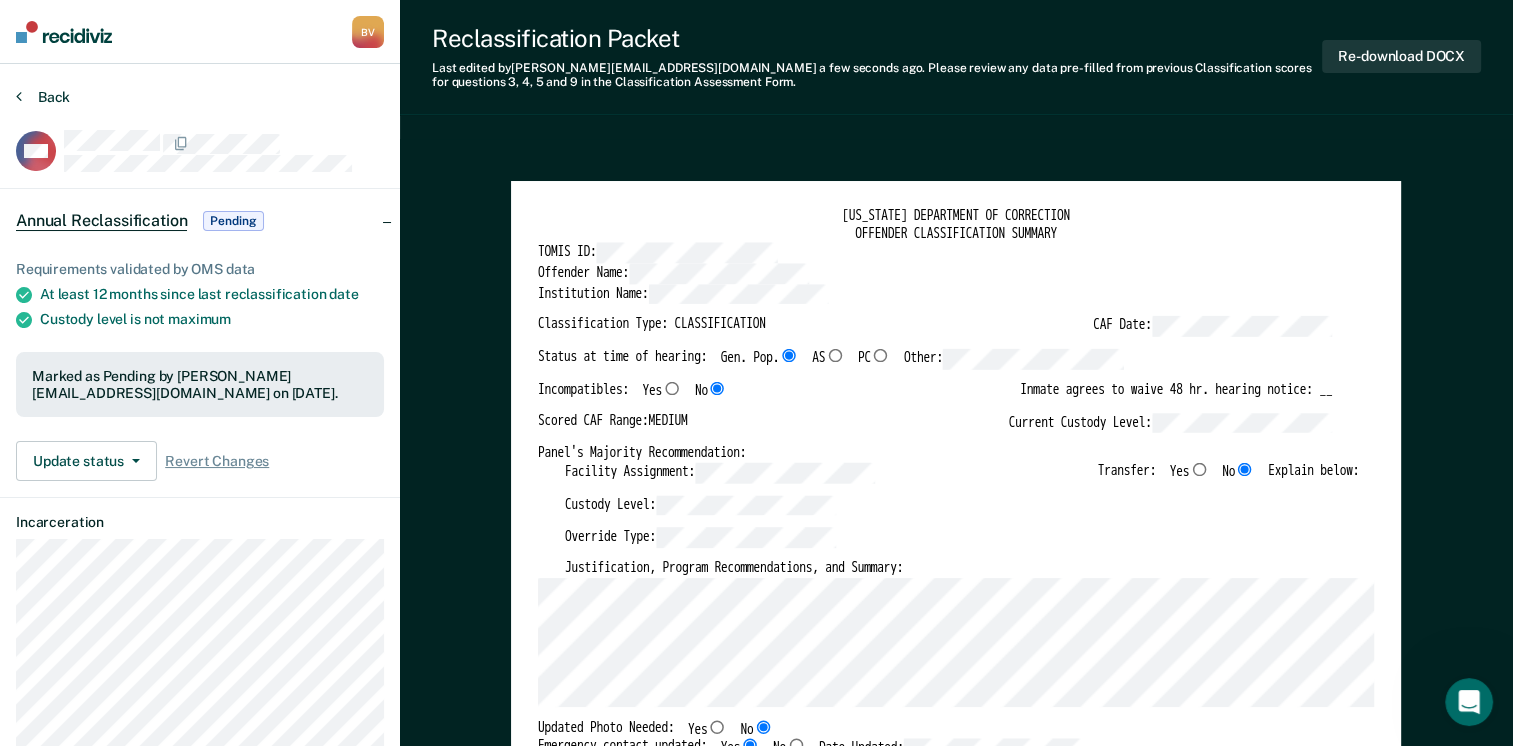 click on "Back" at bounding box center [43, 97] 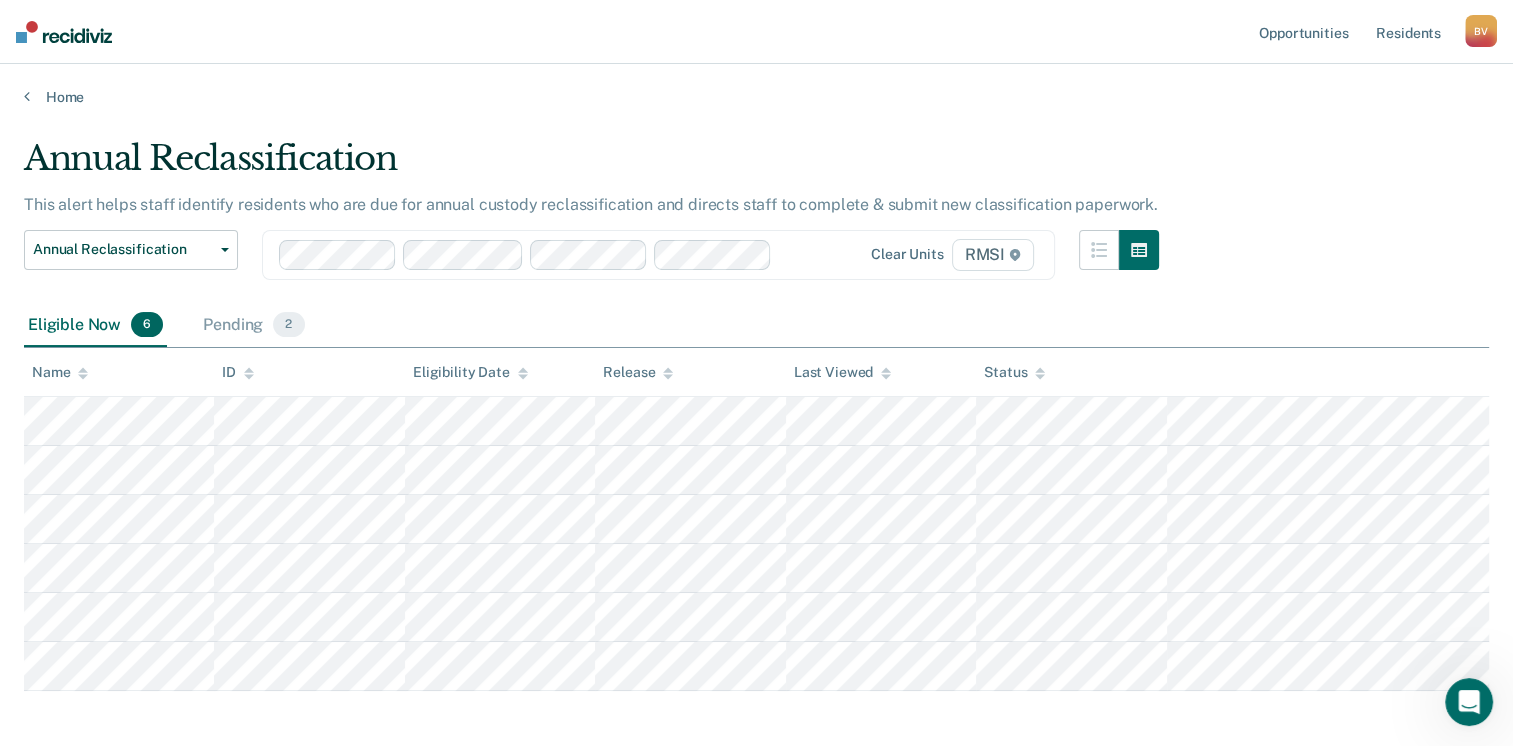 scroll, scrollTop: 87, scrollLeft: 0, axis: vertical 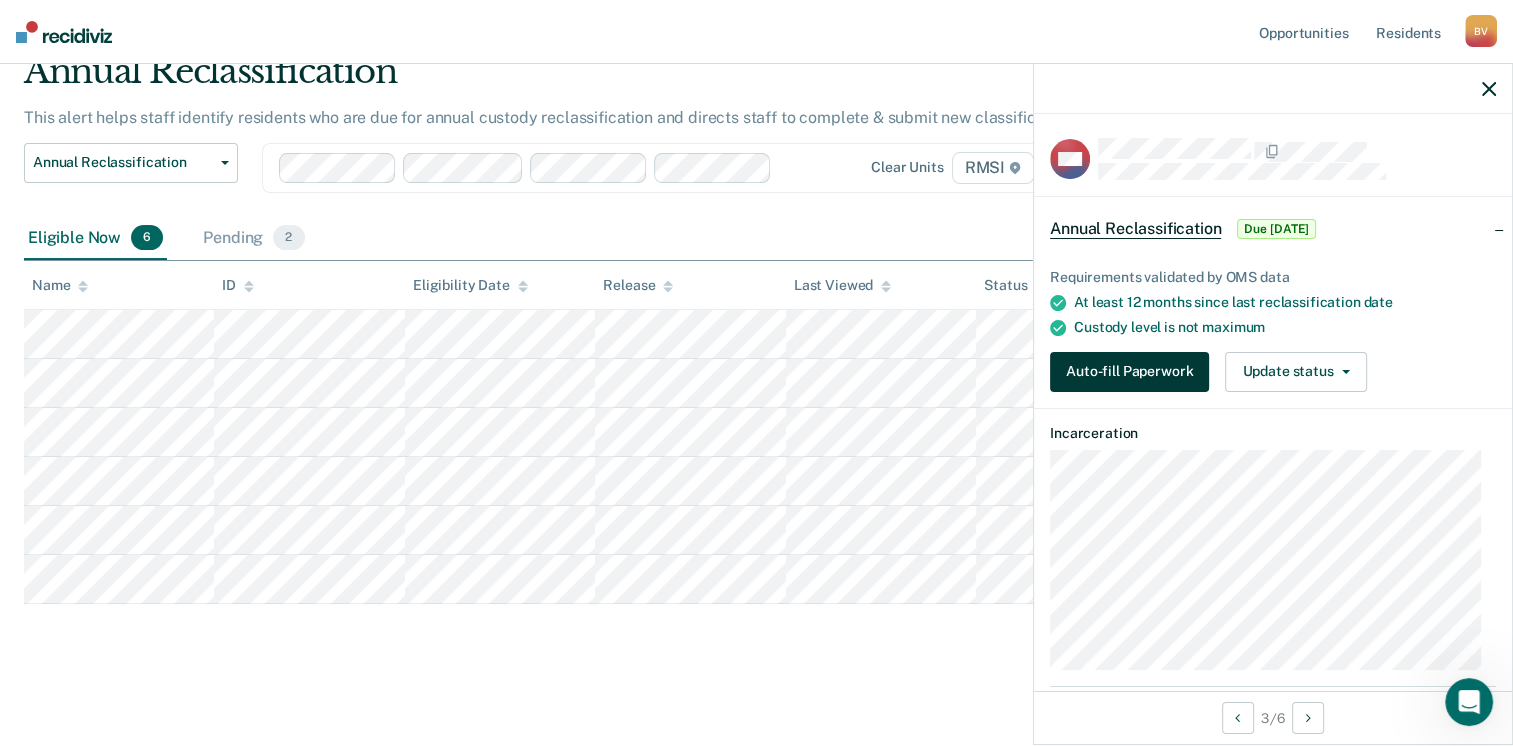 click on "Auto-fill Paperwork" at bounding box center [1129, 372] 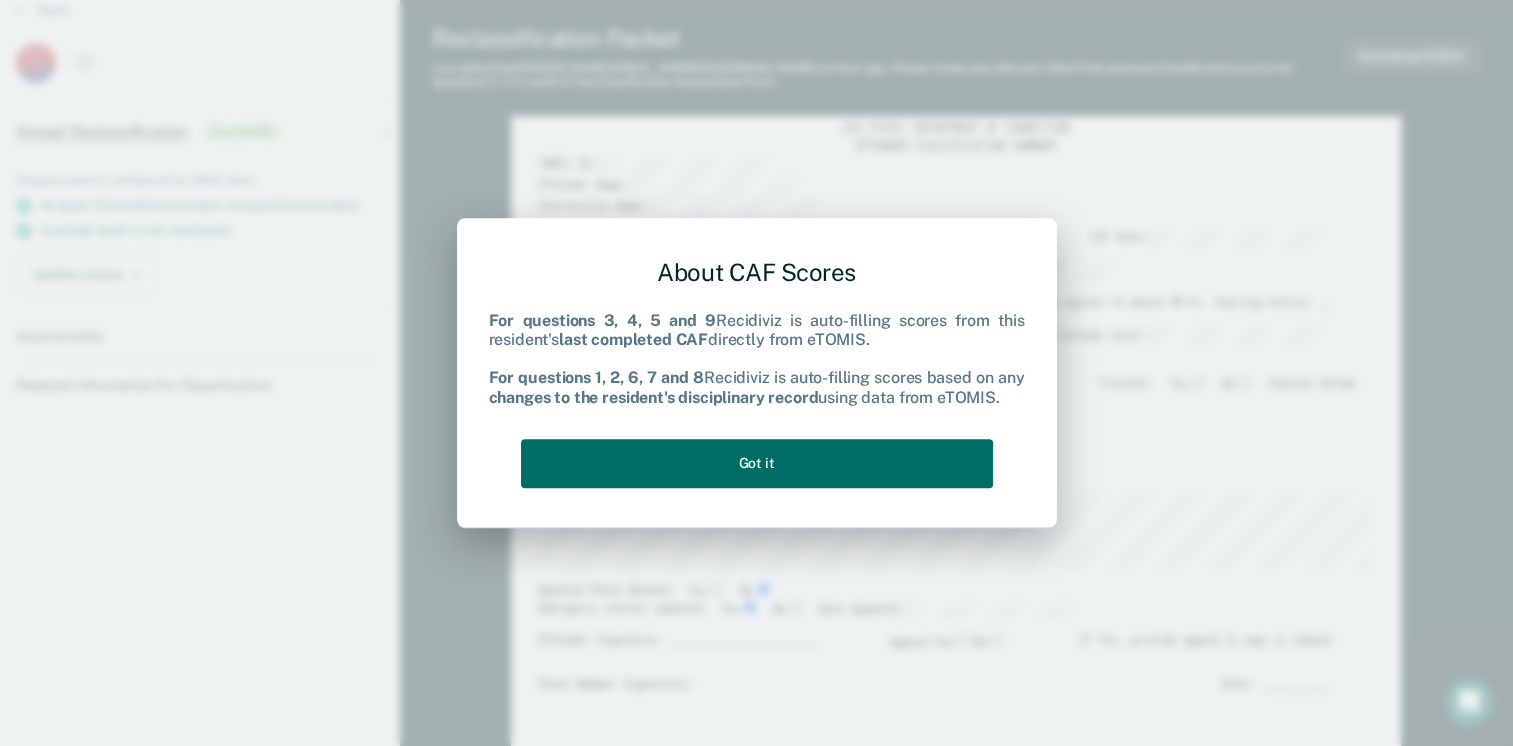 scroll, scrollTop: 0, scrollLeft: 0, axis: both 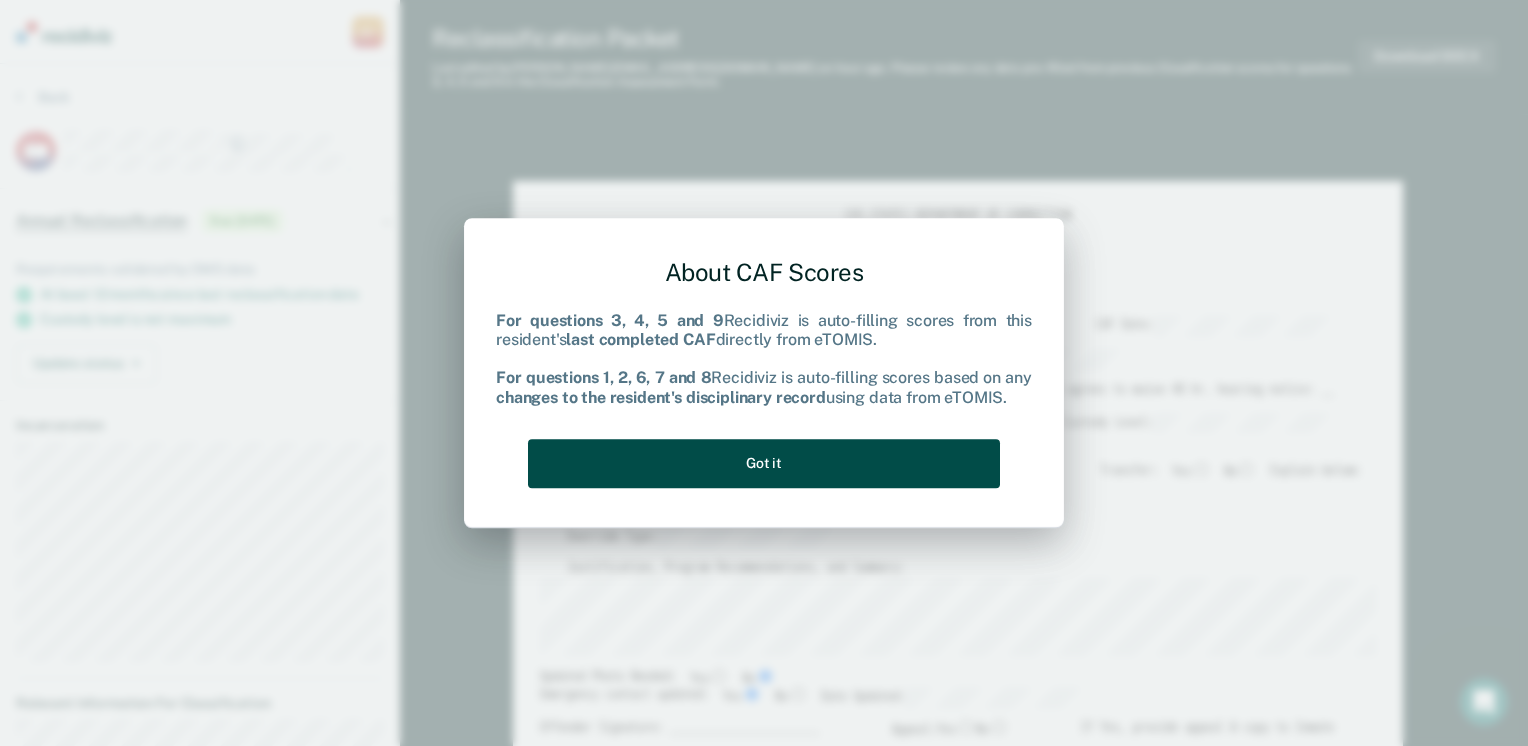 click on "Got it" at bounding box center [764, 463] 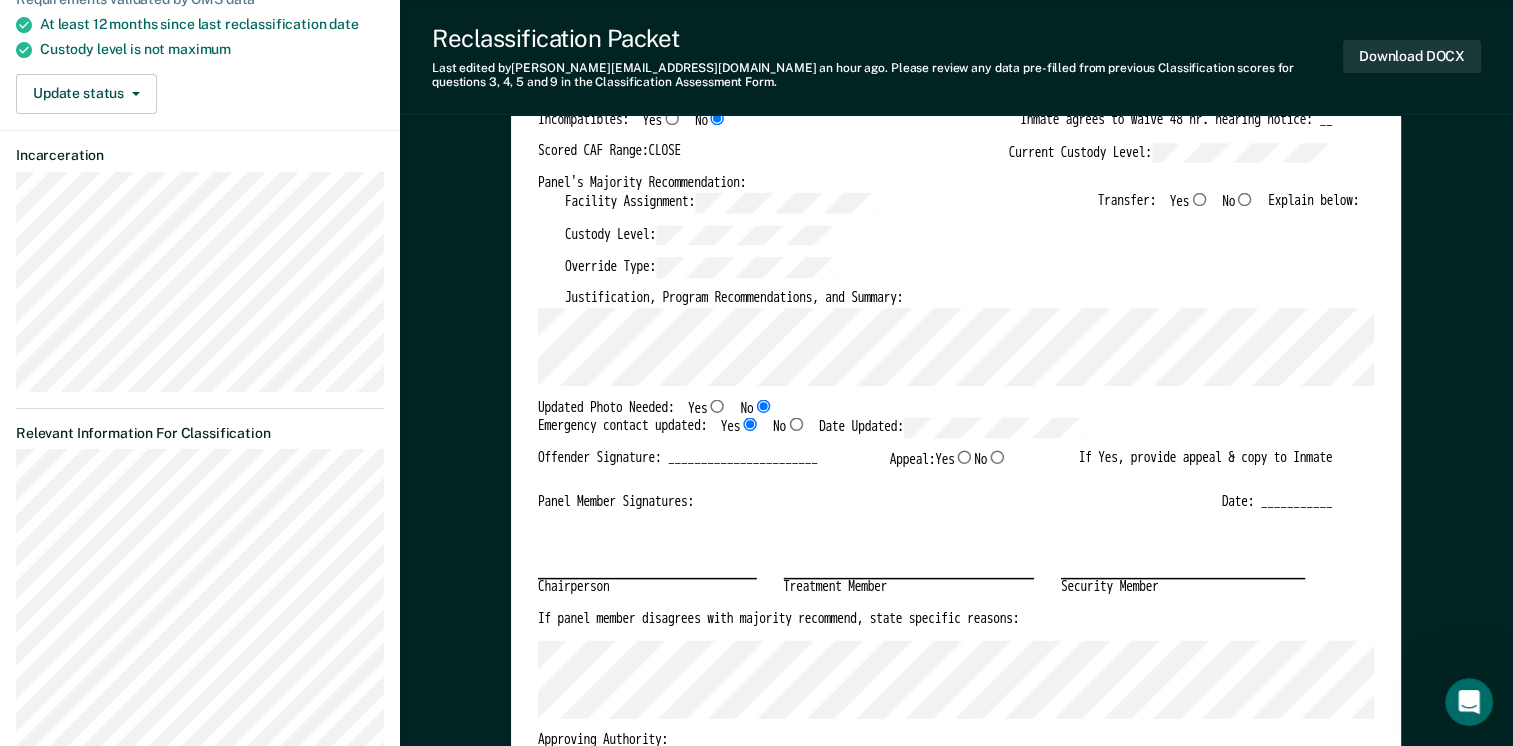 scroll, scrollTop: 100, scrollLeft: 0, axis: vertical 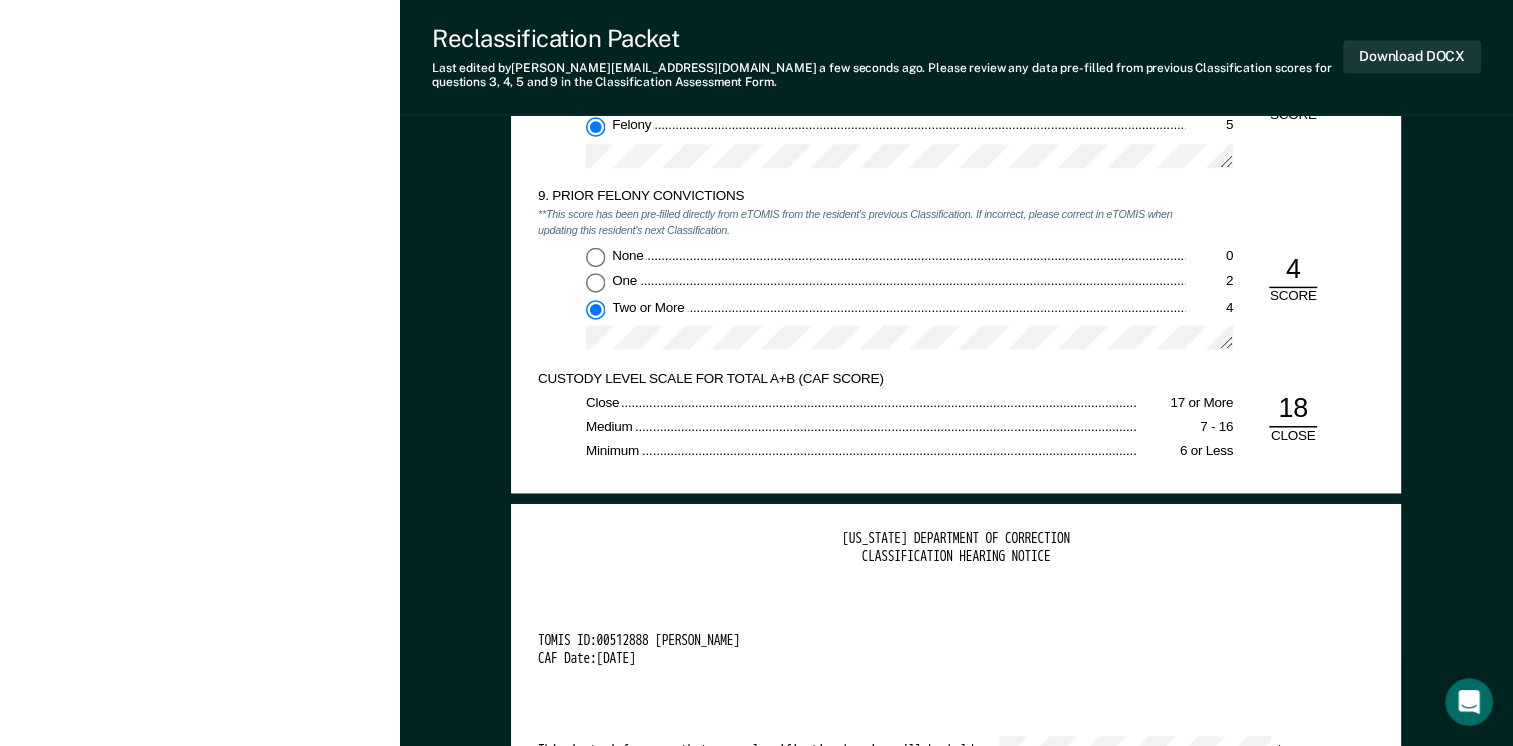 click on "CUSTODY LEVEL SCALE FOR TOTAL A+B (CAF SCORE) Close 17 or More Medium 7 - 16 Minimum 6 or Less 18 CLOSE" at bounding box center [956, 417] 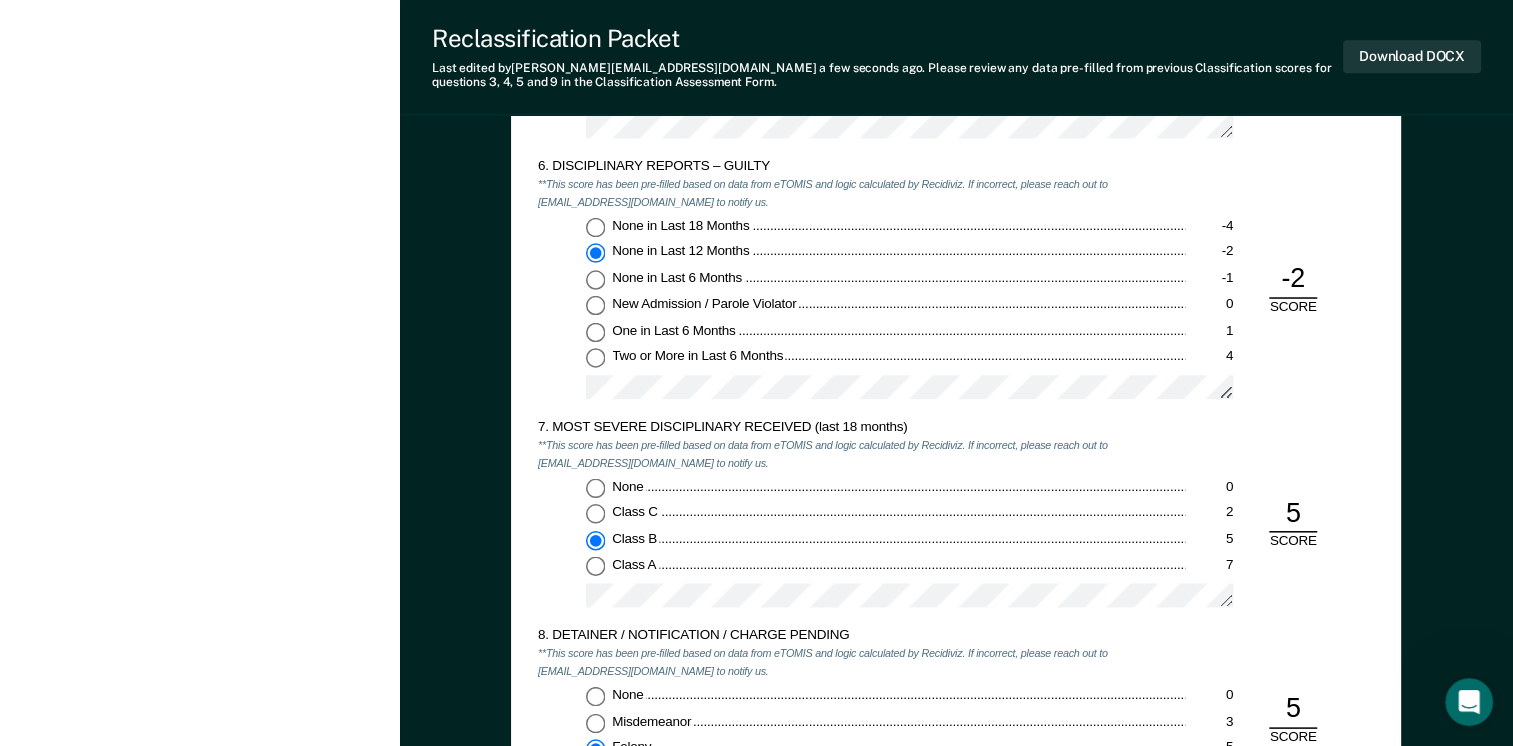scroll, scrollTop: 2700, scrollLeft: 0, axis: vertical 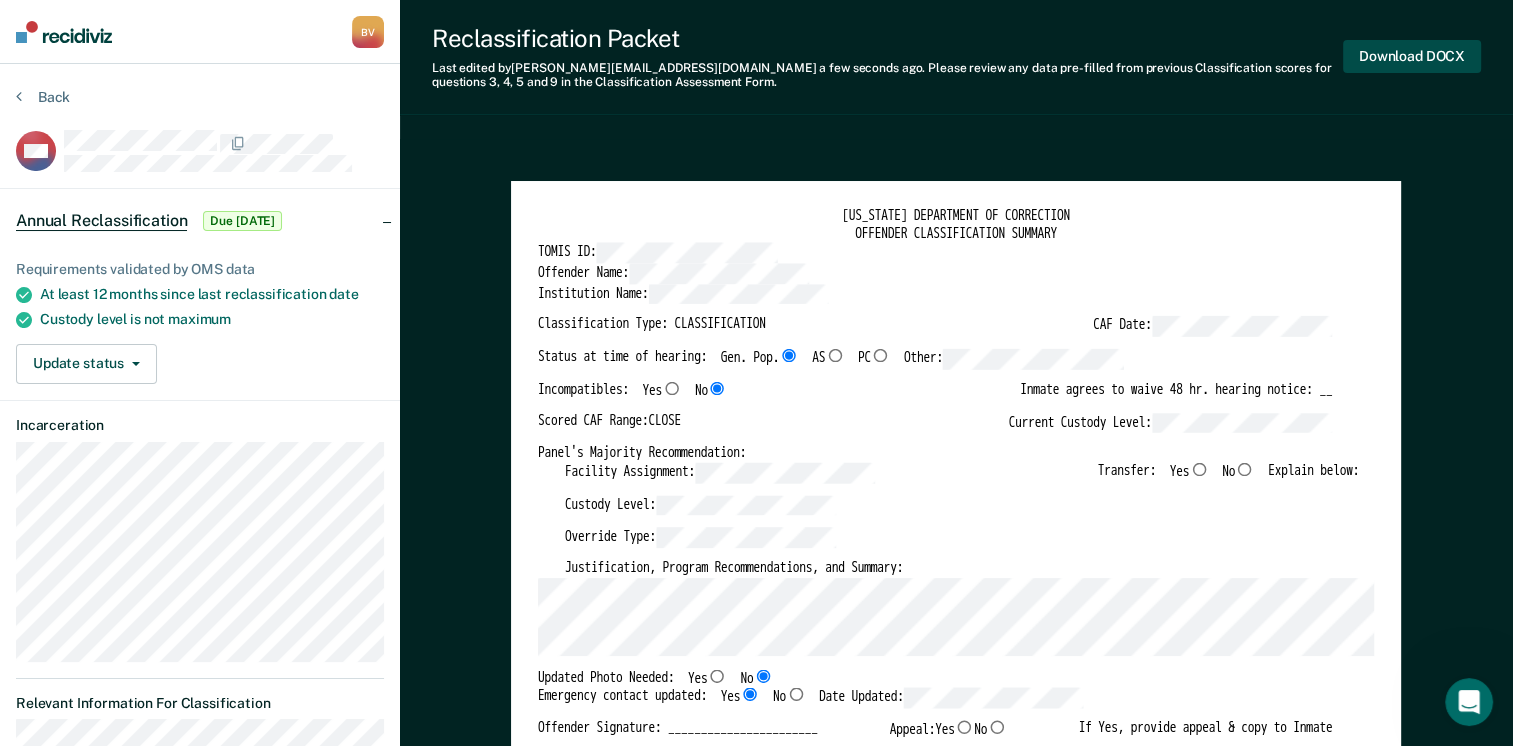 click on "Download DOCX" at bounding box center (1412, 56) 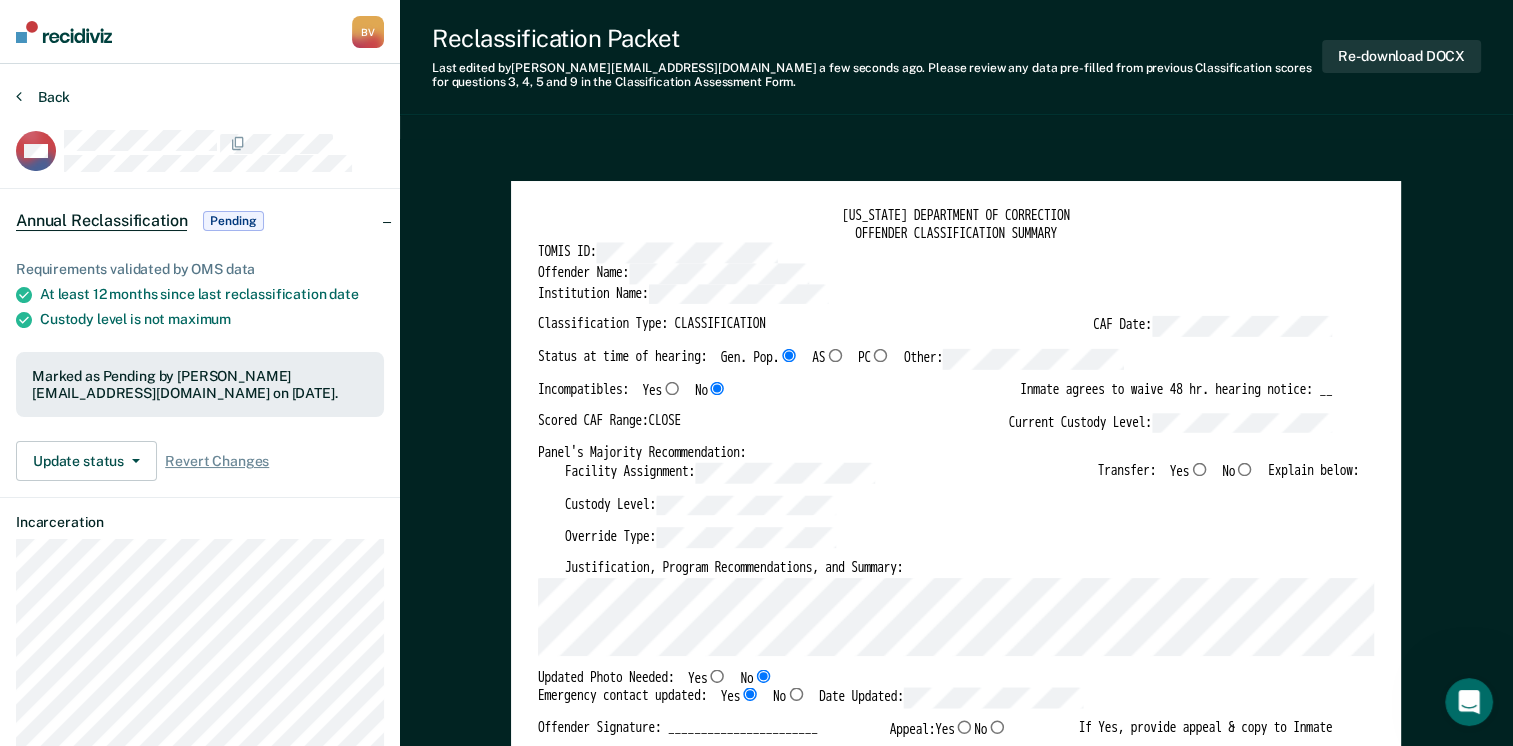 click on "Back" at bounding box center [43, 97] 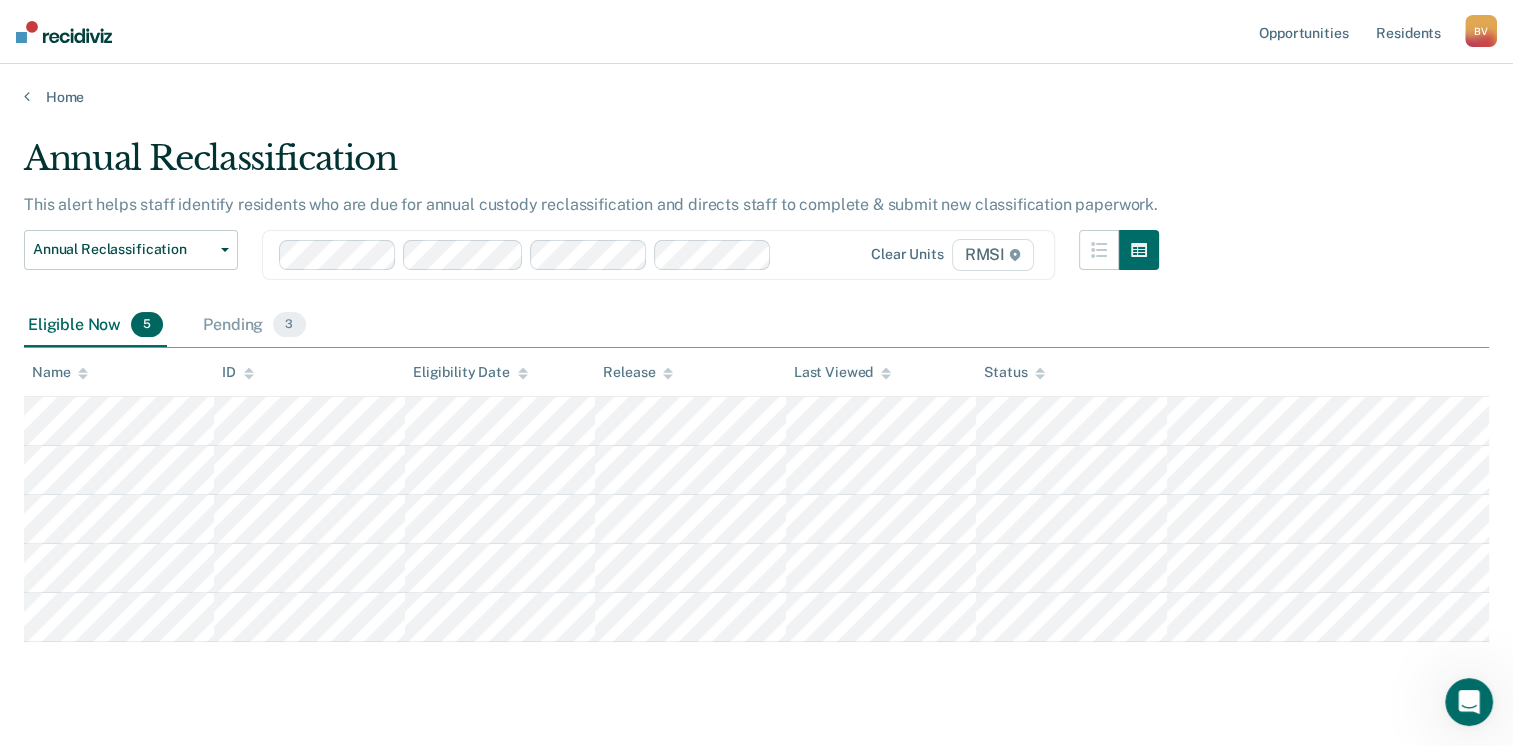 scroll, scrollTop: 38, scrollLeft: 0, axis: vertical 